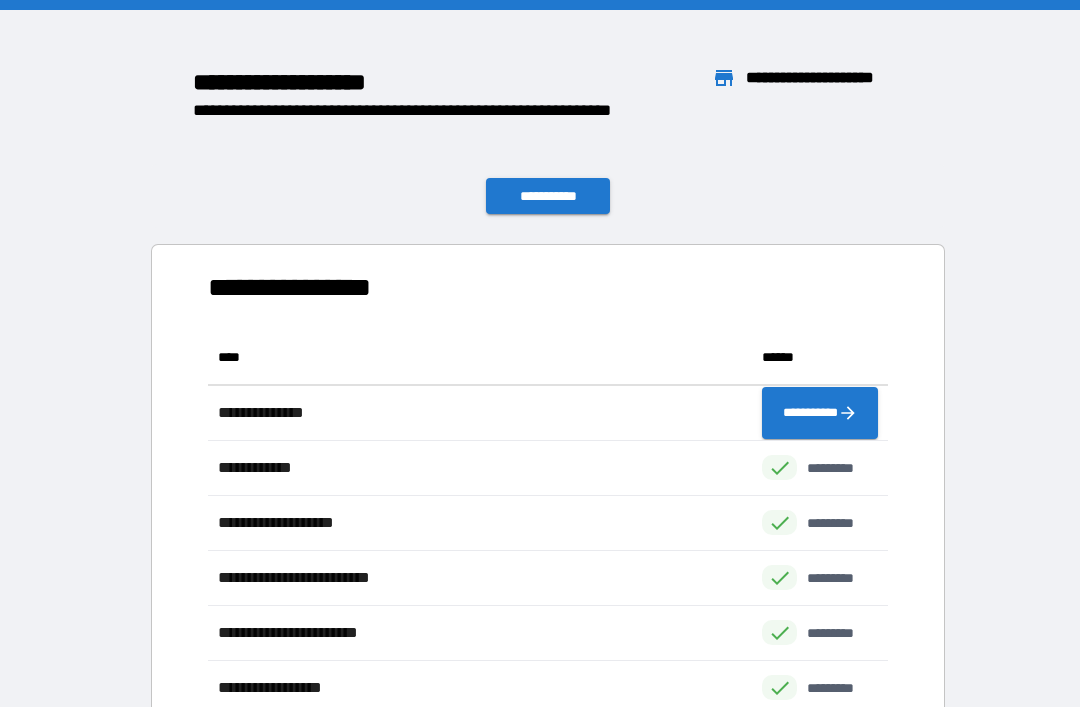 scroll, scrollTop: 64, scrollLeft: 0, axis: vertical 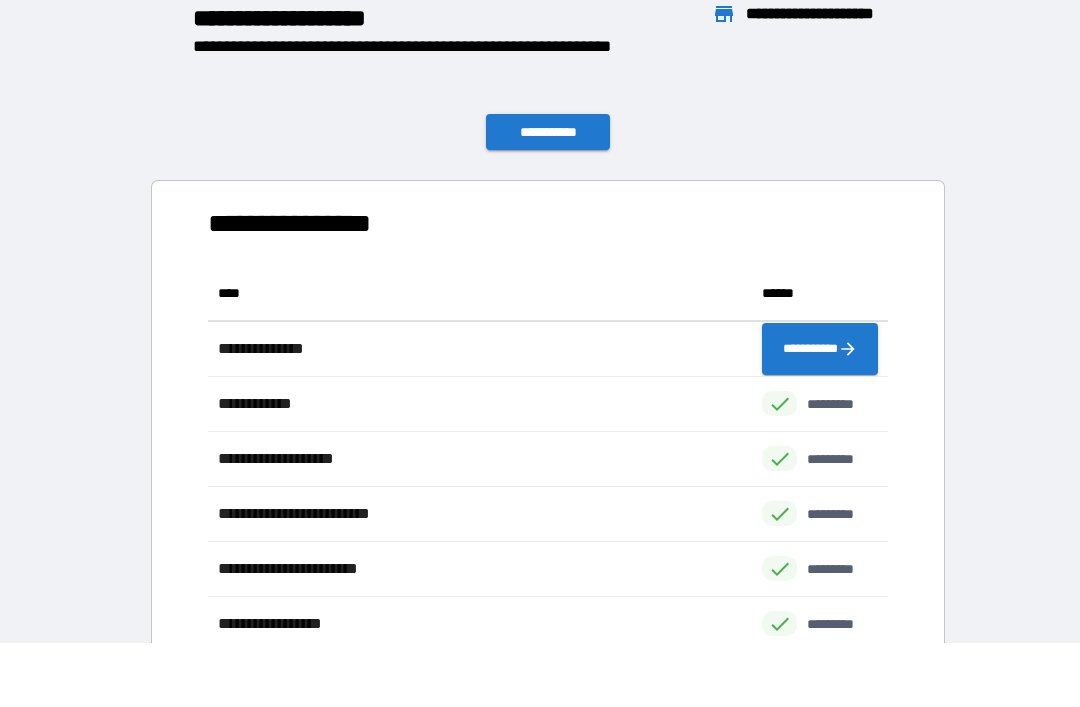 click on "**********" at bounding box center (548, 132) 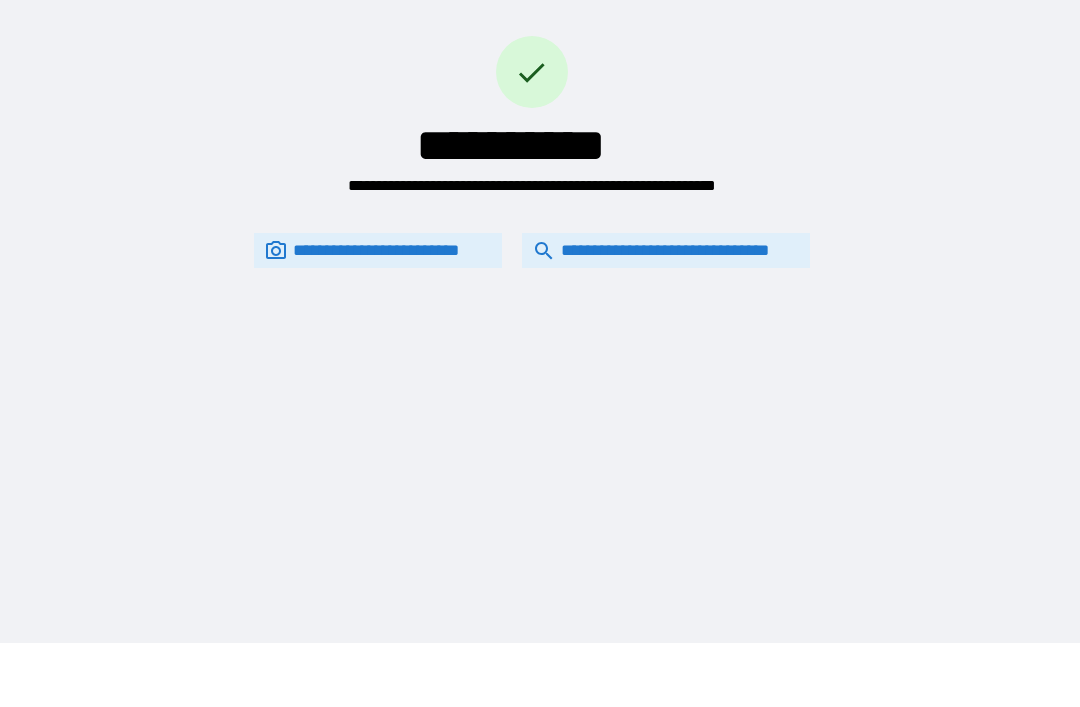 click on "**********" at bounding box center (532, 250) 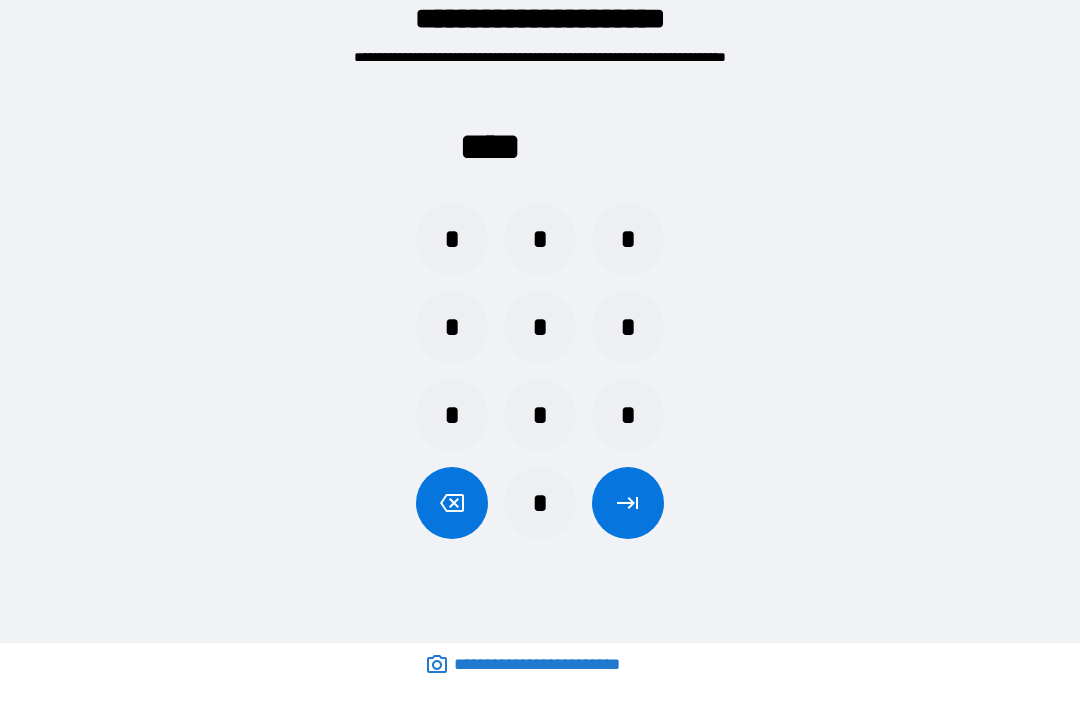 click on "*" at bounding box center [452, 415] 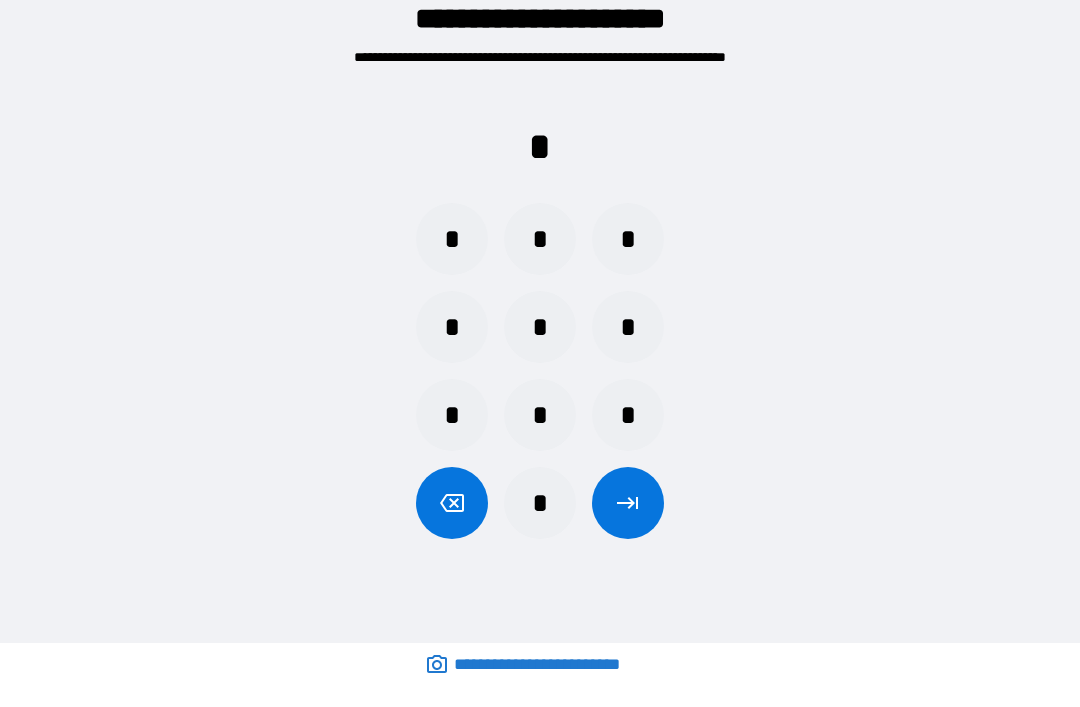 click on "*" at bounding box center [452, 415] 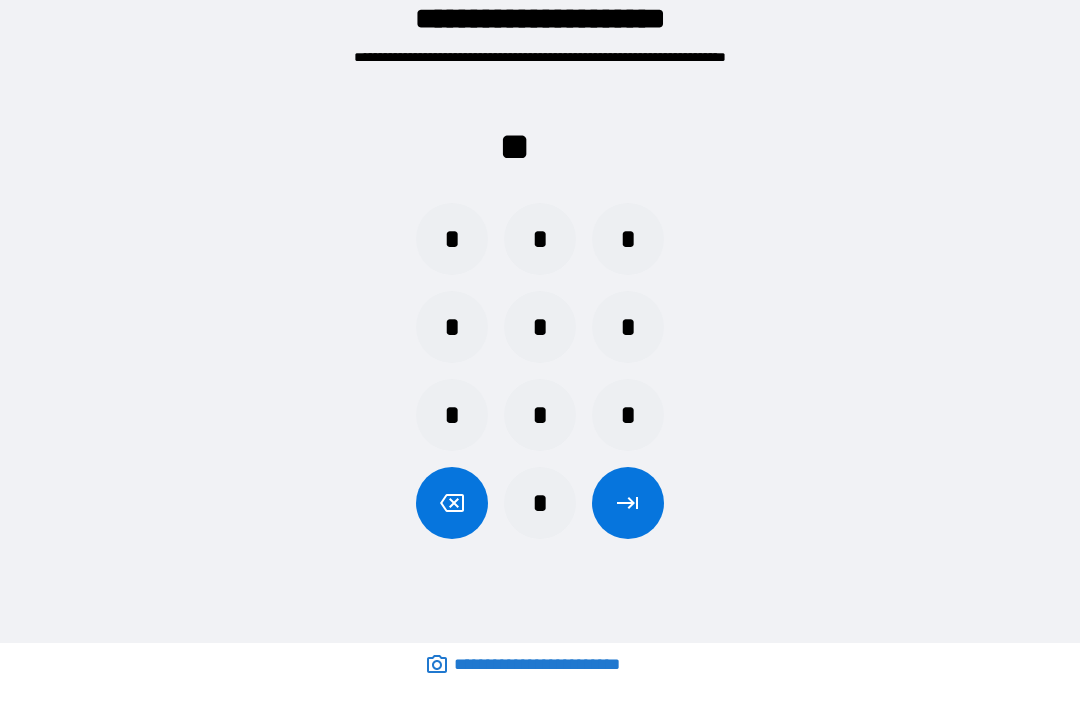click on "*" at bounding box center [540, 239] 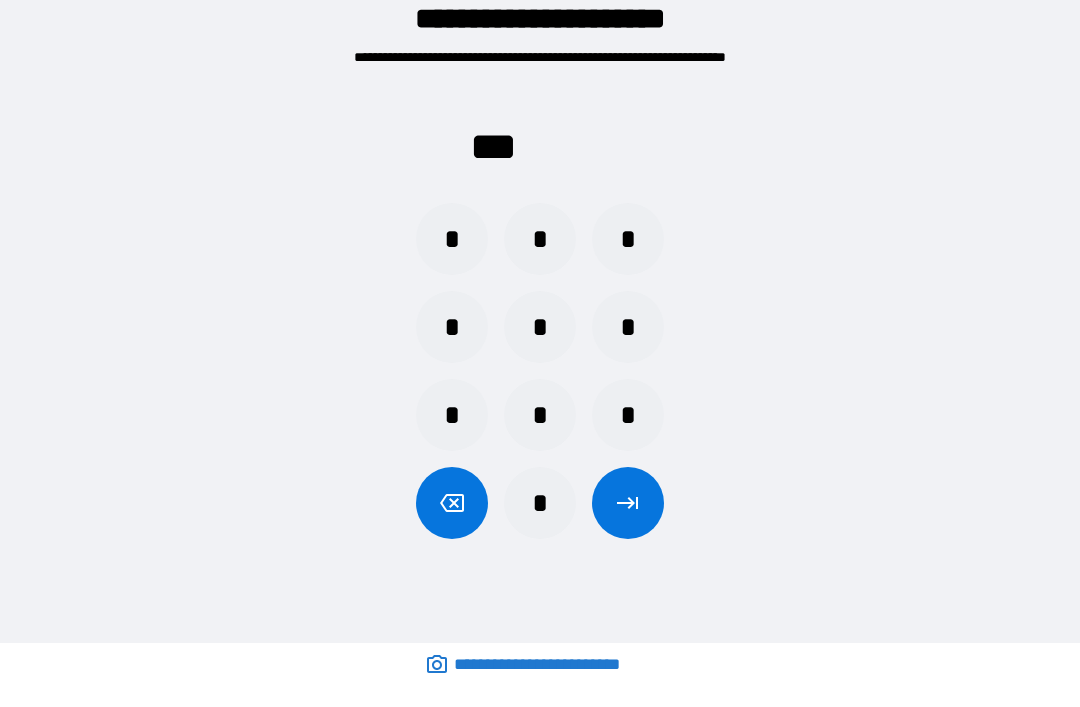 click on "*" at bounding box center (540, 415) 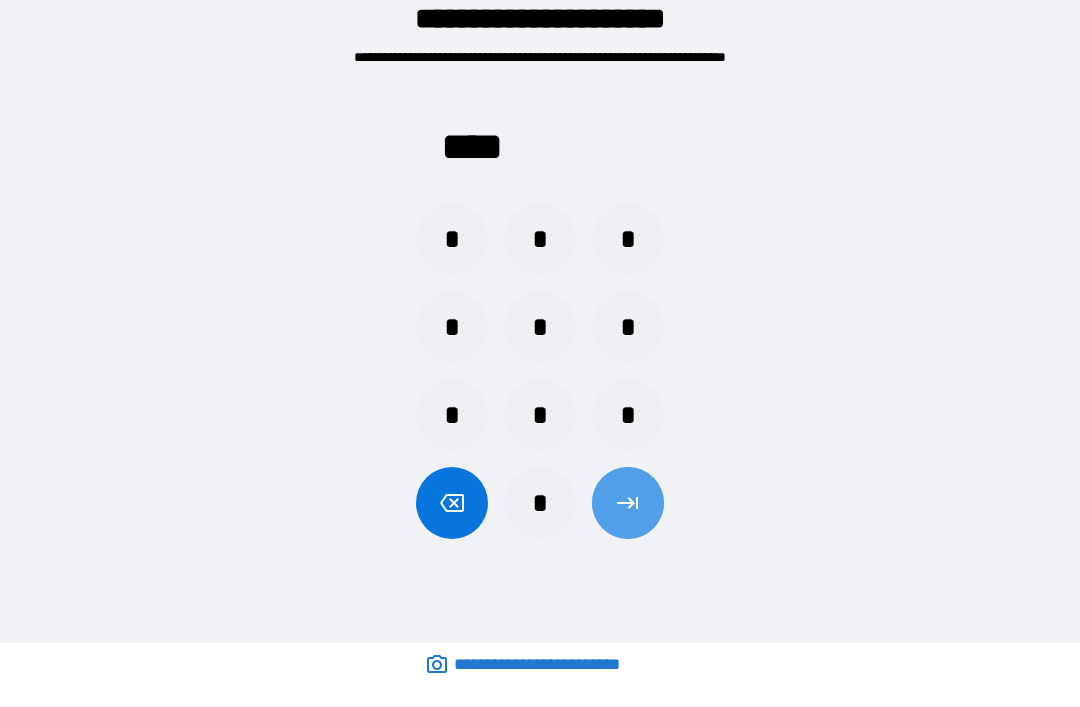 click at bounding box center (628, 503) 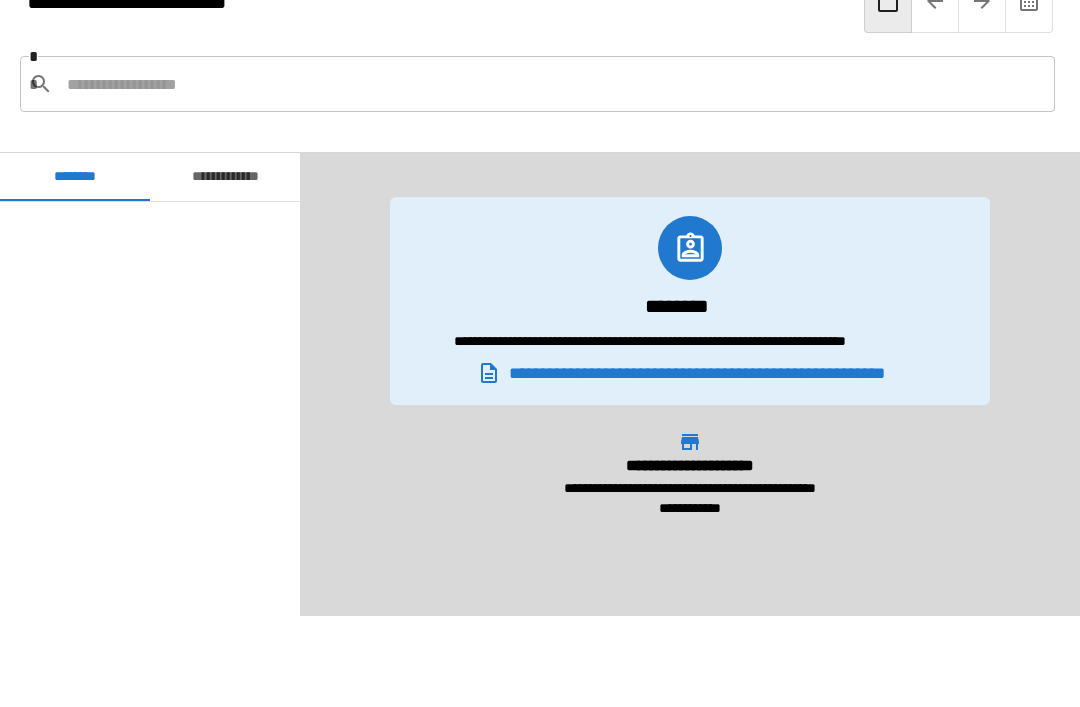 scroll, scrollTop: 600, scrollLeft: 0, axis: vertical 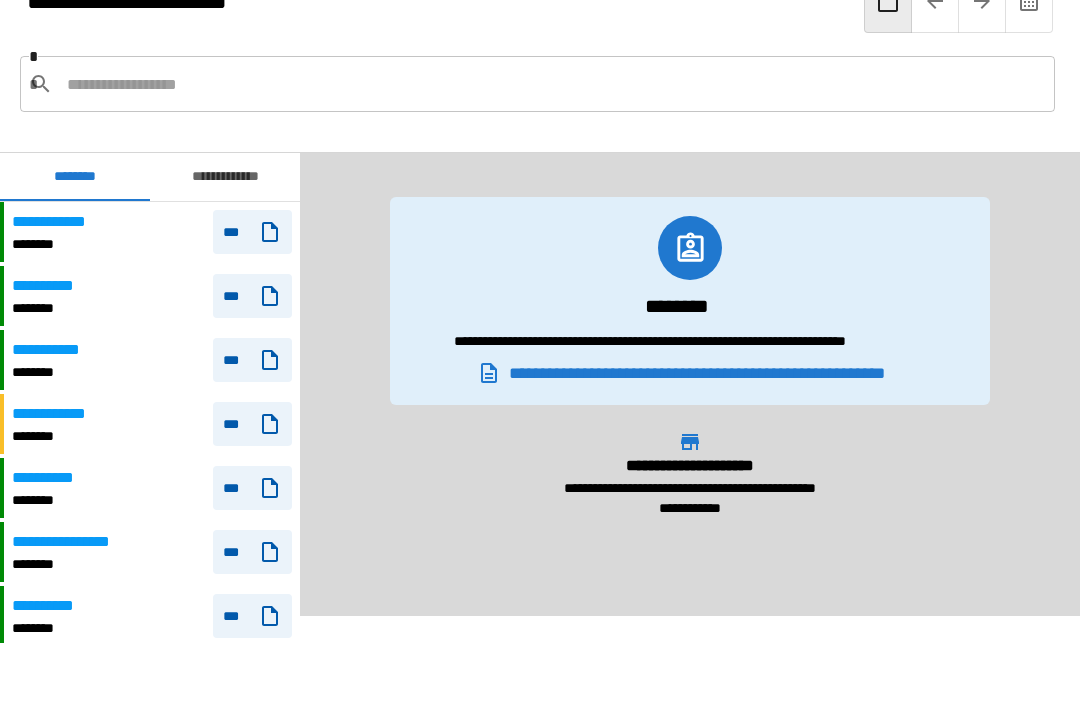 click on "**********" at bounding box center (152, 488) 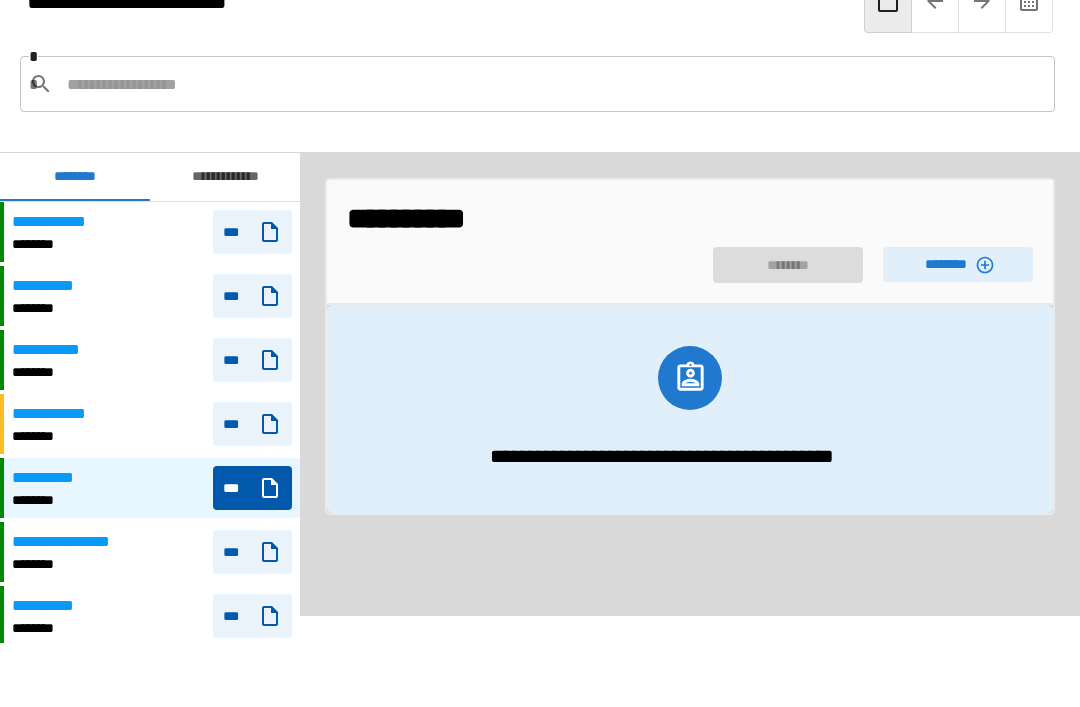 click 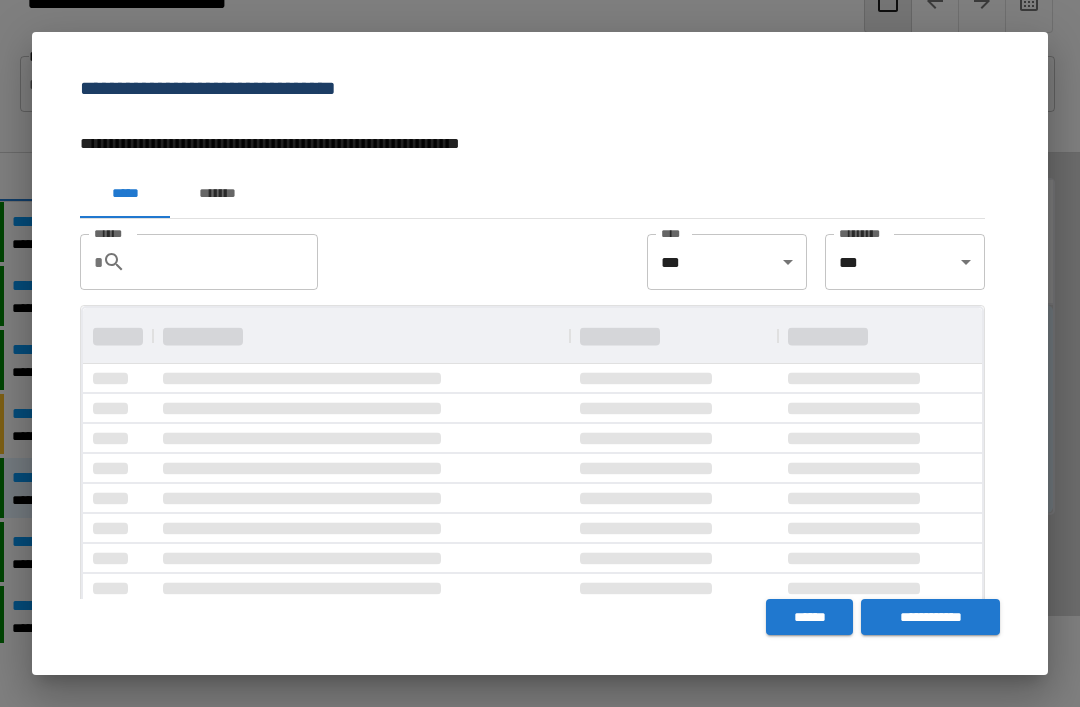 scroll, scrollTop: 0, scrollLeft: 0, axis: both 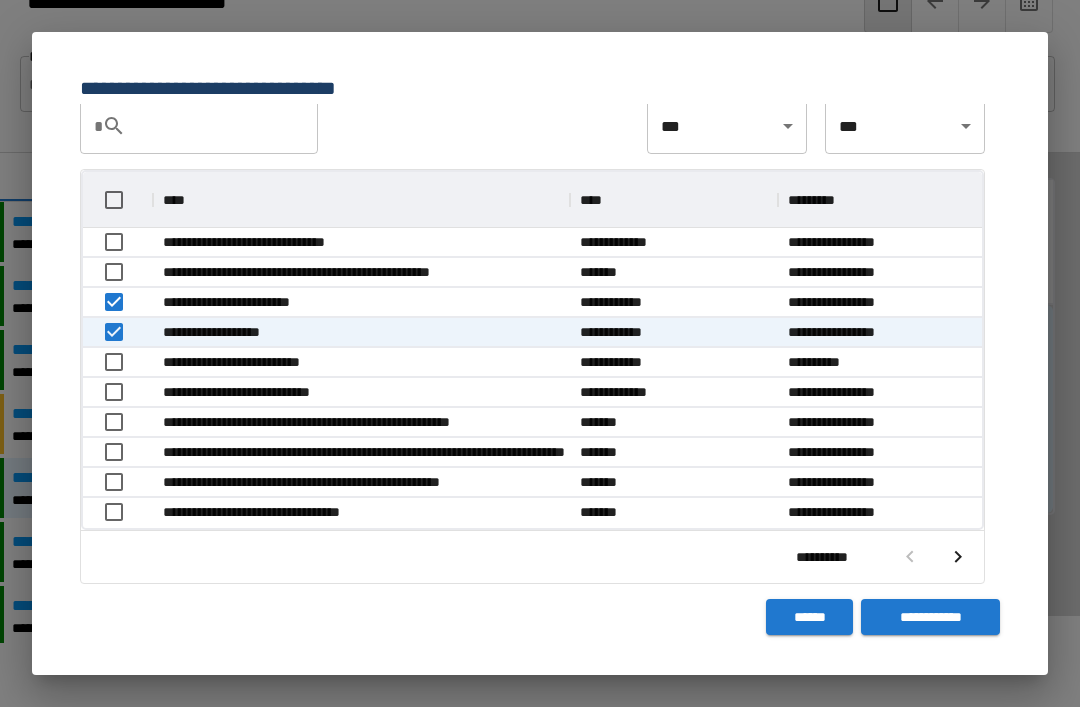 click 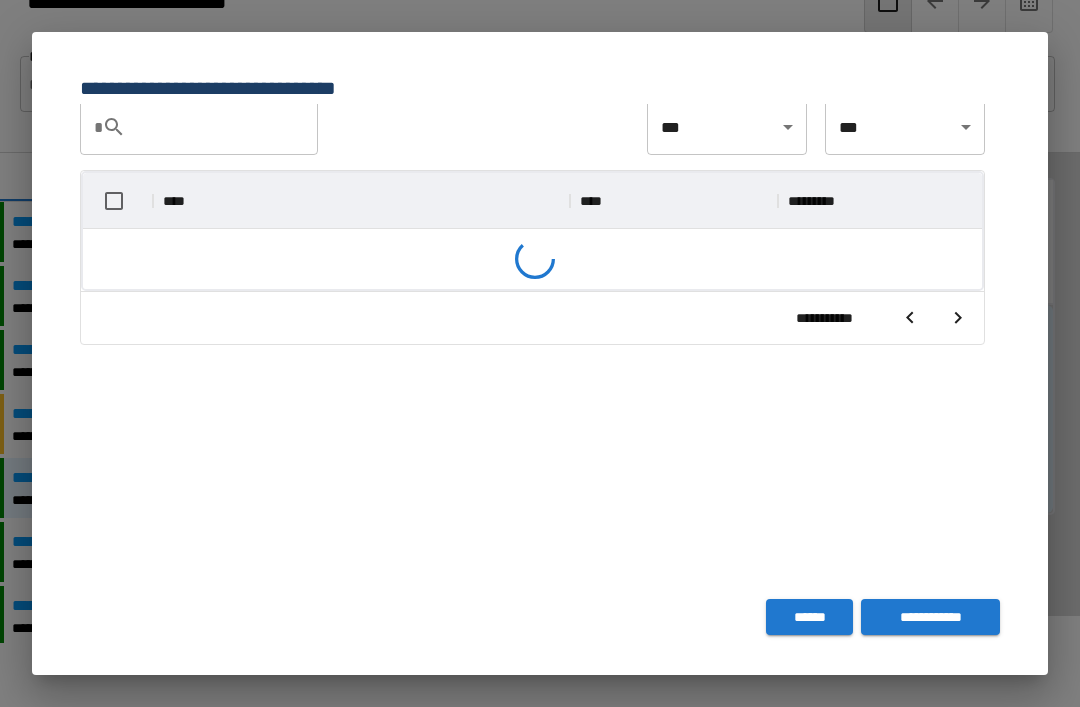 scroll, scrollTop: 135, scrollLeft: 0, axis: vertical 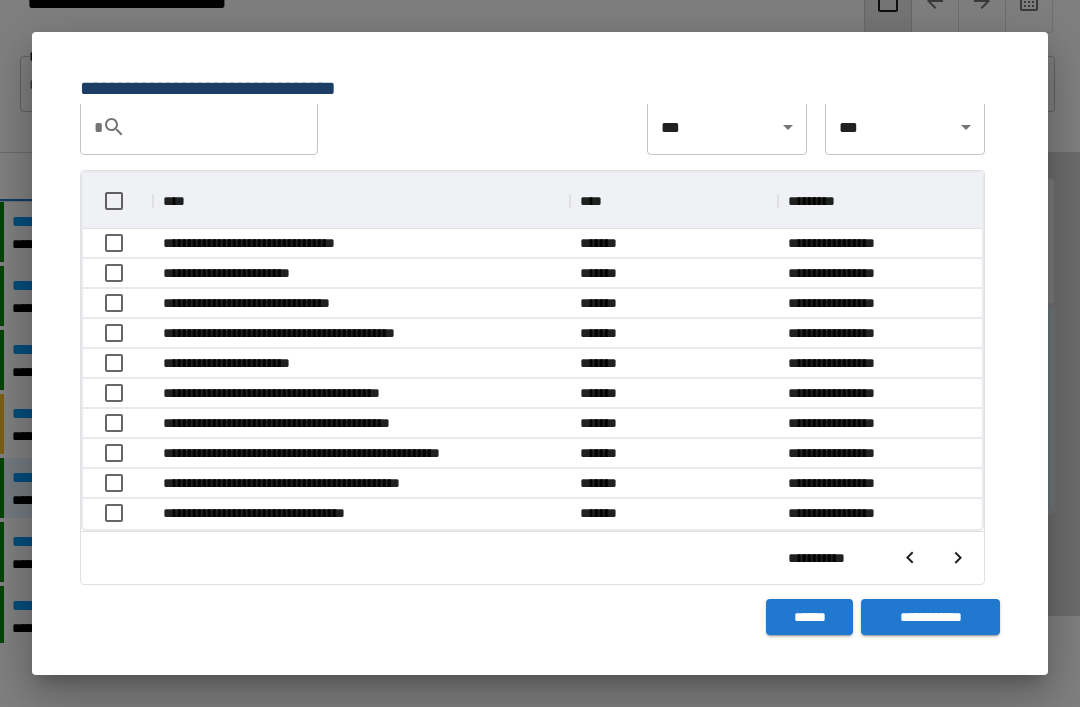 click 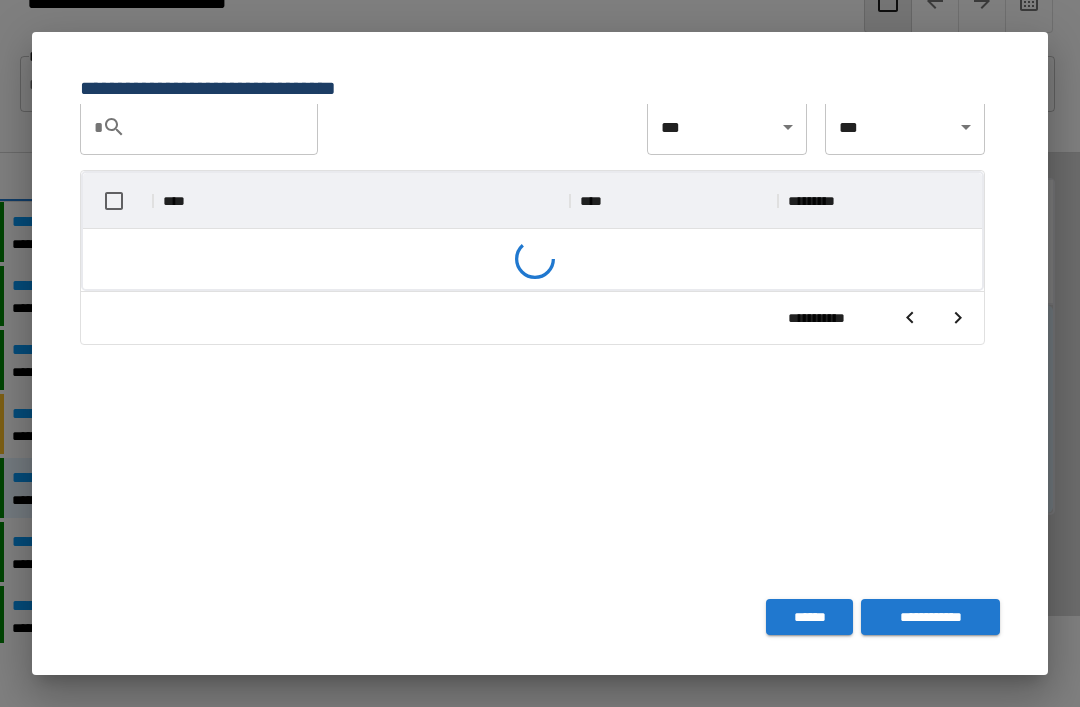 scroll, scrollTop: 356, scrollLeft: 899, axis: both 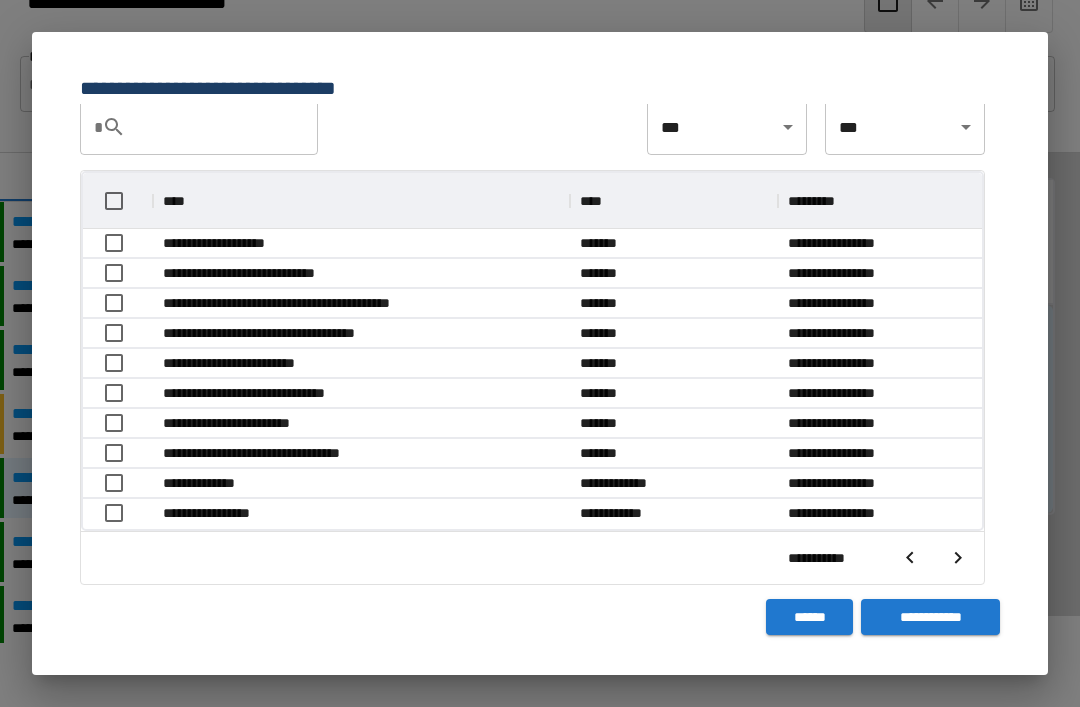 click 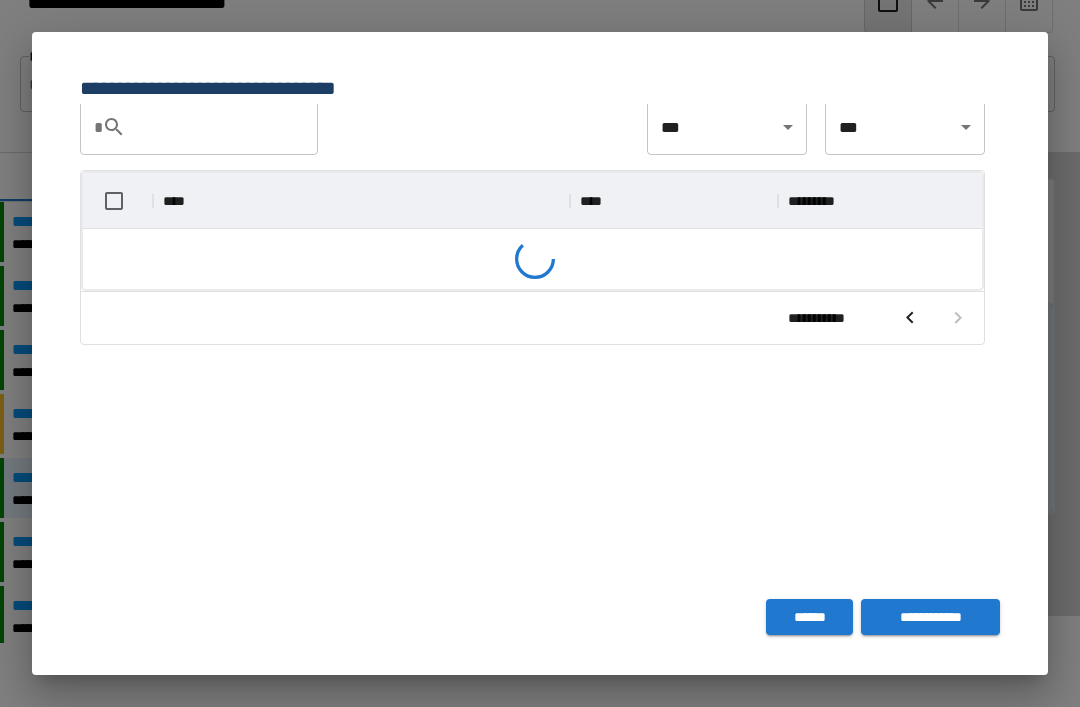 scroll, scrollTop: 206, scrollLeft: 899, axis: both 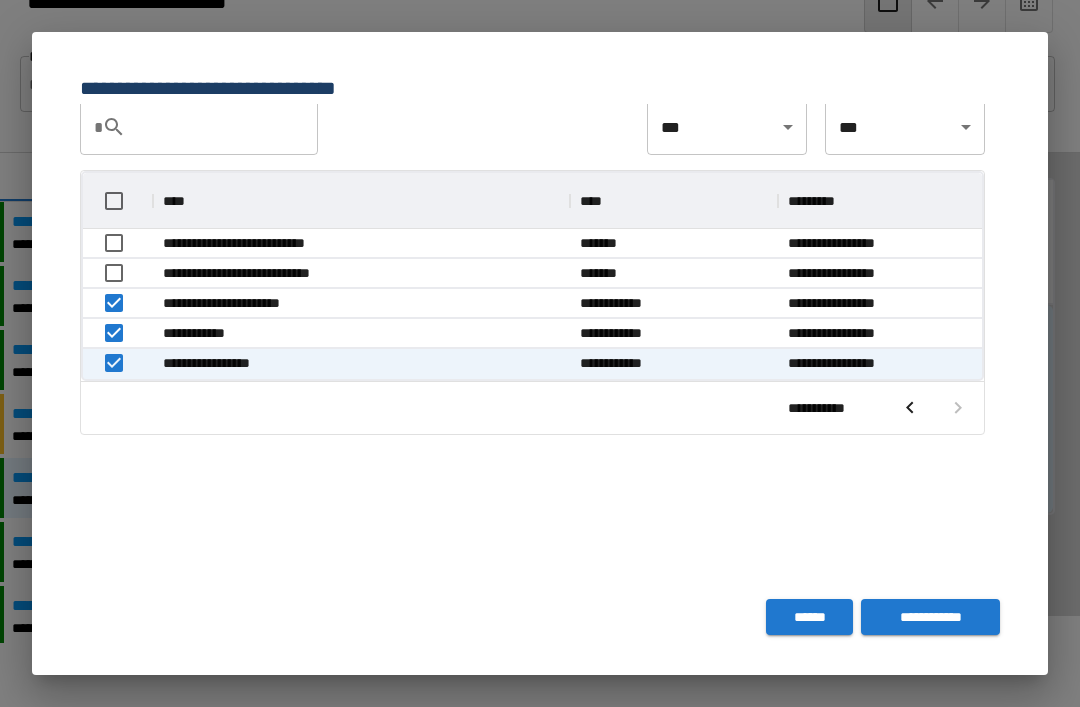 click on "**********" at bounding box center [930, 617] 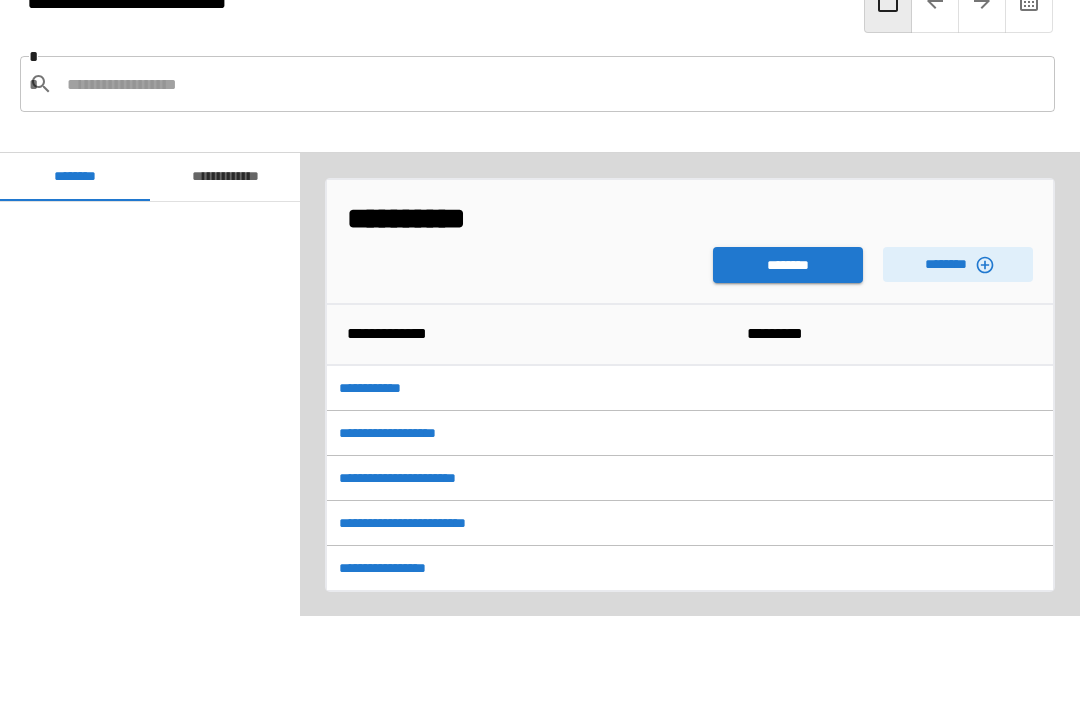 scroll, scrollTop: 600, scrollLeft: 0, axis: vertical 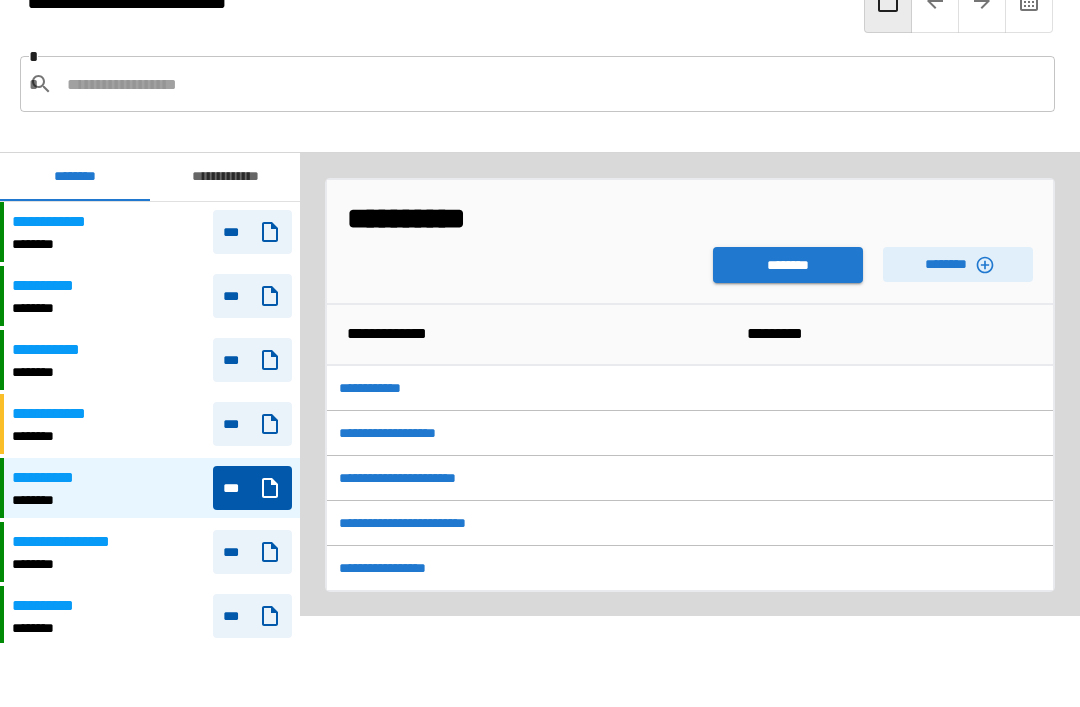 click on "********" at bounding box center (788, 265) 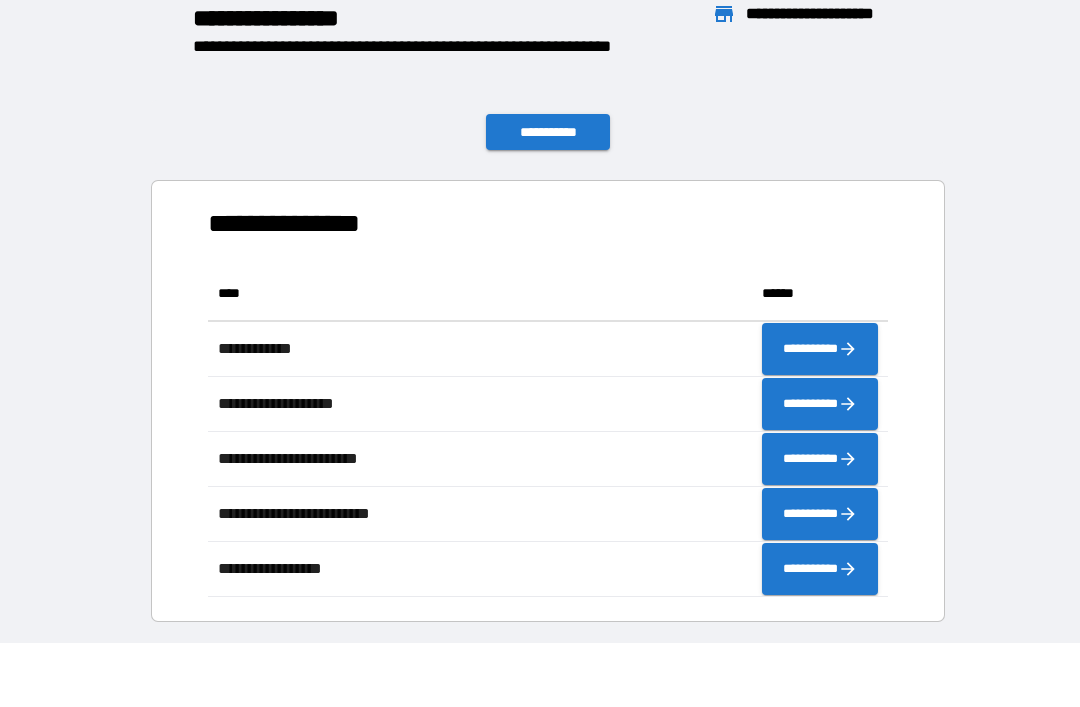 scroll, scrollTop: 1, scrollLeft: 1, axis: both 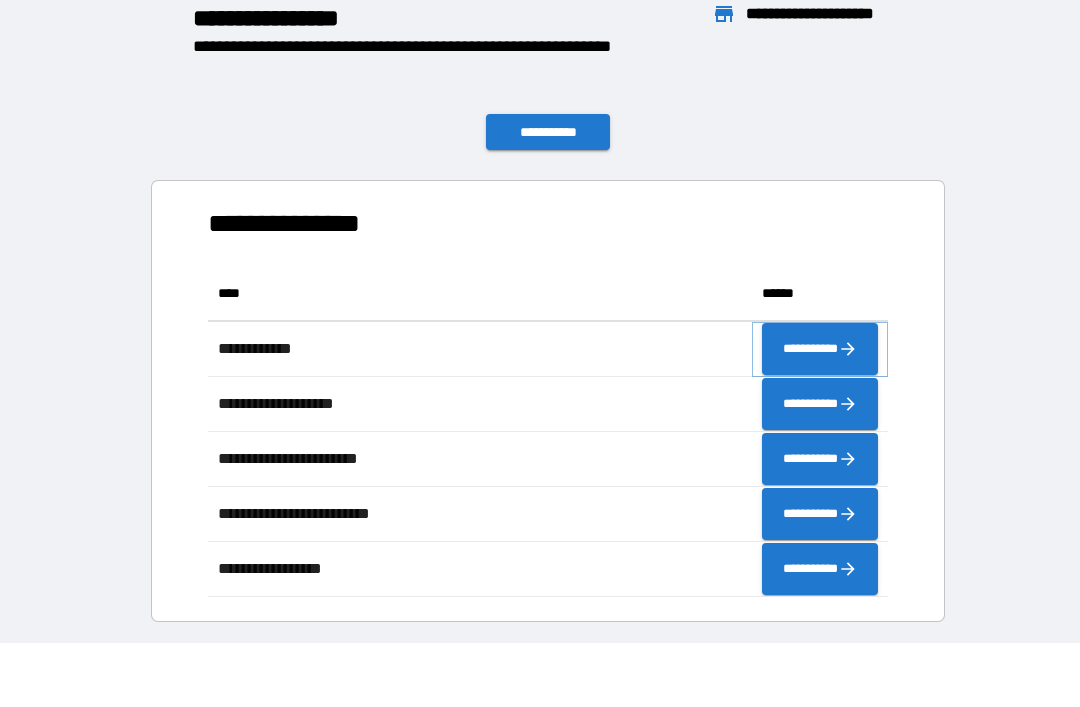click on "**********" at bounding box center [820, 349] 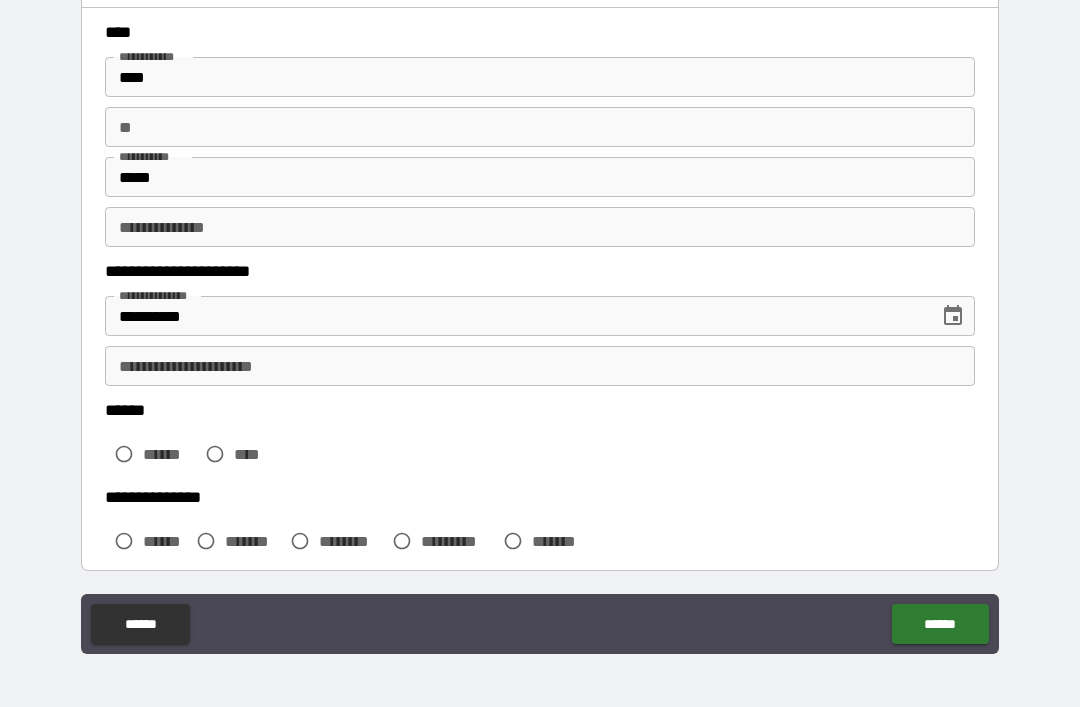 scroll, scrollTop: 84, scrollLeft: 0, axis: vertical 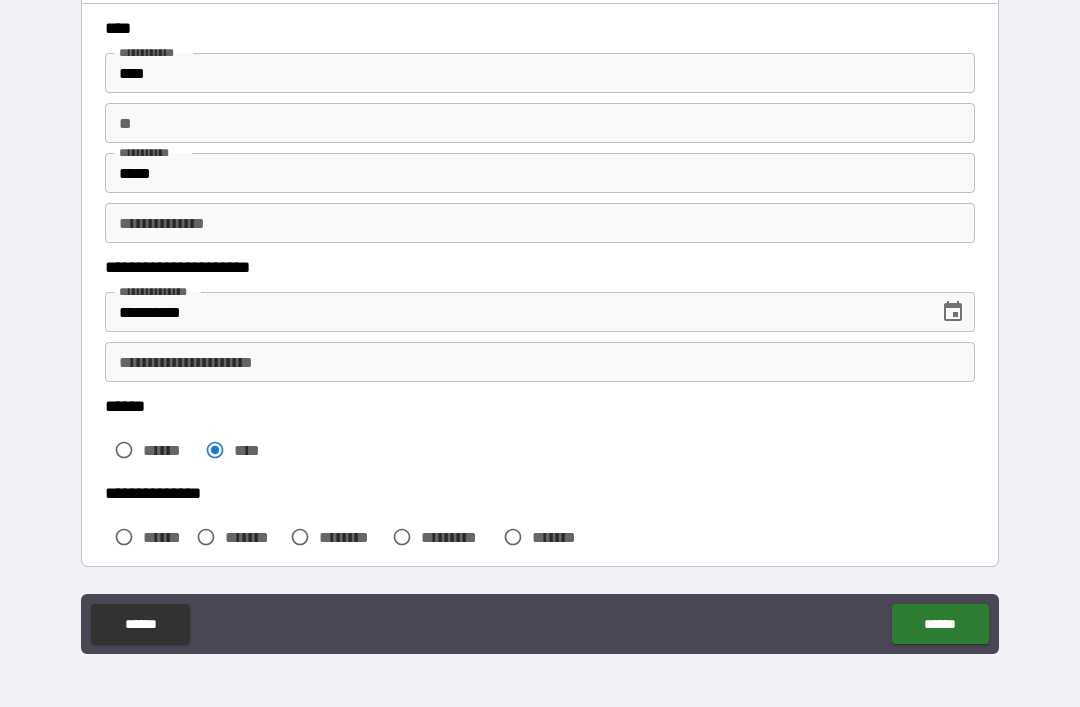click on "**********" at bounding box center [540, 362] 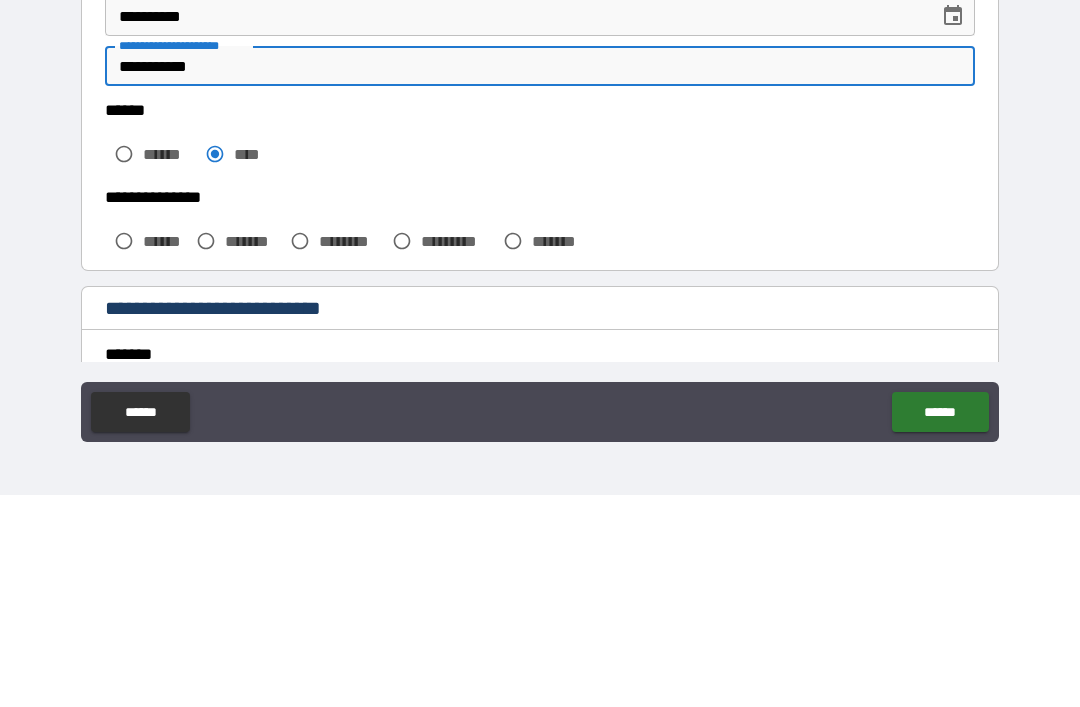 scroll, scrollTop: 171, scrollLeft: 0, axis: vertical 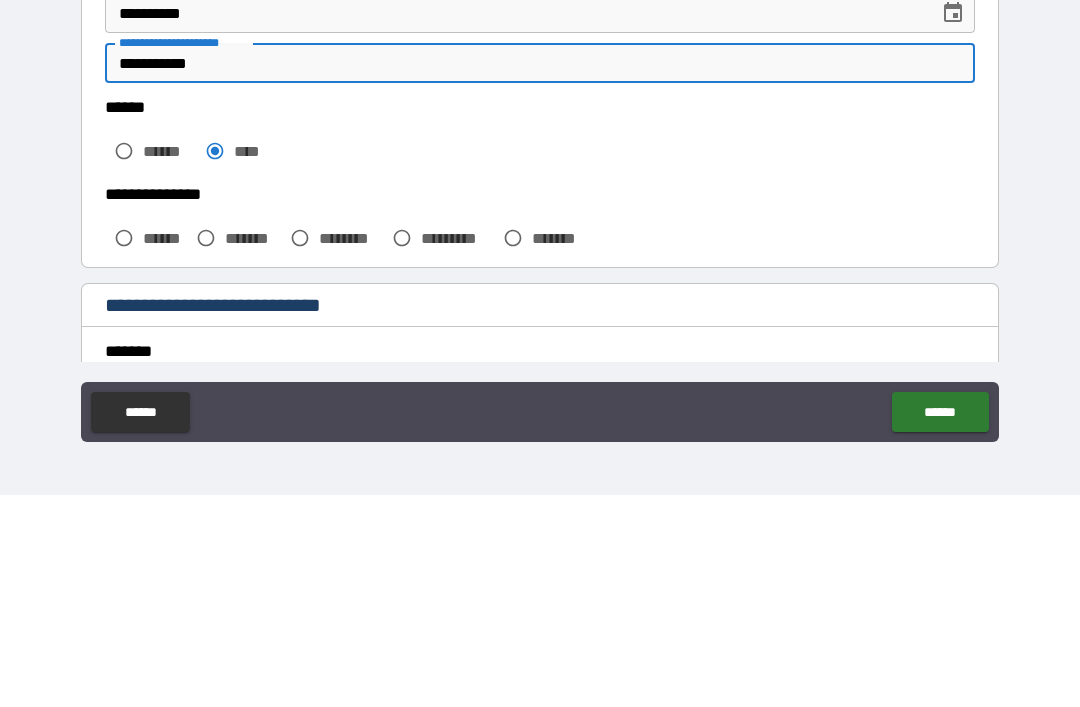 type on "**********" 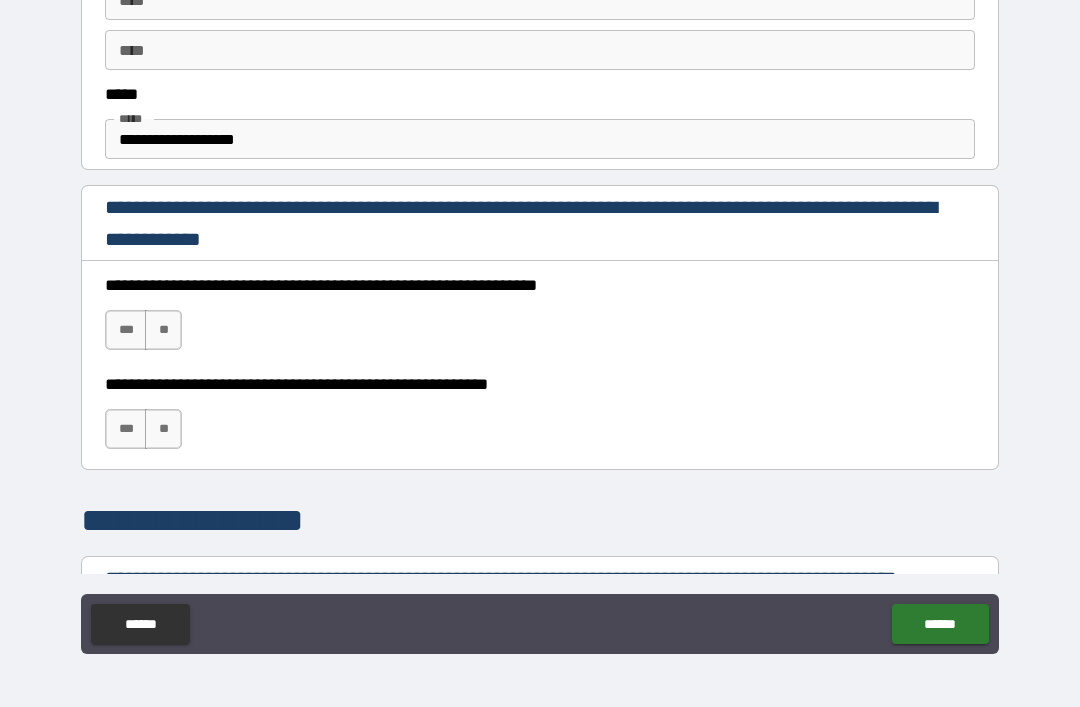 scroll, scrollTop: 1115, scrollLeft: 0, axis: vertical 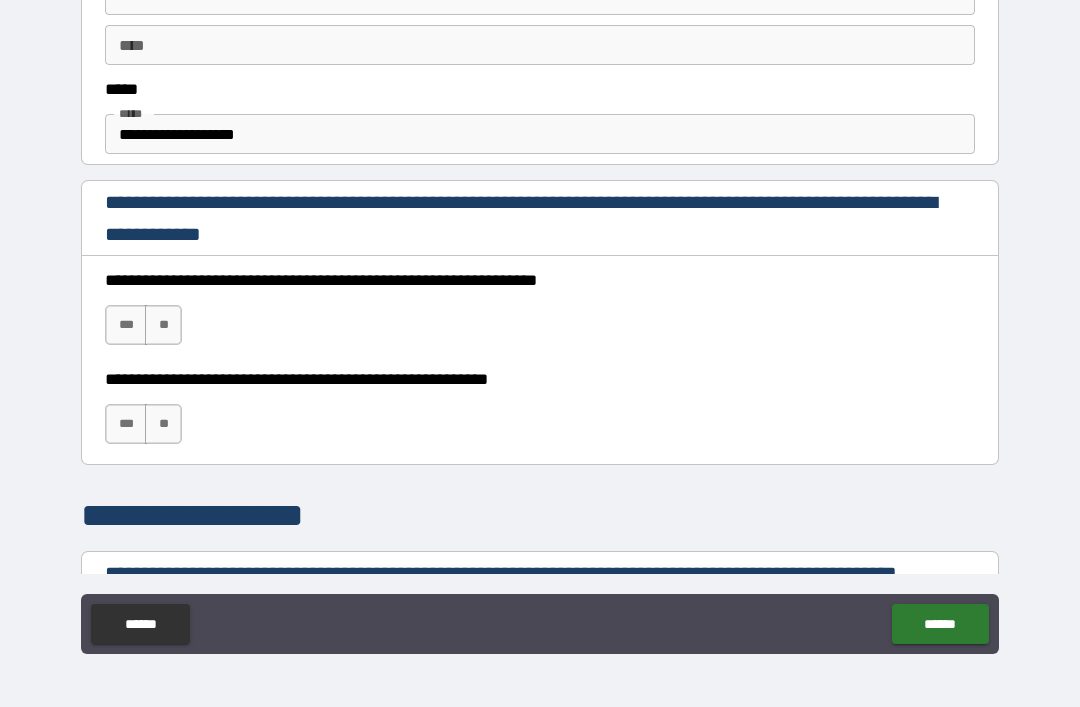 click on "***" at bounding box center [126, 325] 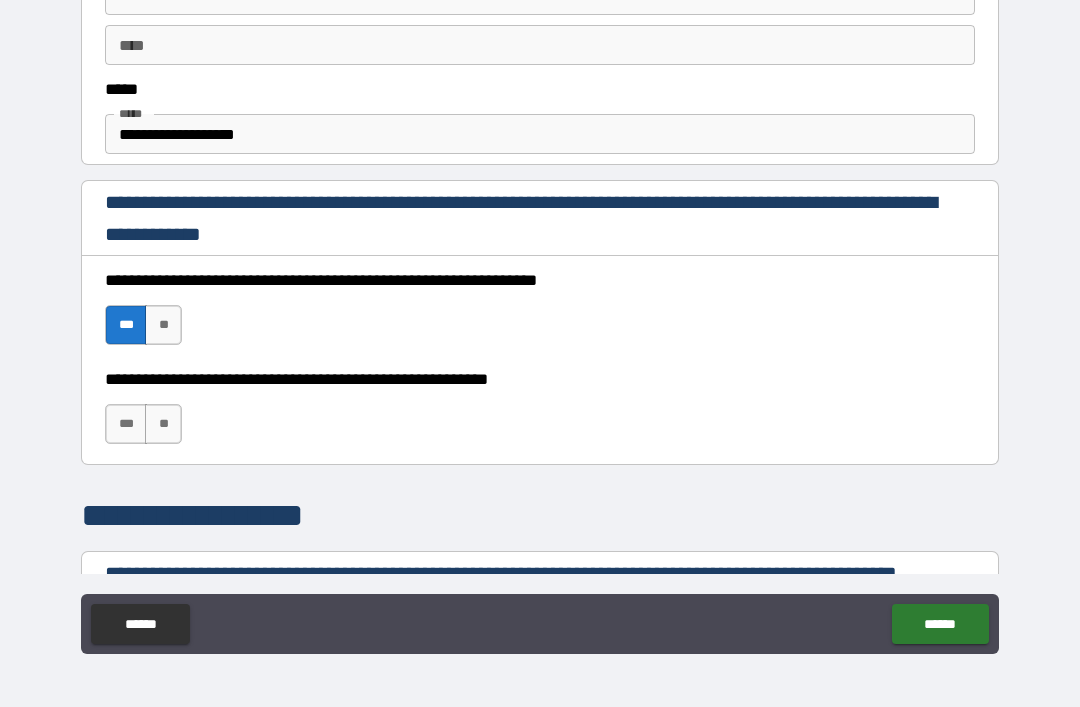 click on "***" at bounding box center [126, 424] 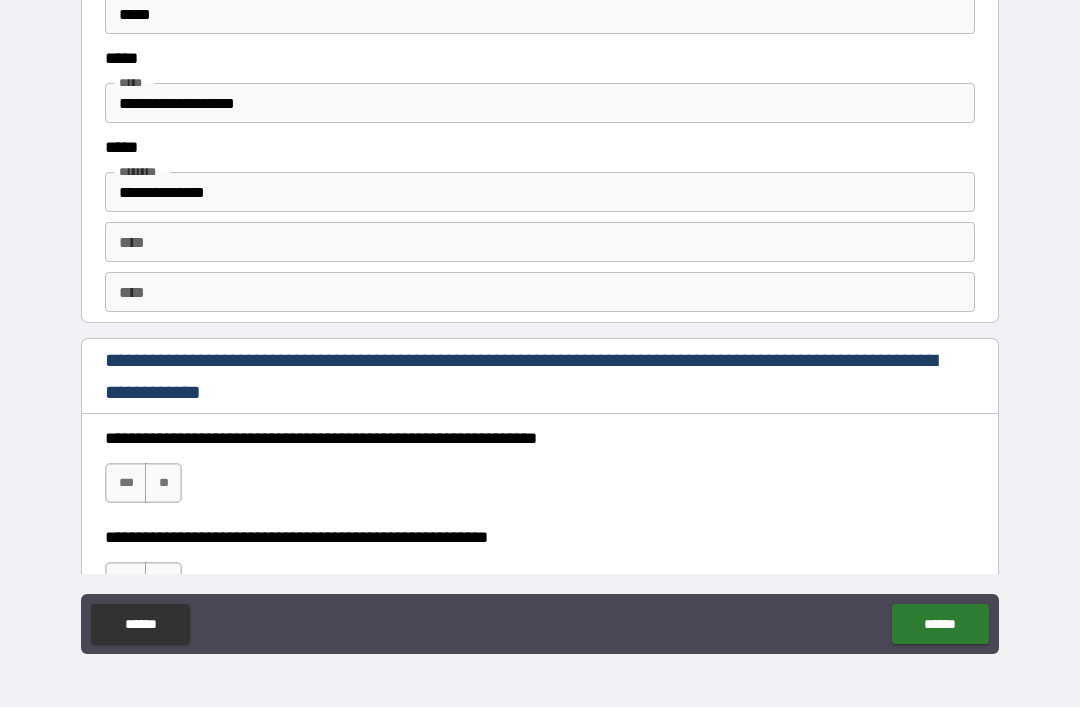 scroll, scrollTop: 2558, scrollLeft: 0, axis: vertical 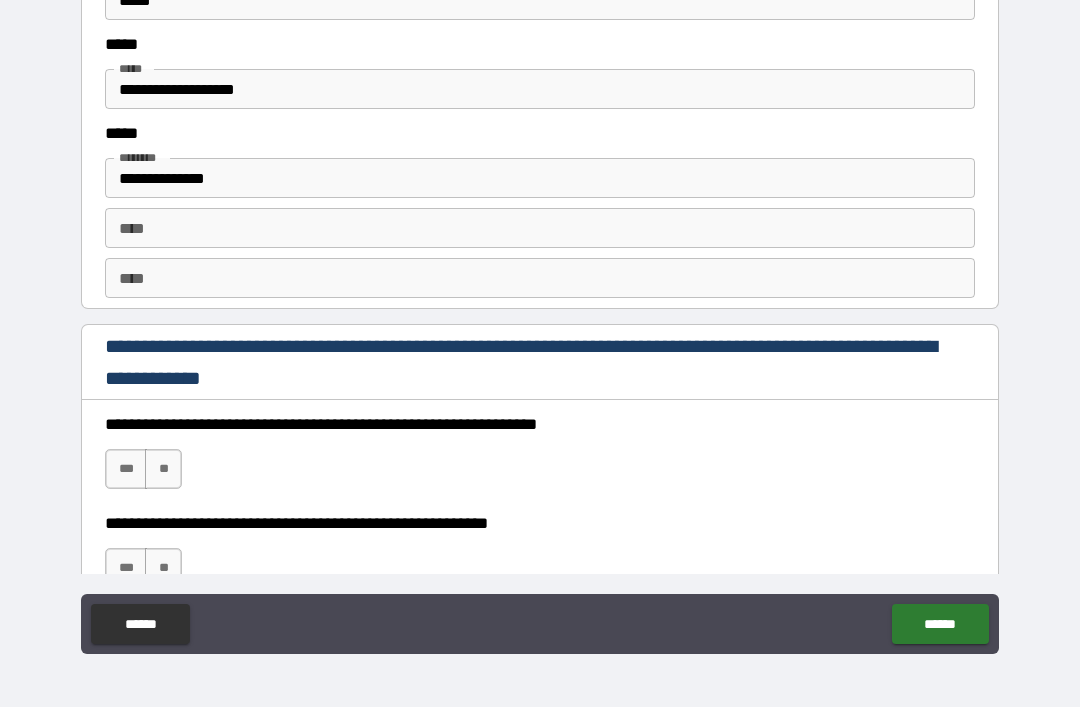 click on "***" at bounding box center [126, 469] 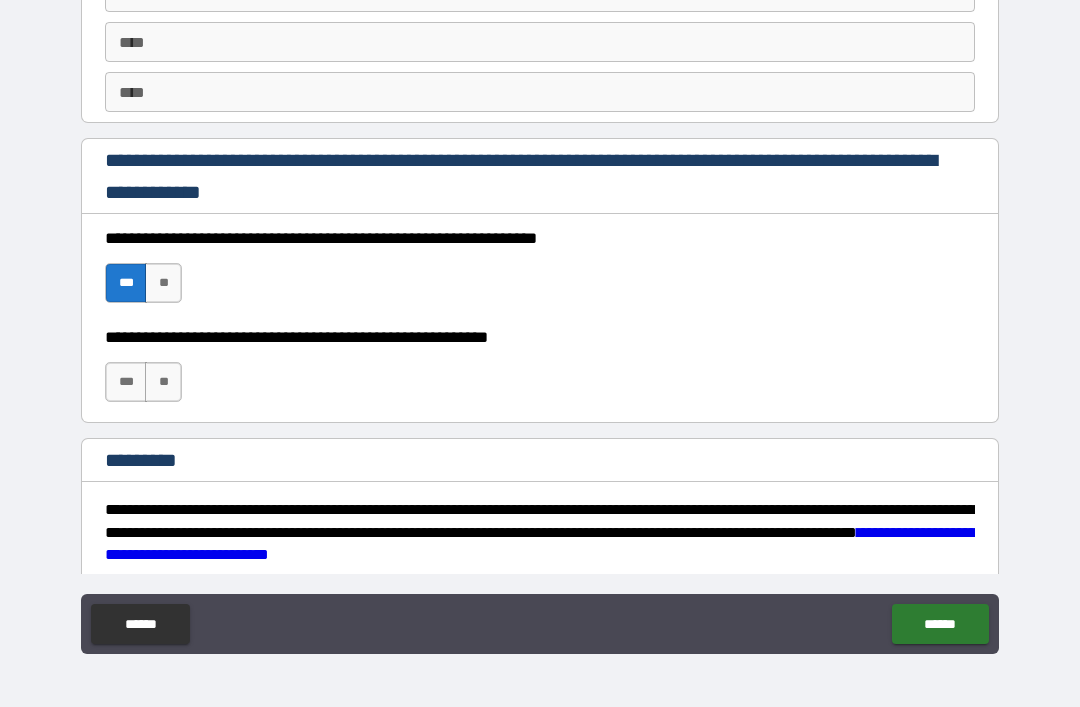 scroll, scrollTop: 2747, scrollLeft: 0, axis: vertical 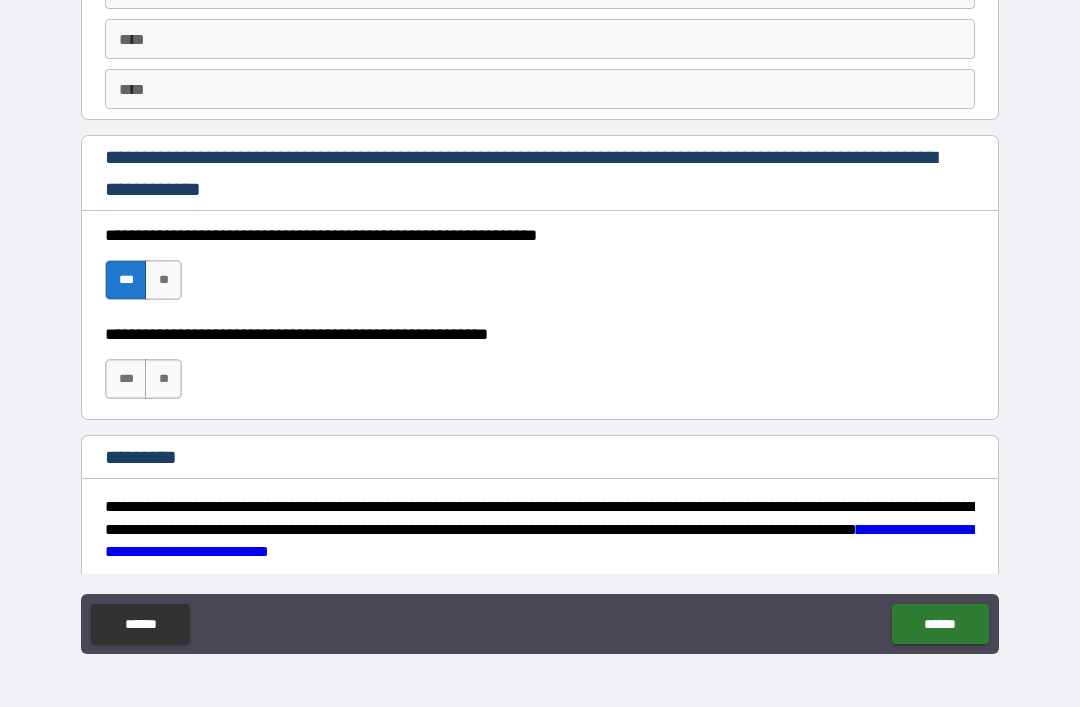 click on "***" at bounding box center (126, 379) 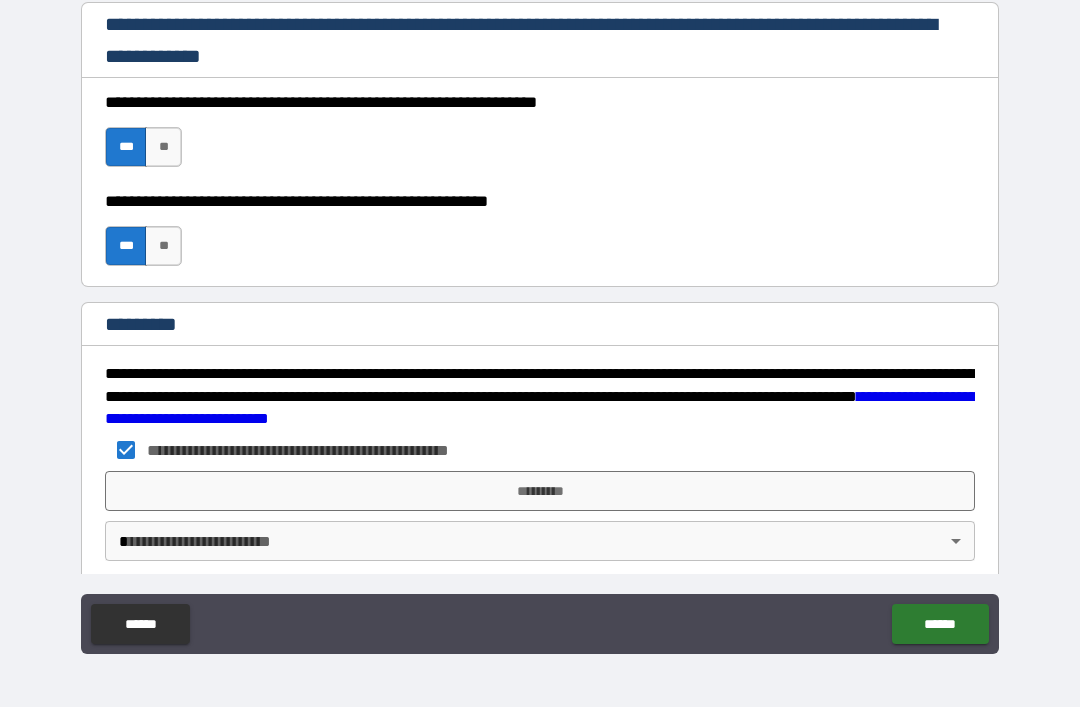 scroll, scrollTop: 2883, scrollLeft: 0, axis: vertical 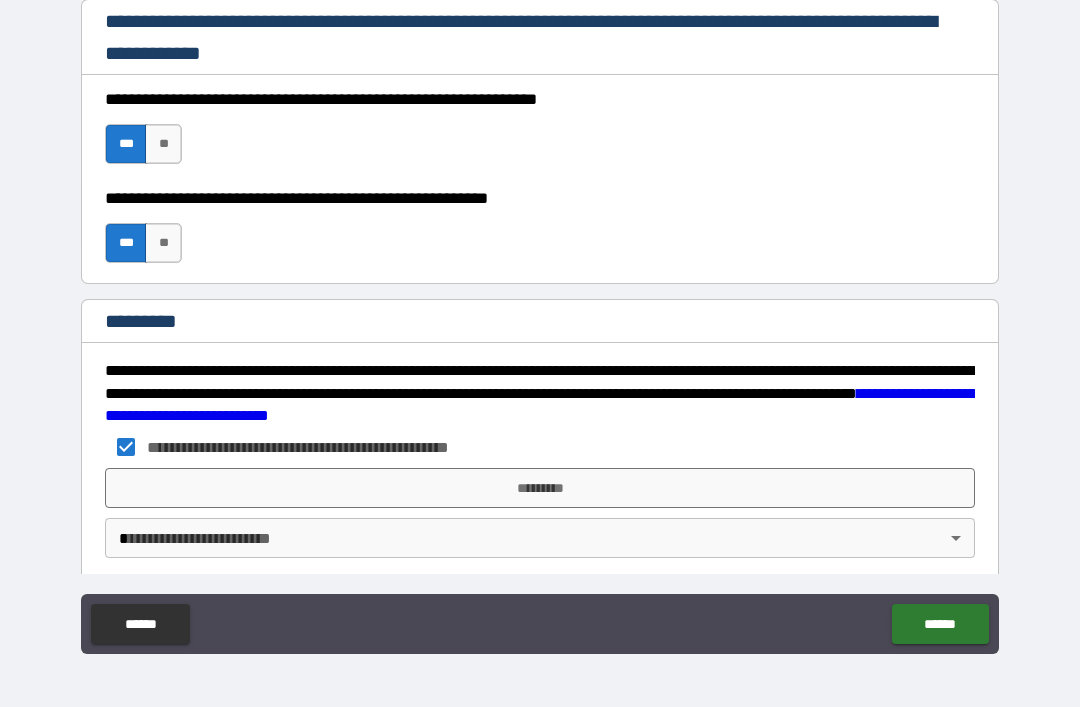 click on "*********" at bounding box center (540, 488) 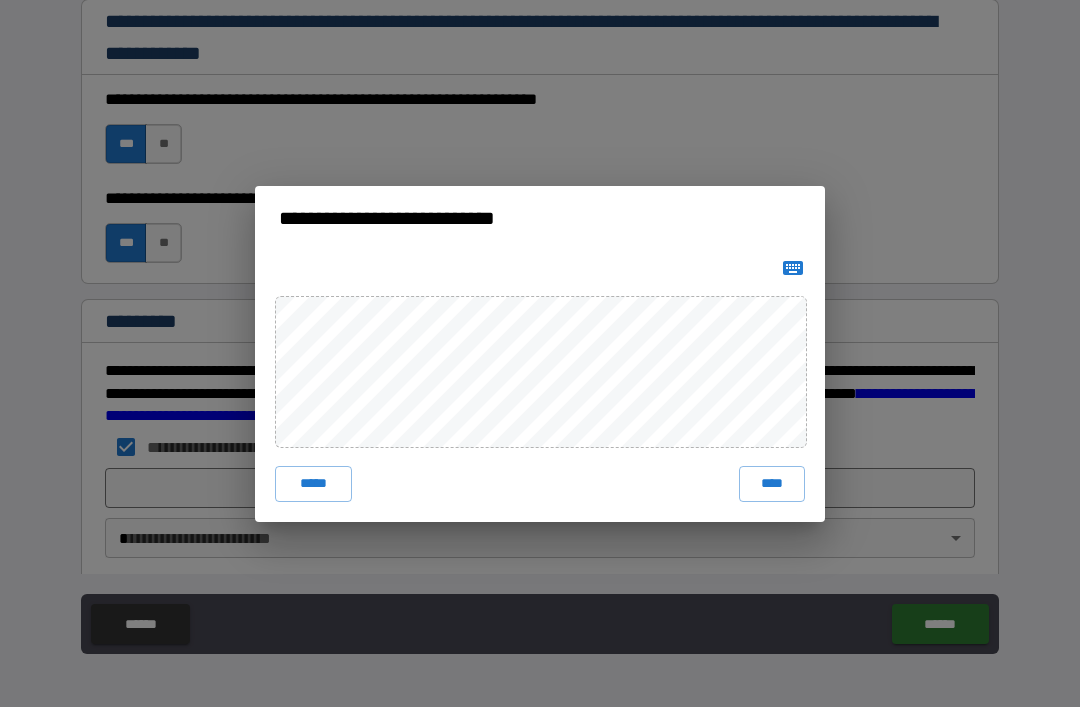 click on "****" at bounding box center [772, 484] 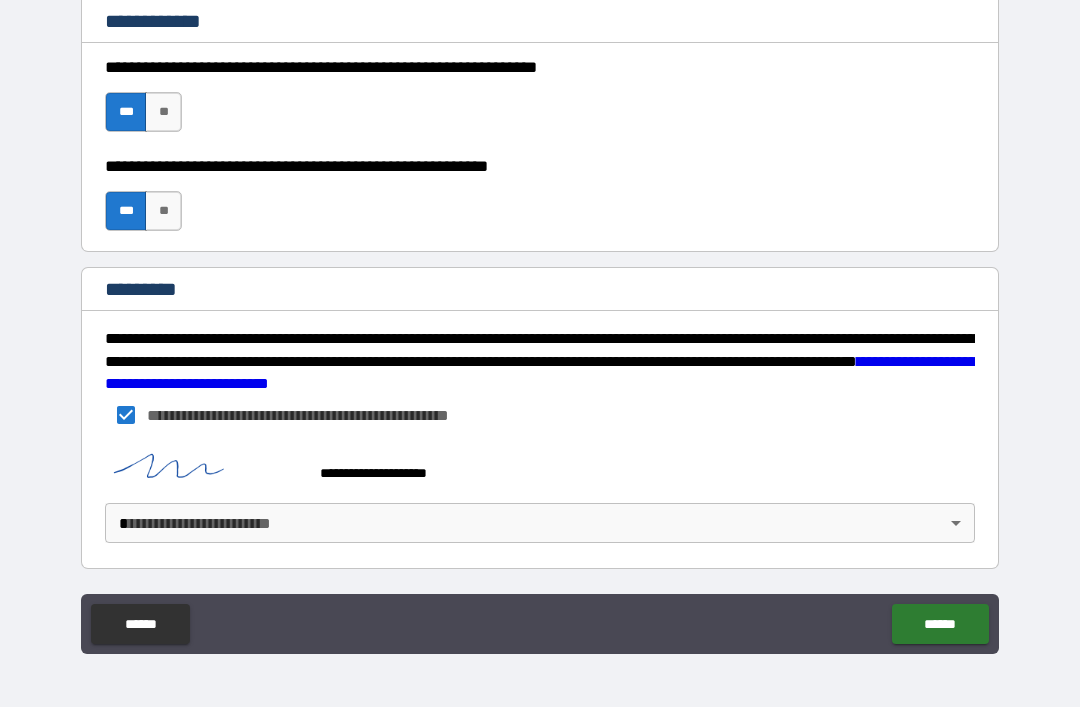 scroll, scrollTop: 2915, scrollLeft: 0, axis: vertical 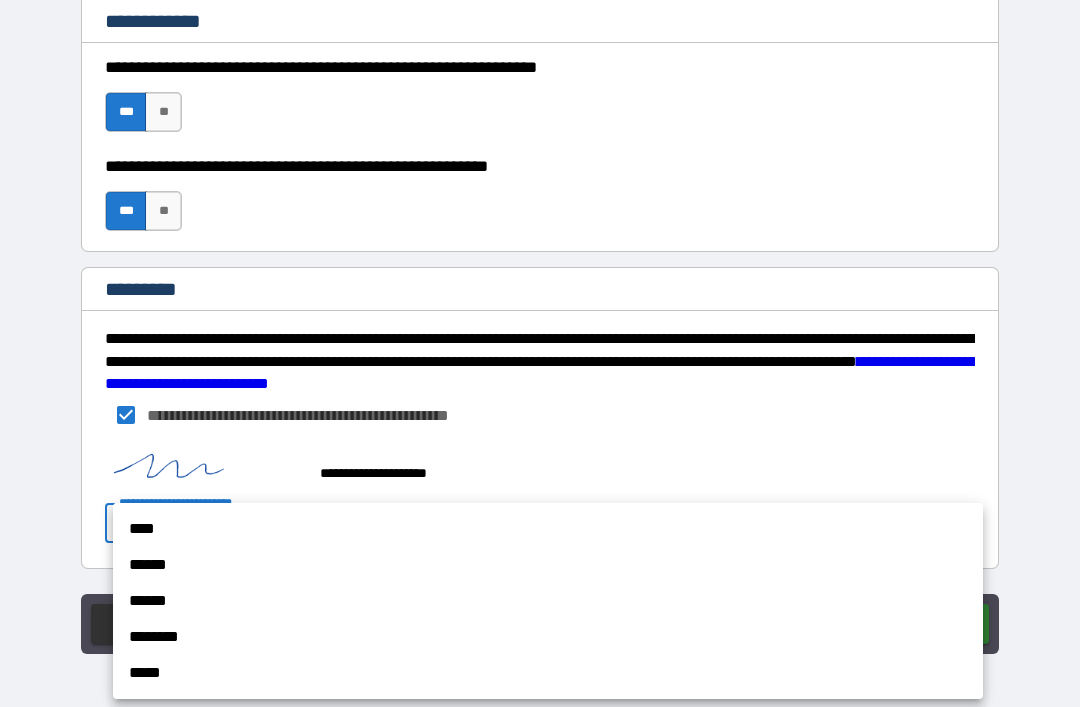 click on "******" at bounding box center [548, 601] 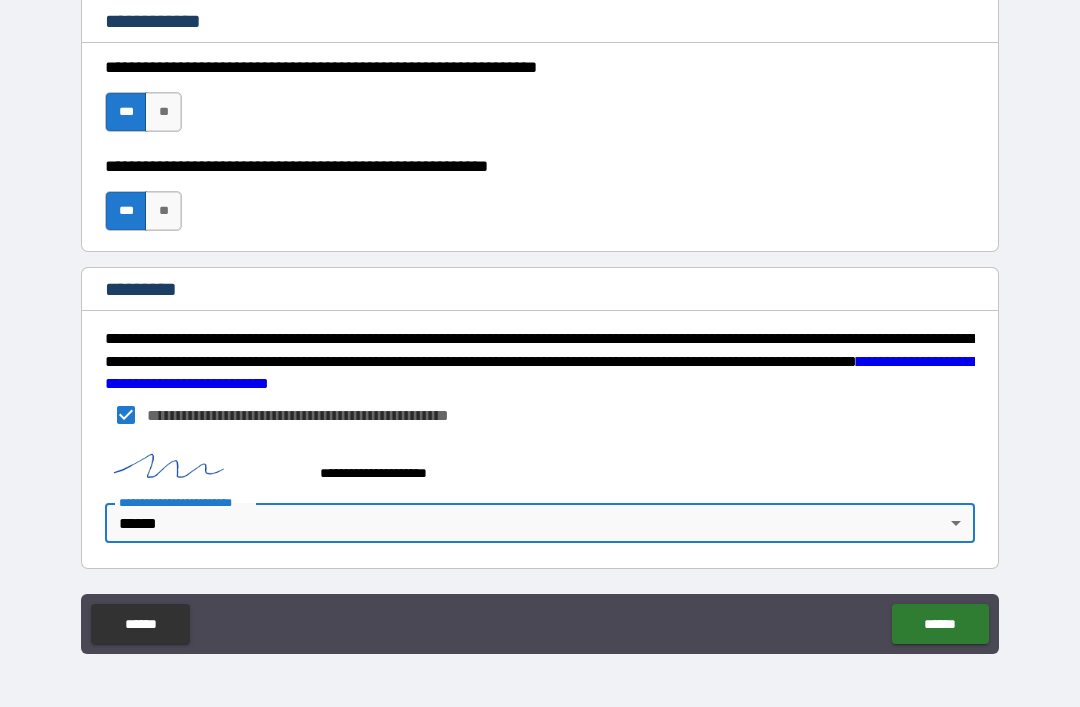 click on "******" at bounding box center (940, 624) 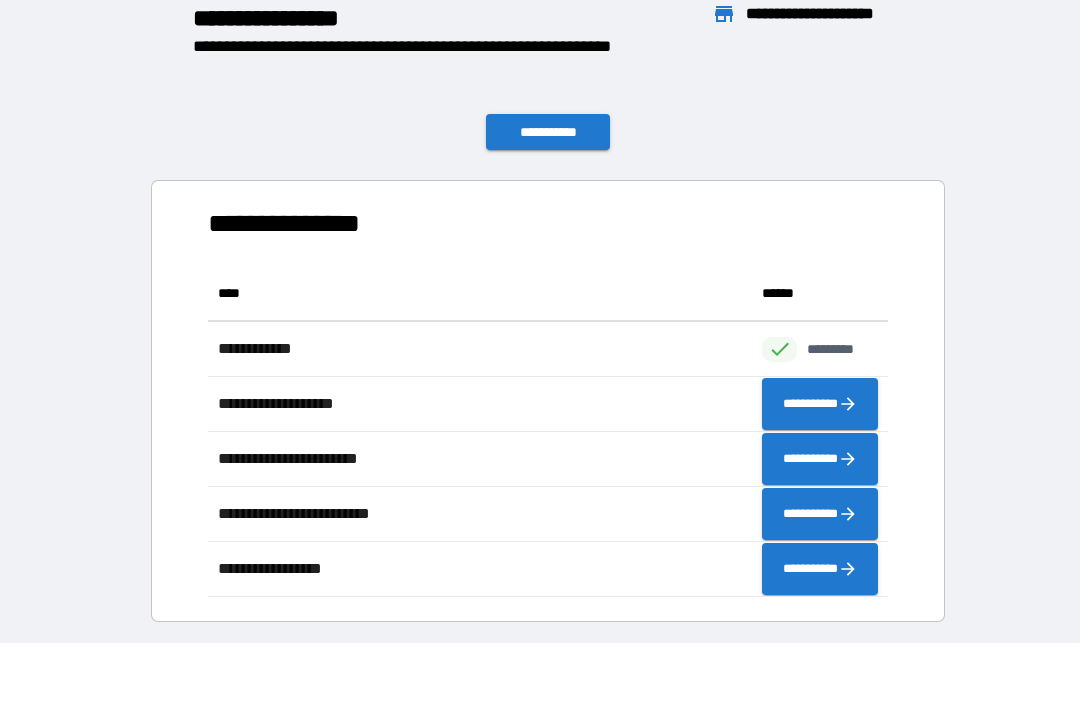scroll, scrollTop: 1, scrollLeft: 1, axis: both 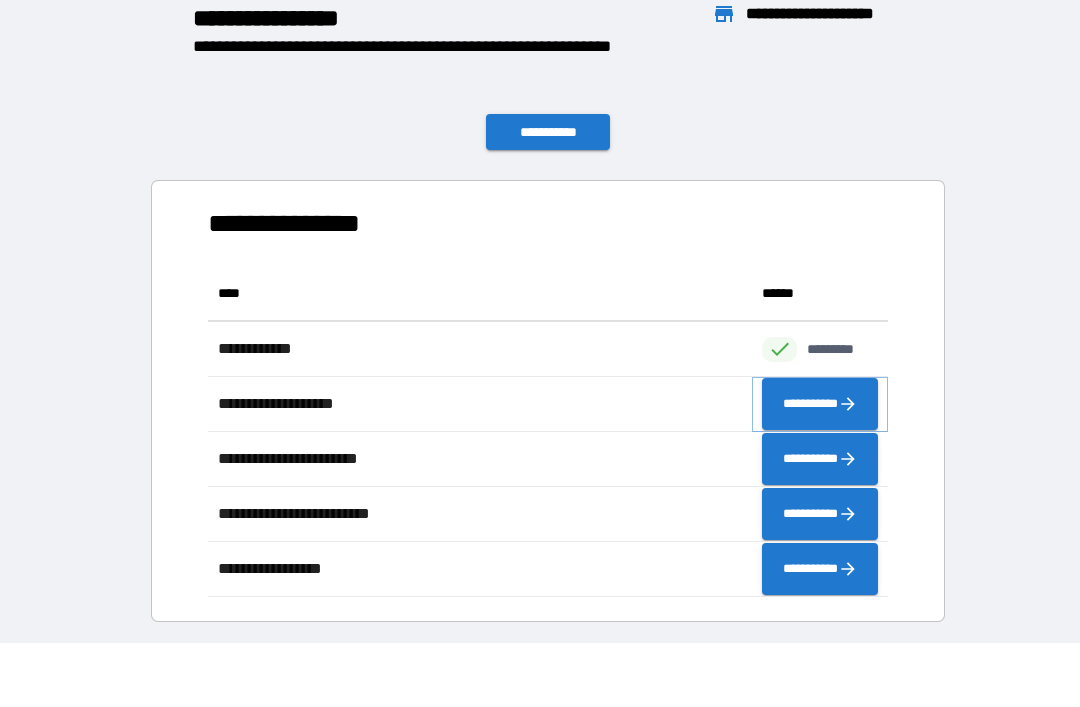 click on "**********" at bounding box center [820, 404] 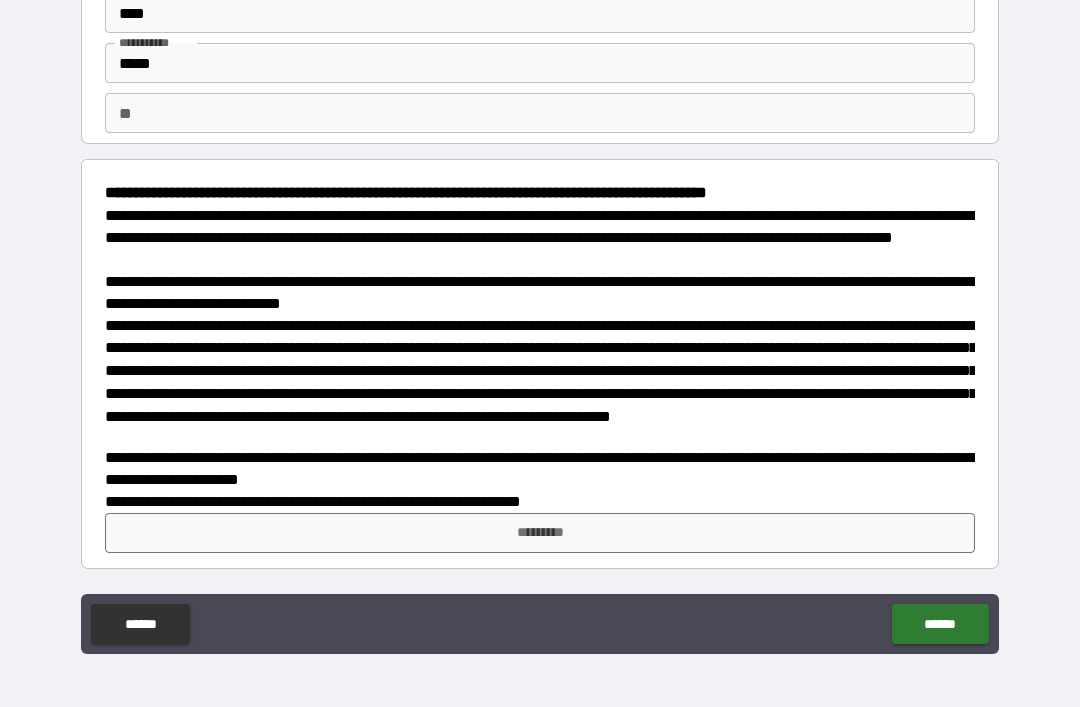 scroll, scrollTop: 87, scrollLeft: 0, axis: vertical 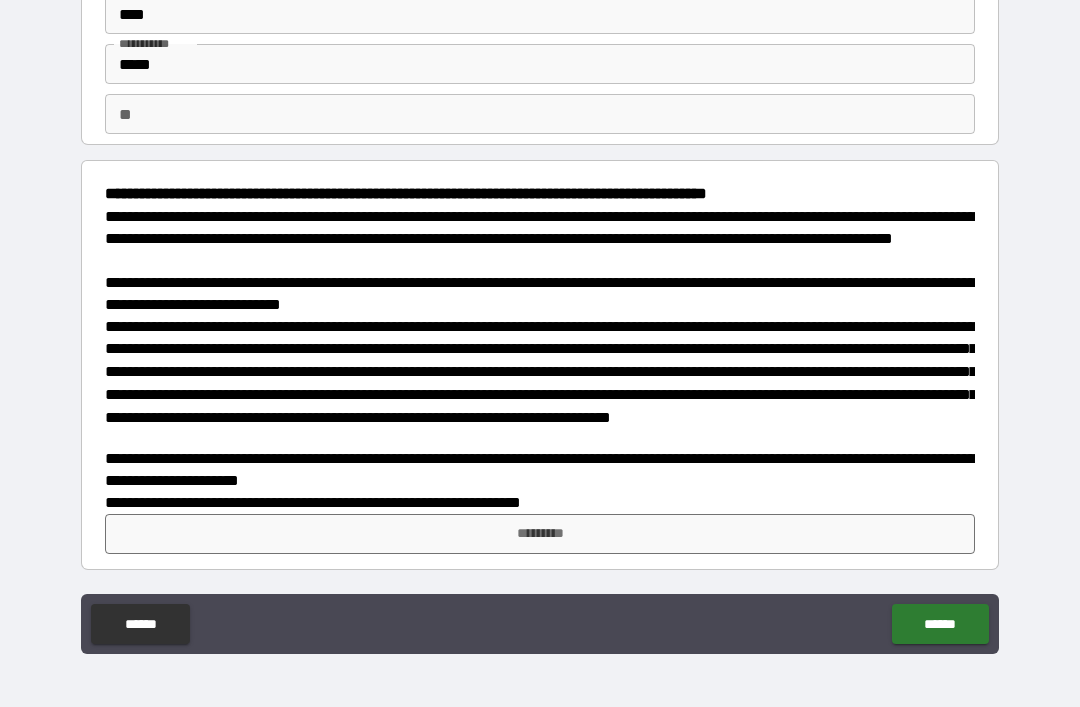 click on "*********" at bounding box center [540, 534] 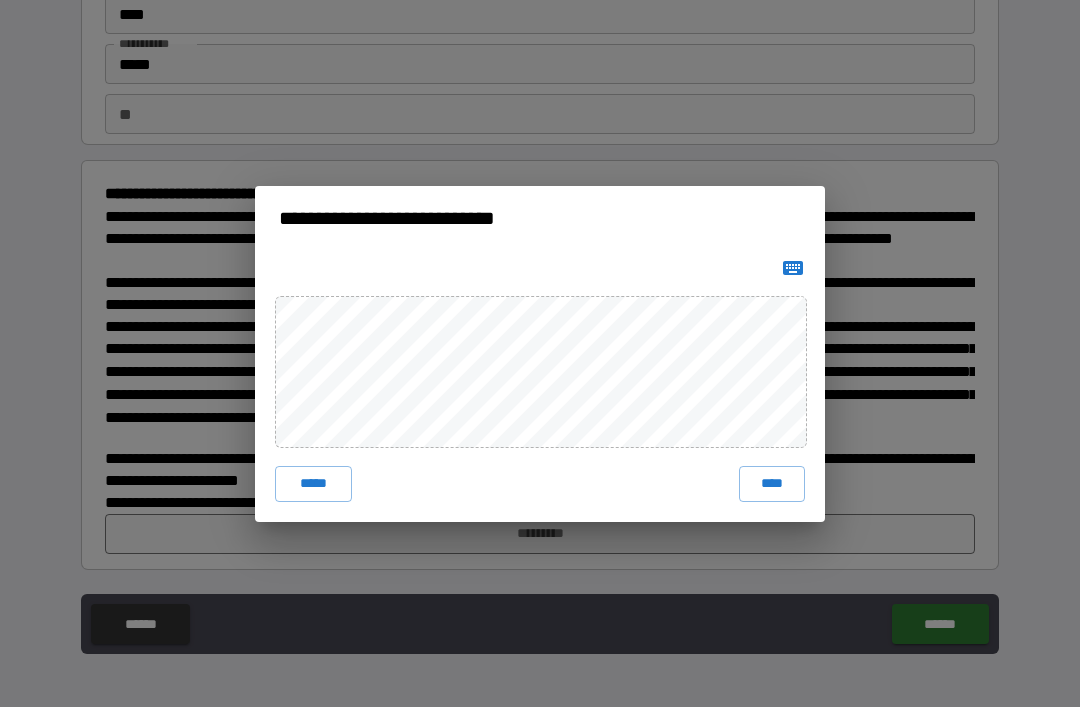 click on "****" at bounding box center [772, 484] 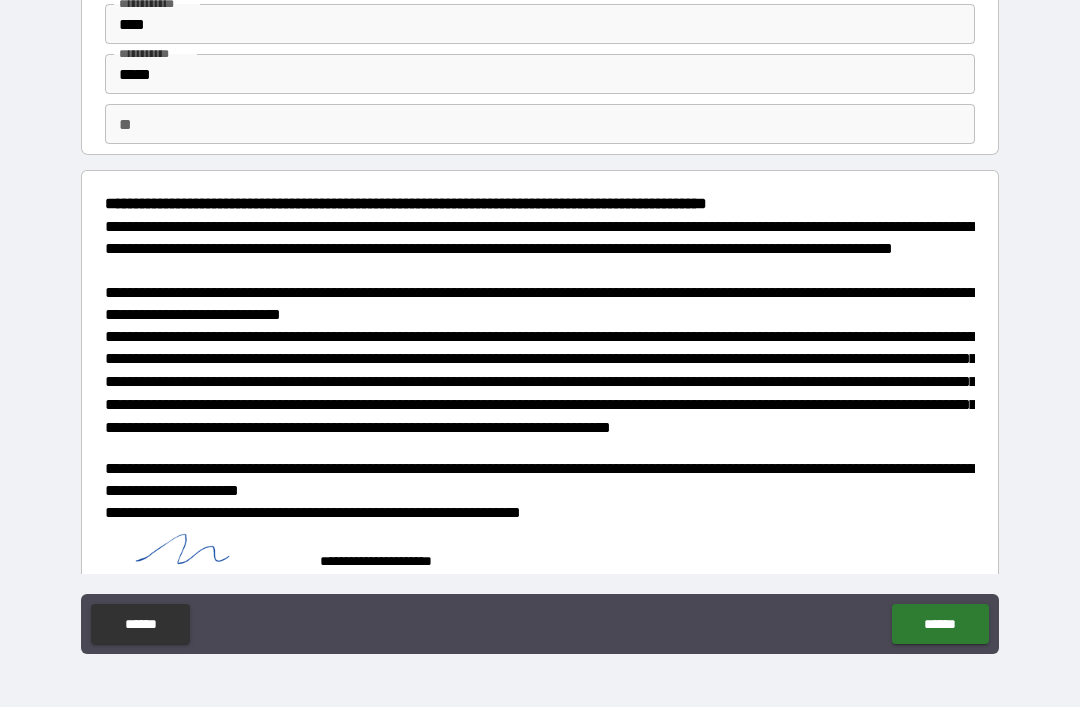 click on "******" at bounding box center (940, 624) 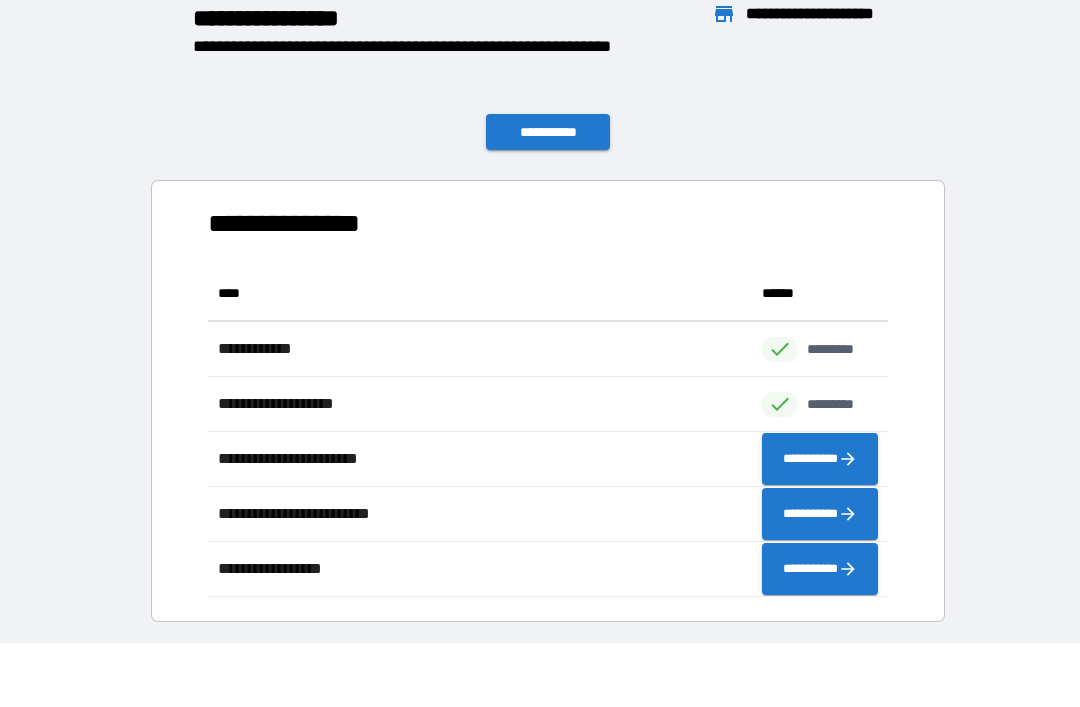scroll, scrollTop: 331, scrollLeft: 680, axis: both 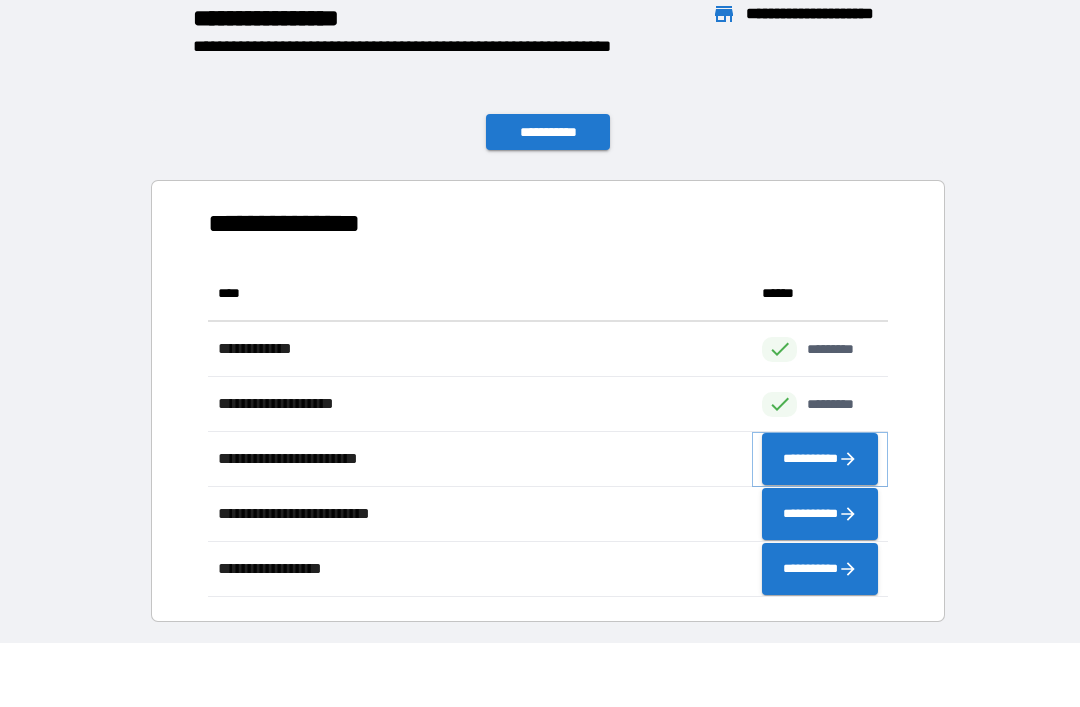 click on "**********" at bounding box center (820, 459) 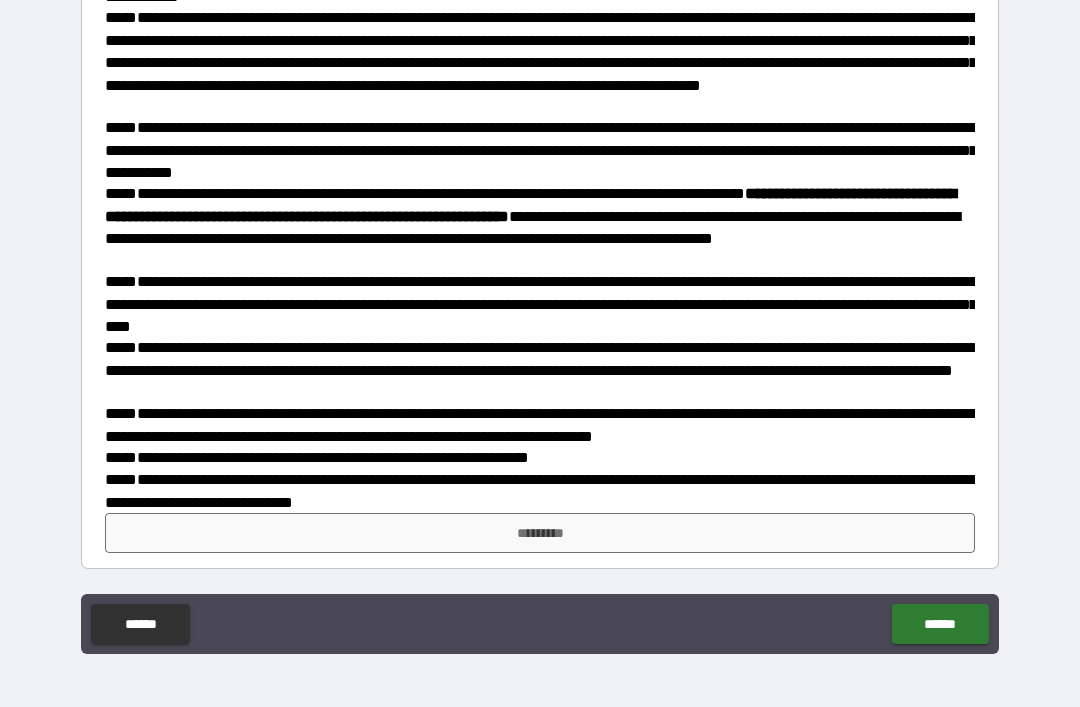 scroll, scrollTop: 851, scrollLeft: 0, axis: vertical 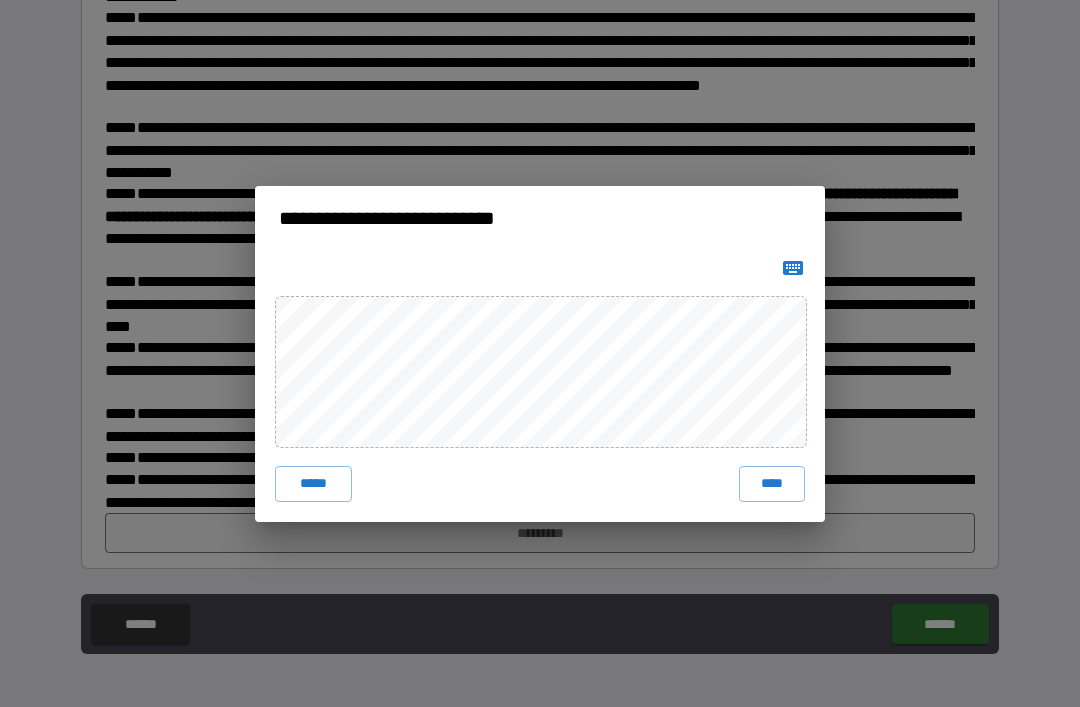 click on "****" at bounding box center [772, 484] 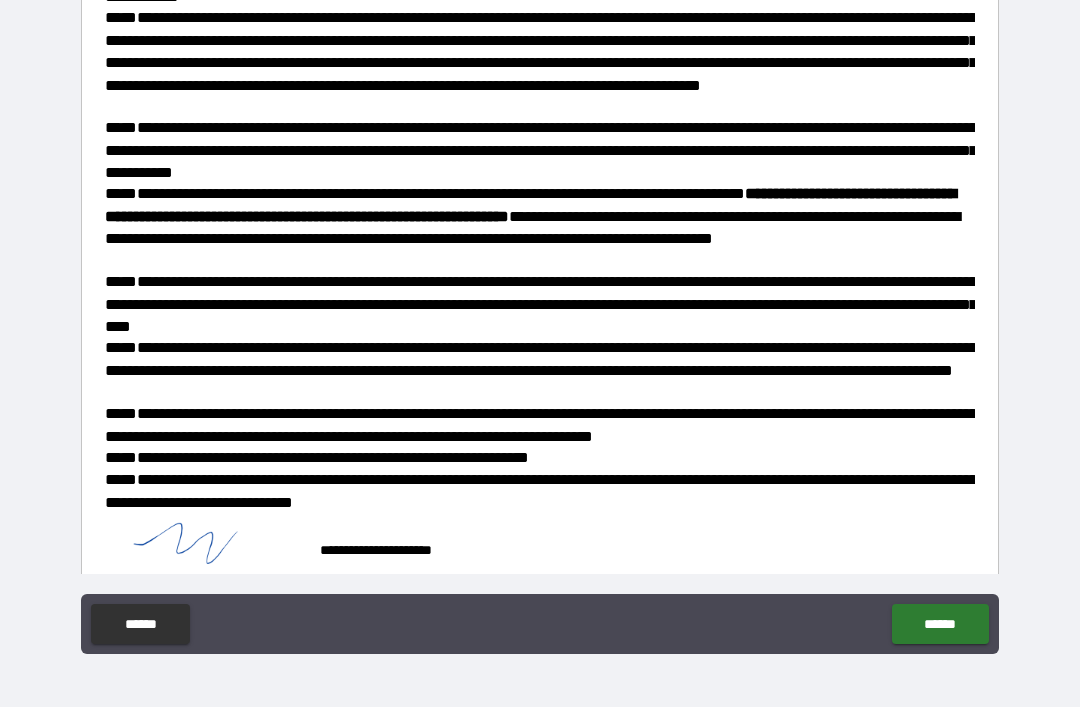 scroll, scrollTop: 841, scrollLeft: 0, axis: vertical 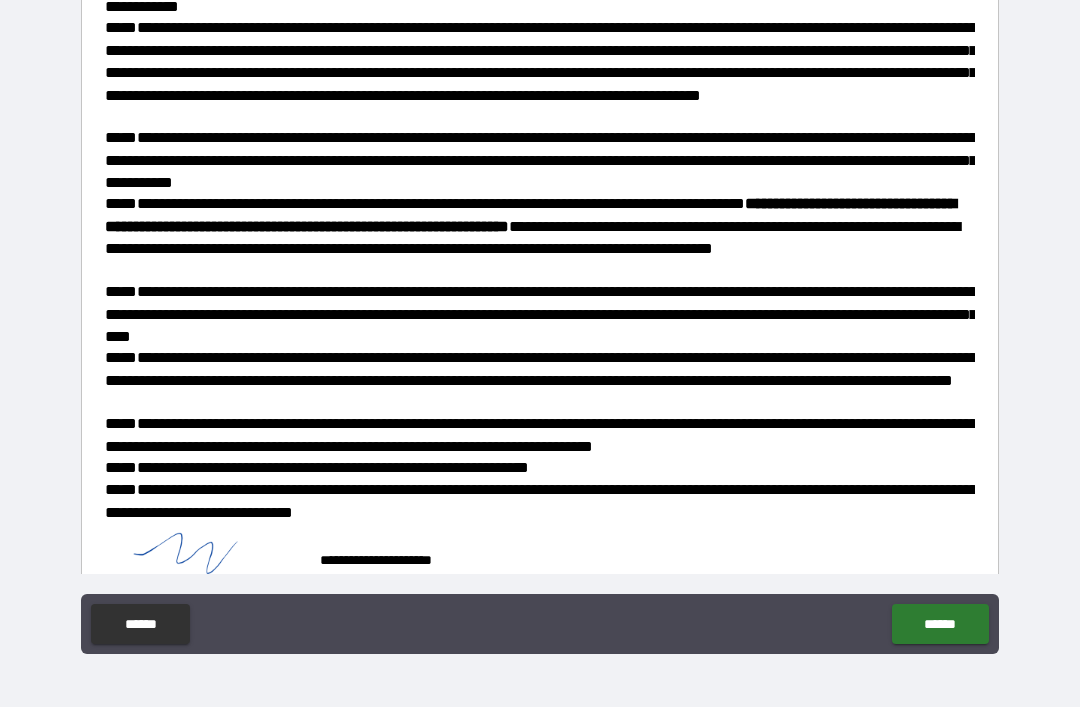 click on "******" at bounding box center [940, 624] 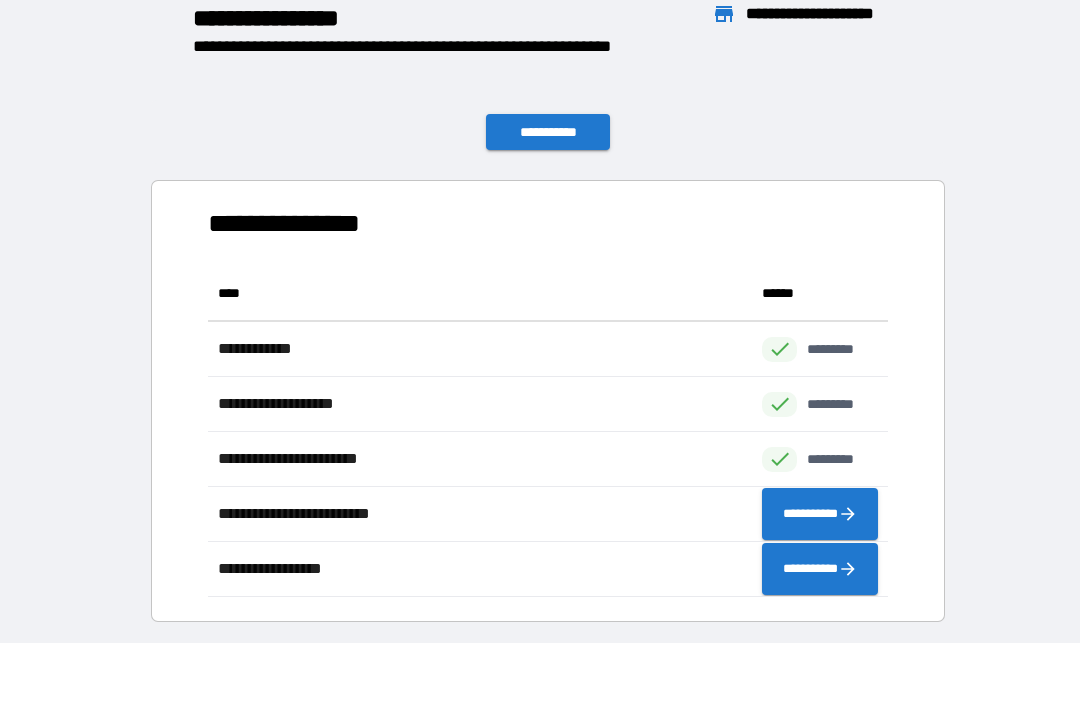 scroll, scrollTop: 1, scrollLeft: 1, axis: both 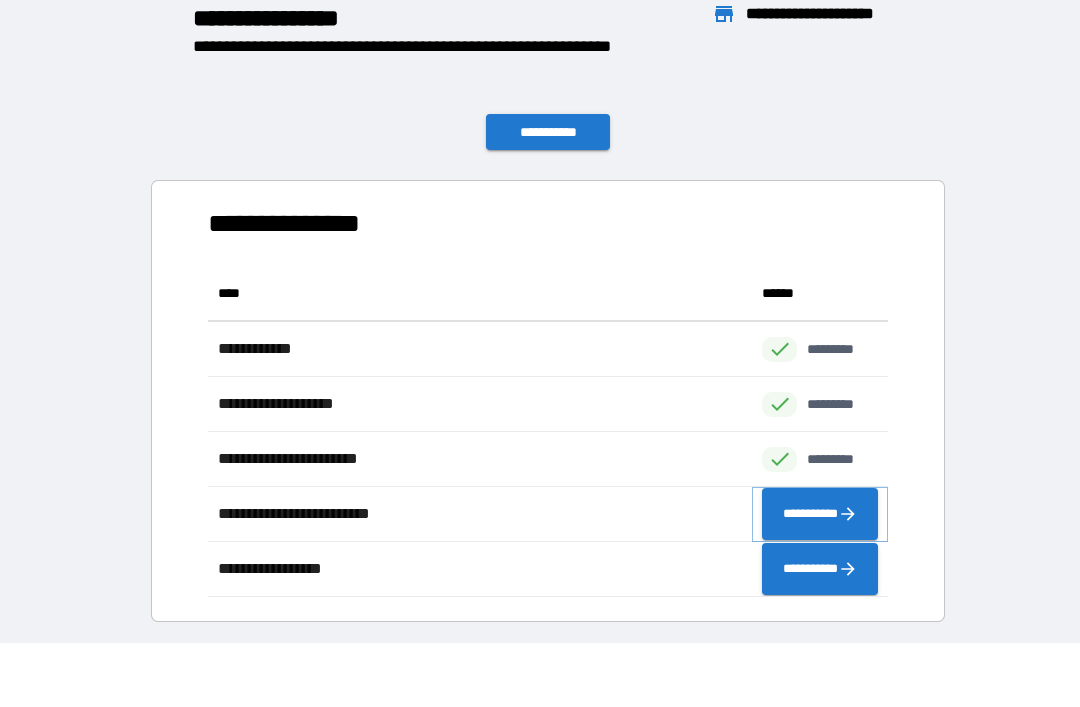 click on "**********" at bounding box center (820, 514) 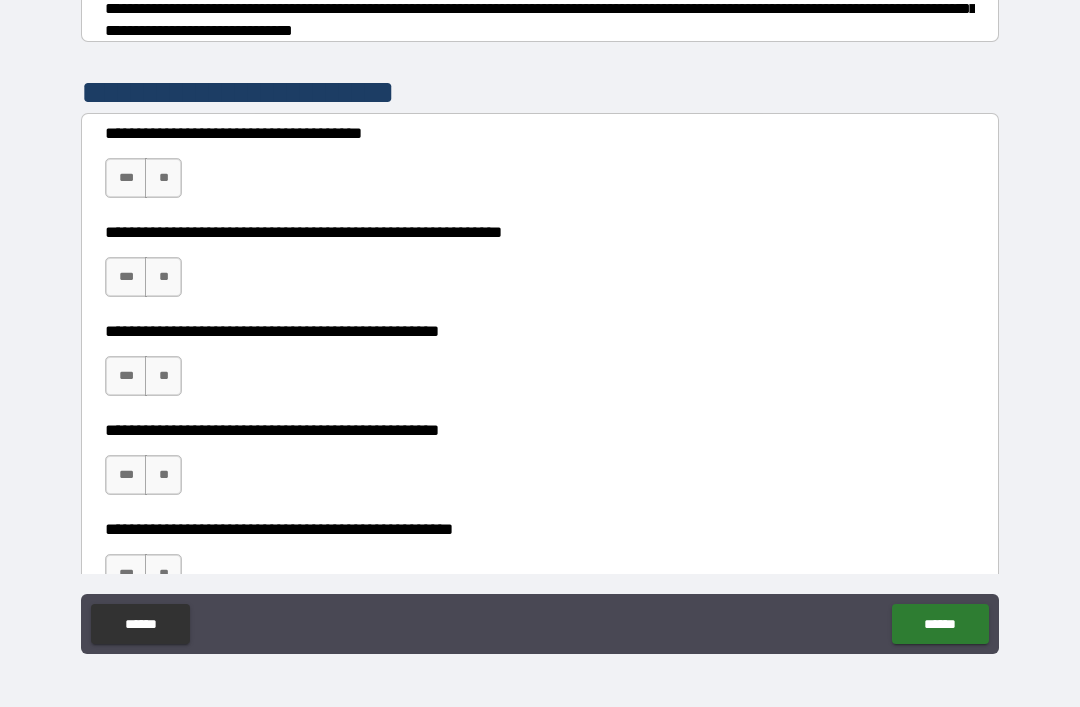 scroll, scrollTop: 341, scrollLeft: 0, axis: vertical 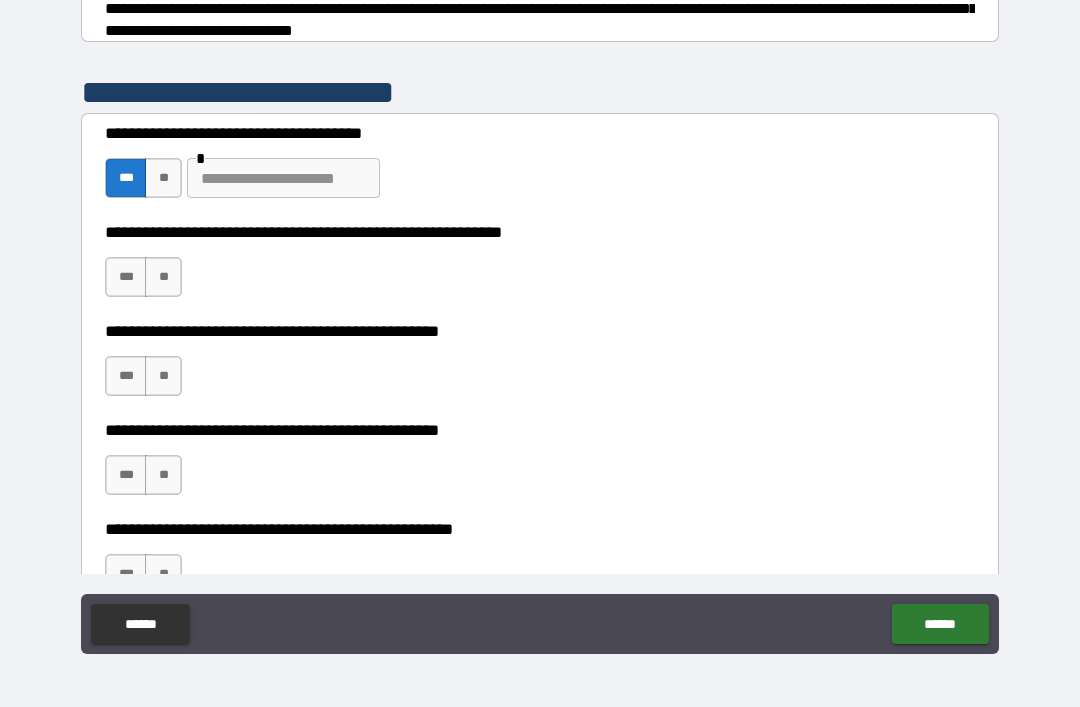 click on "**" at bounding box center (163, 277) 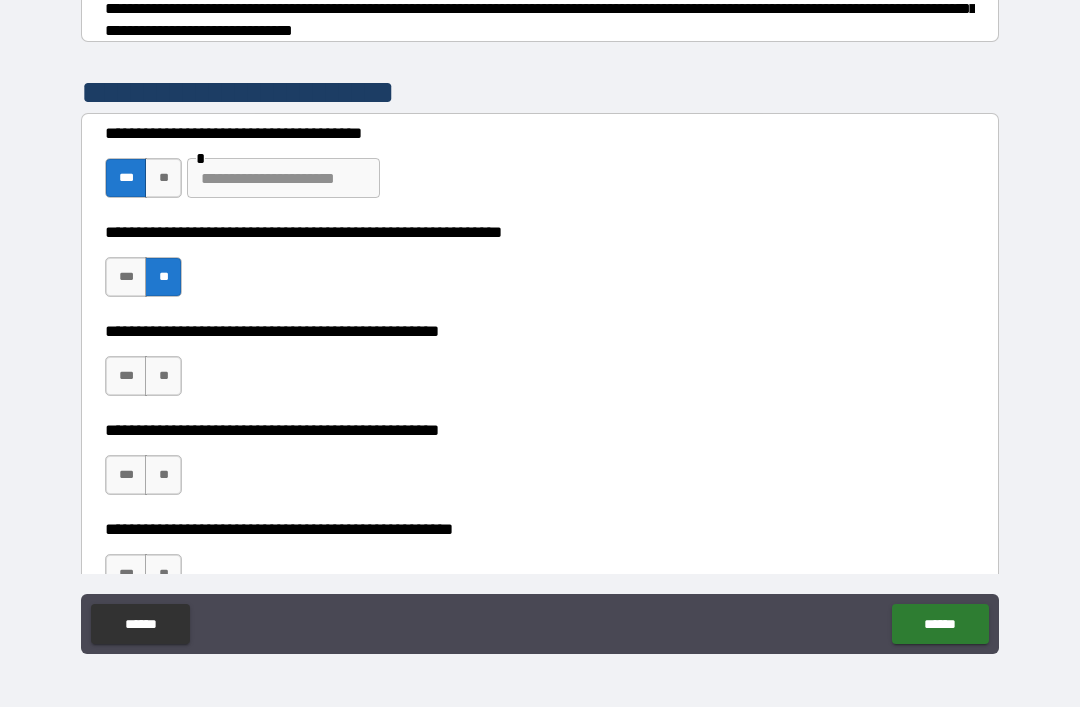 click on "**" at bounding box center [163, 376] 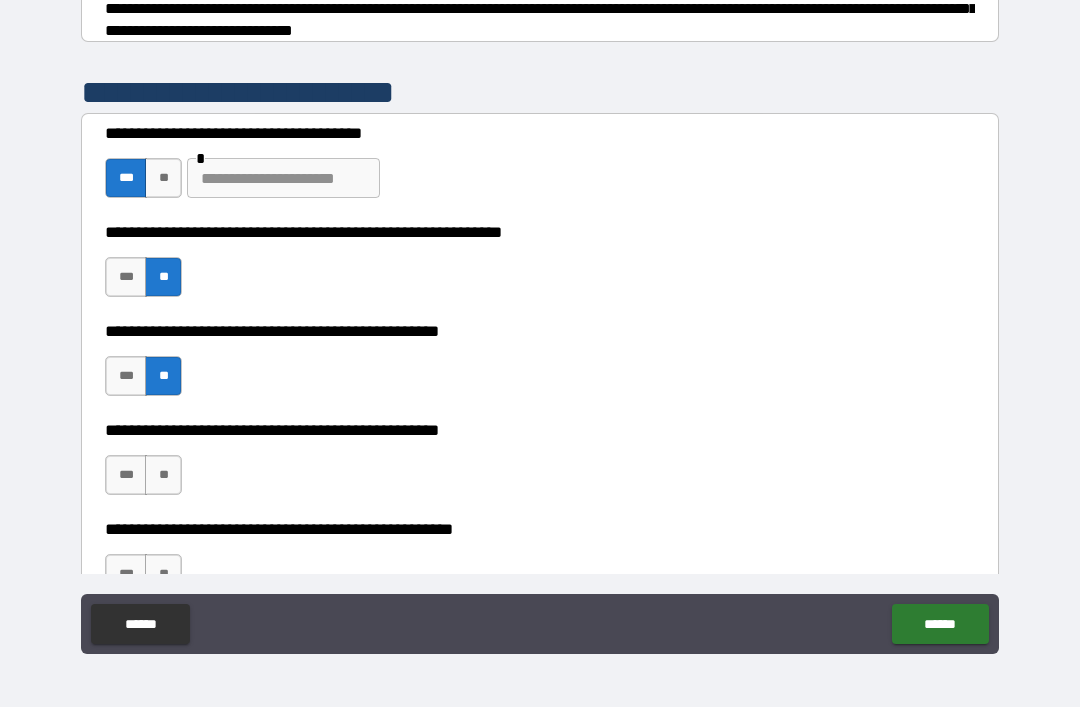 click on "**" at bounding box center [163, 475] 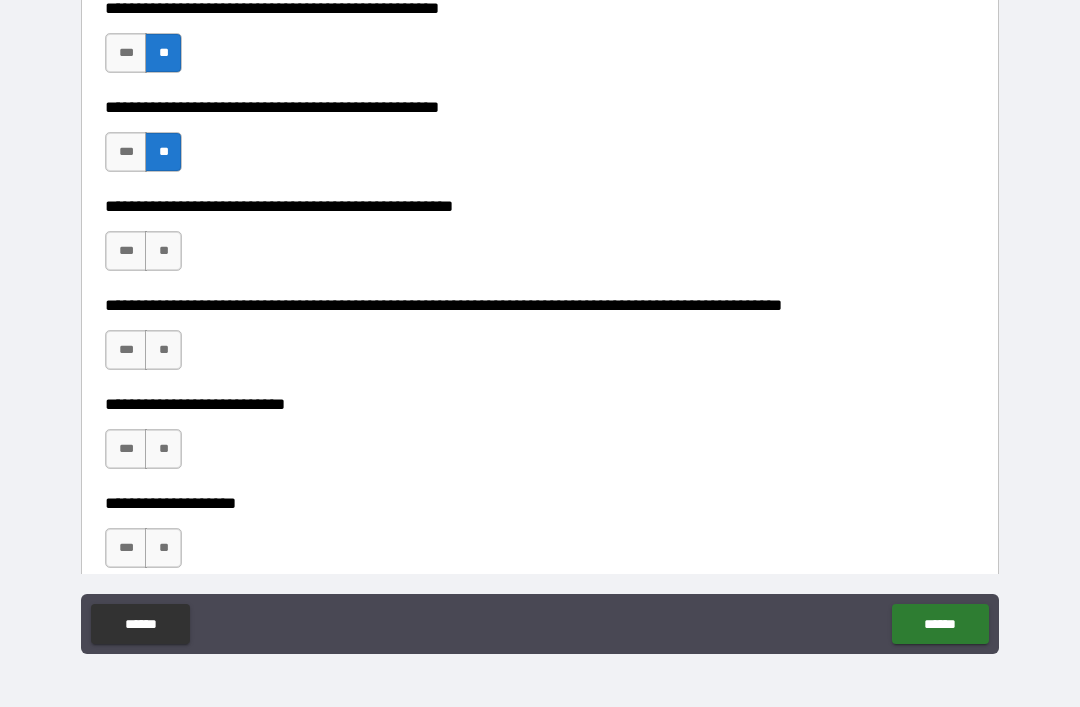 scroll, scrollTop: 665, scrollLeft: 0, axis: vertical 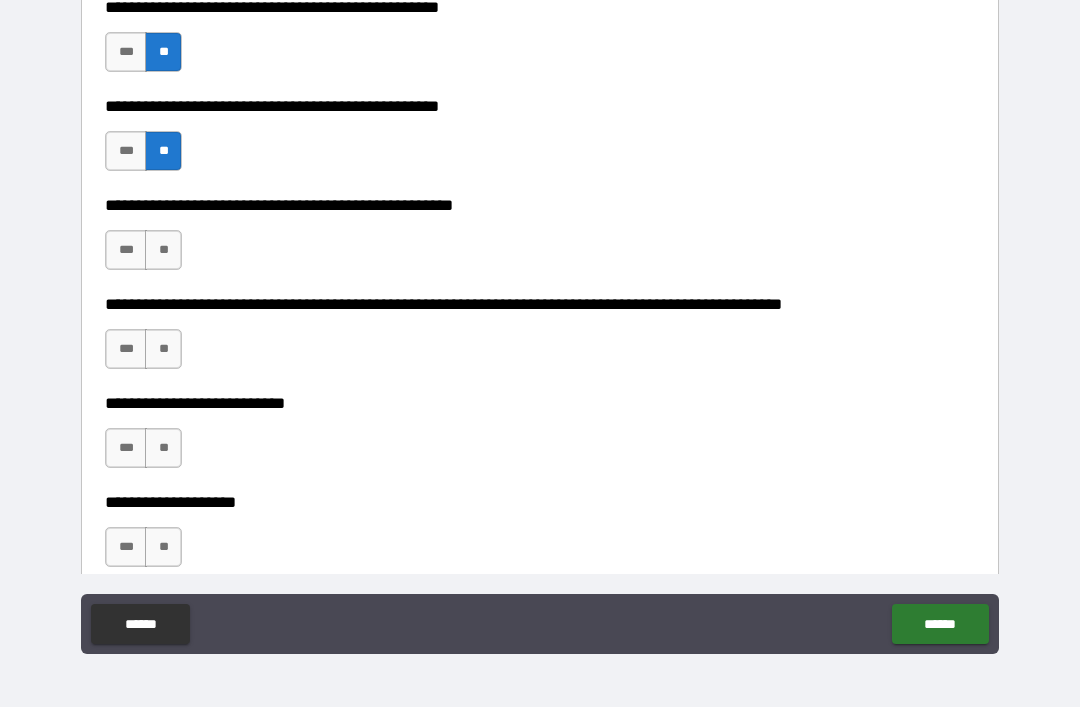 click on "**" at bounding box center (163, 250) 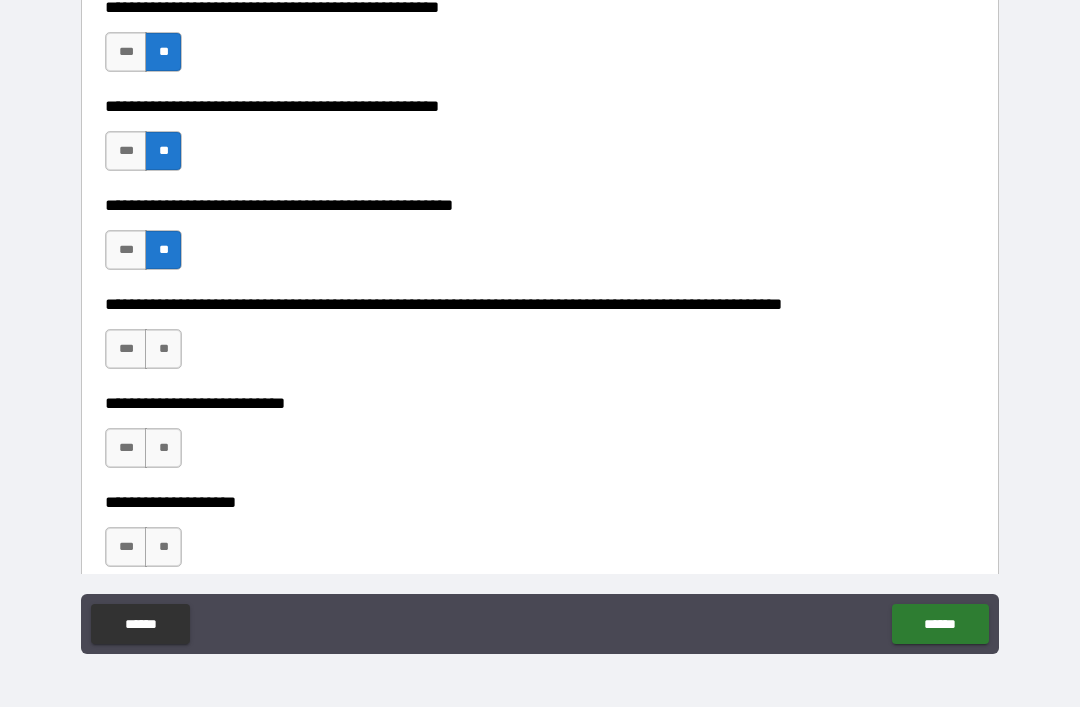 click on "**" at bounding box center [163, 349] 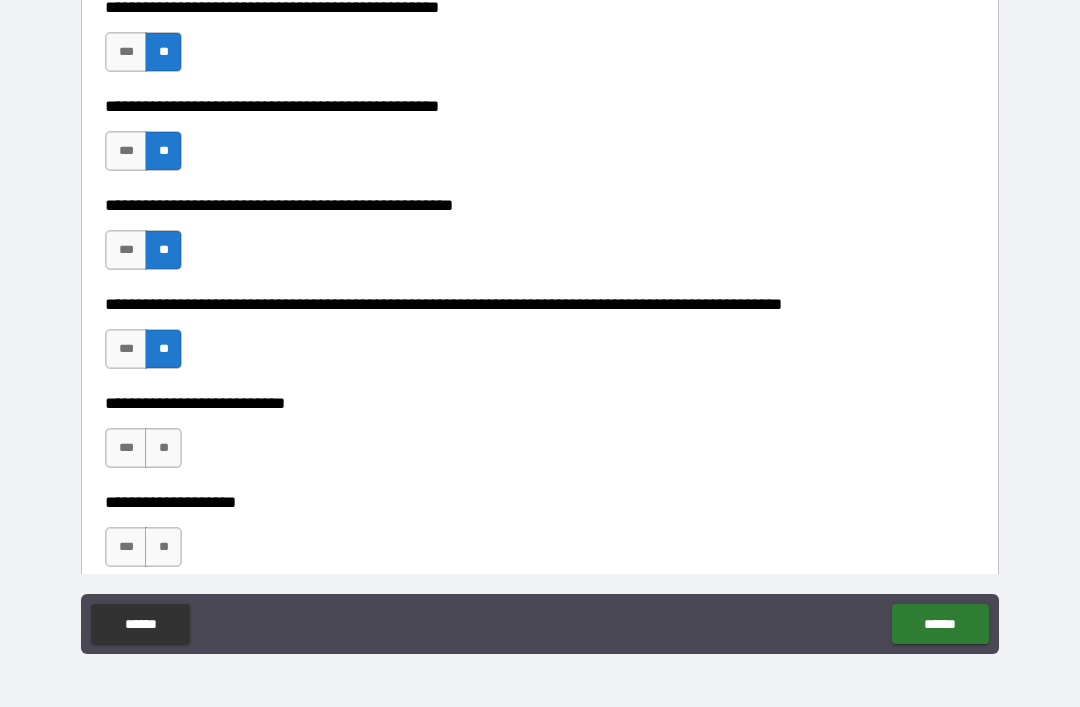 click on "**" at bounding box center [163, 448] 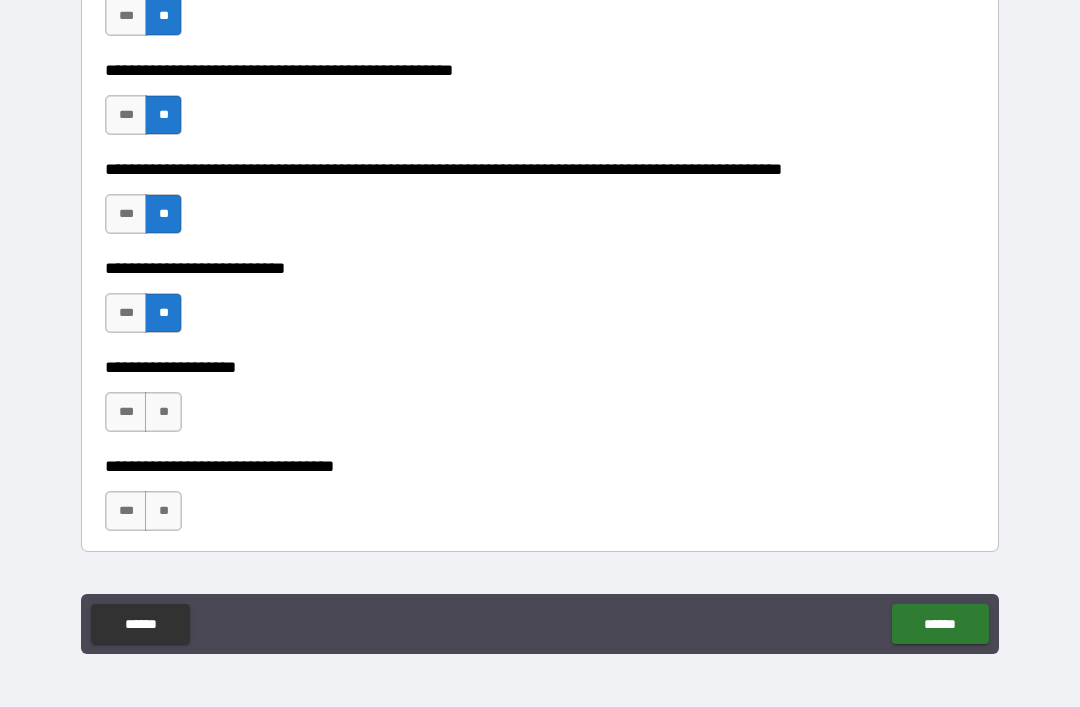 scroll, scrollTop: 807, scrollLeft: 0, axis: vertical 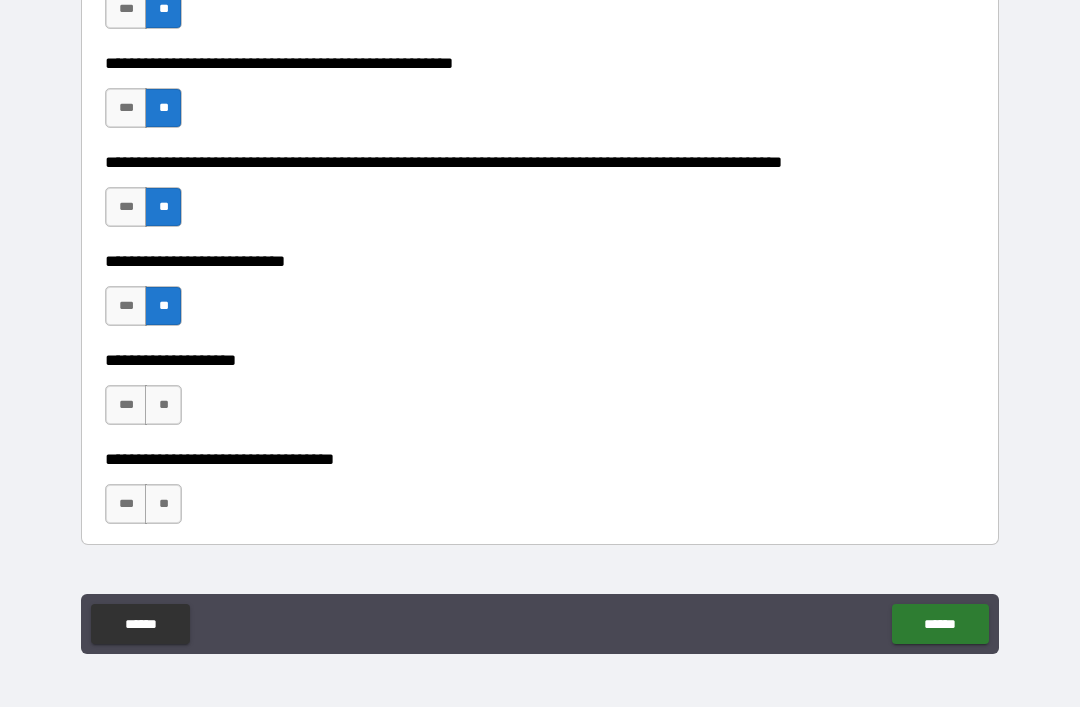 click on "**" at bounding box center [163, 405] 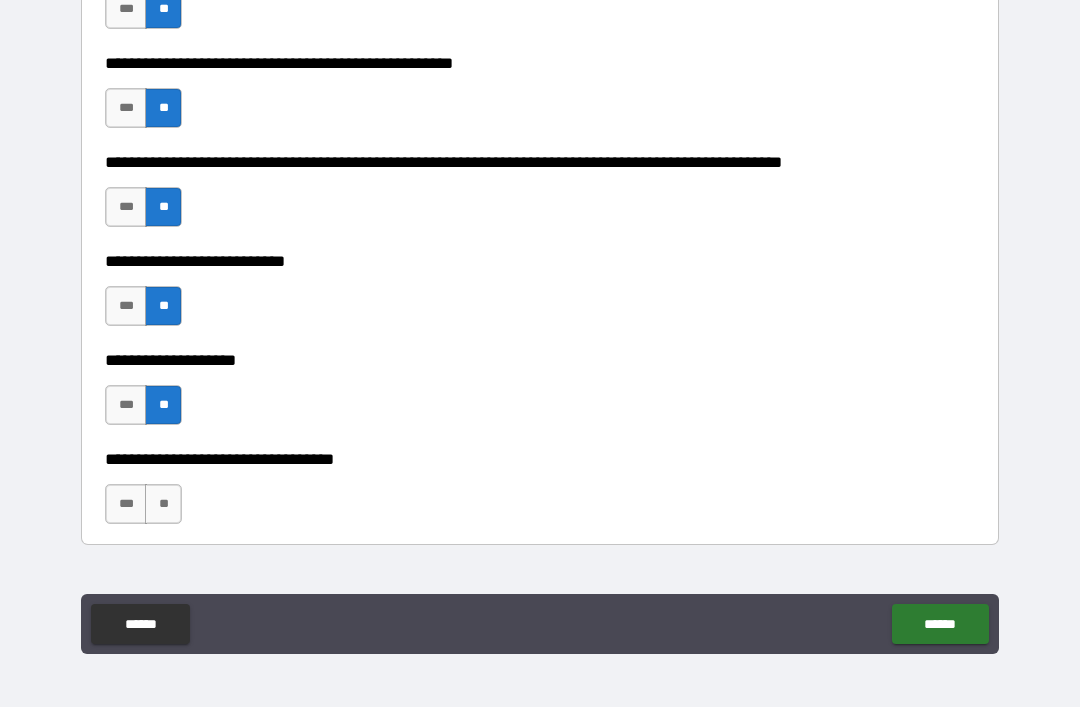 click on "**" at bounding box center (163, 504) 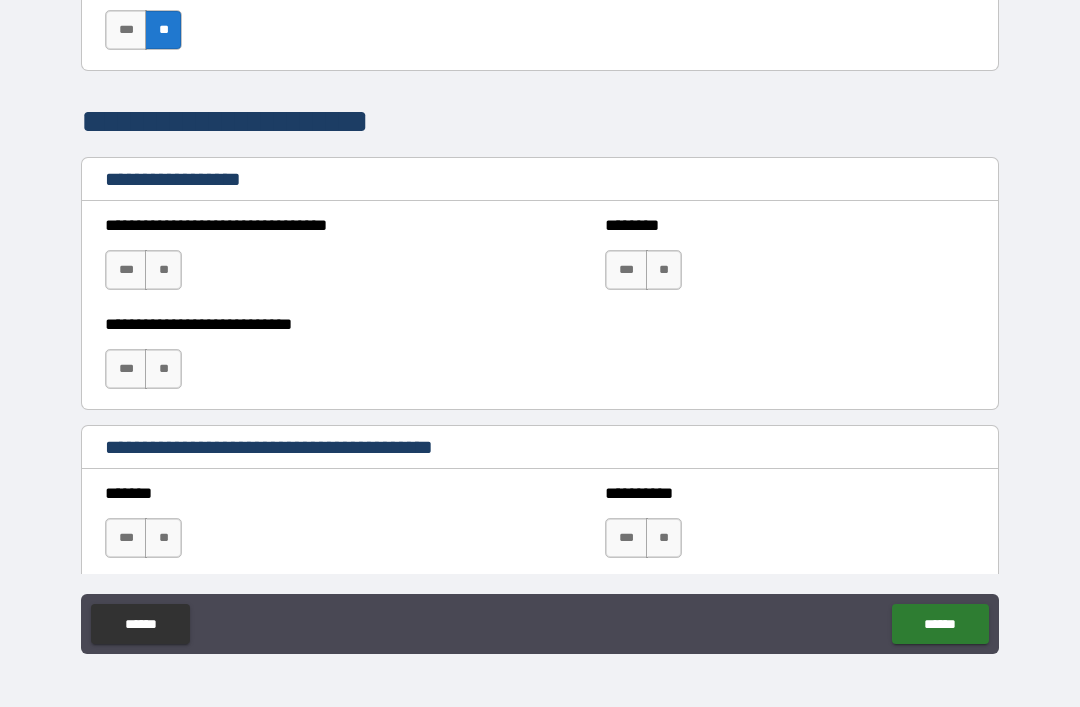 scroll, scrollTop: 1279, scrollLeft: 0, axis: vertical 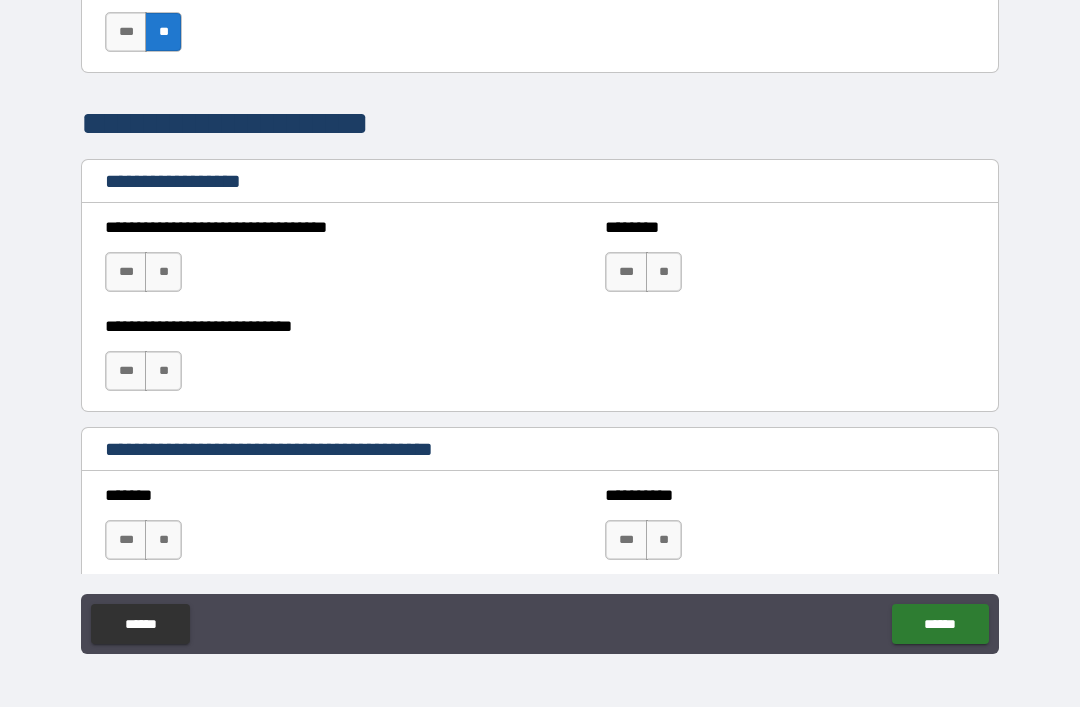 click on "**" at bounding box center (163, 371) 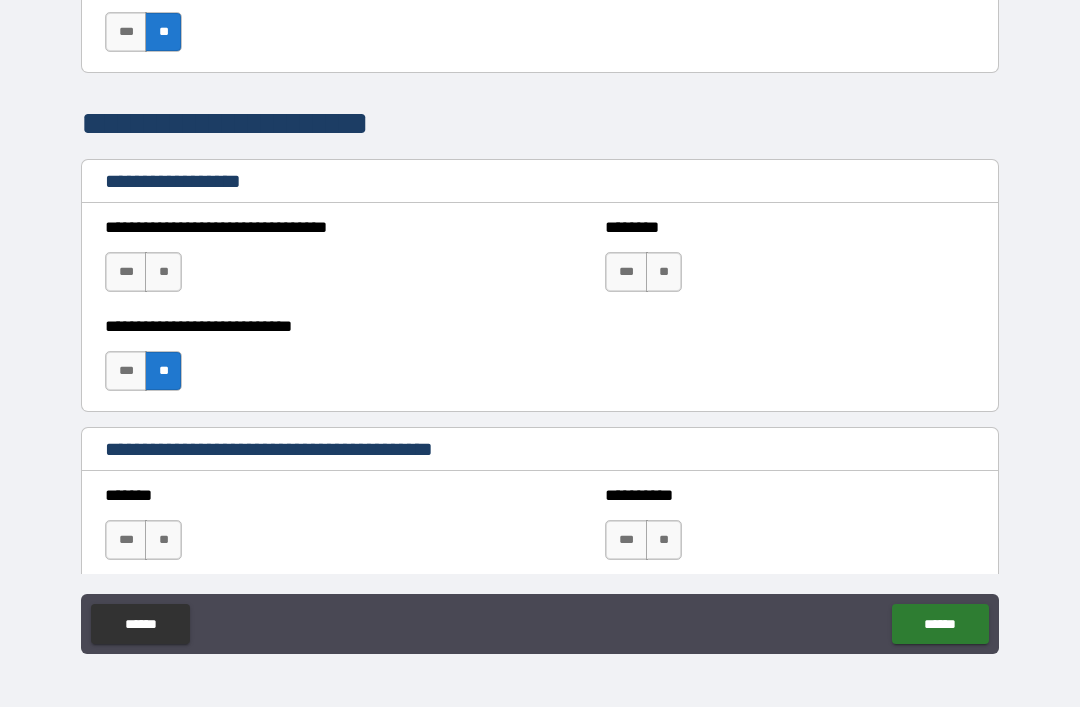 click on "**" at bounding box center (163, 272) 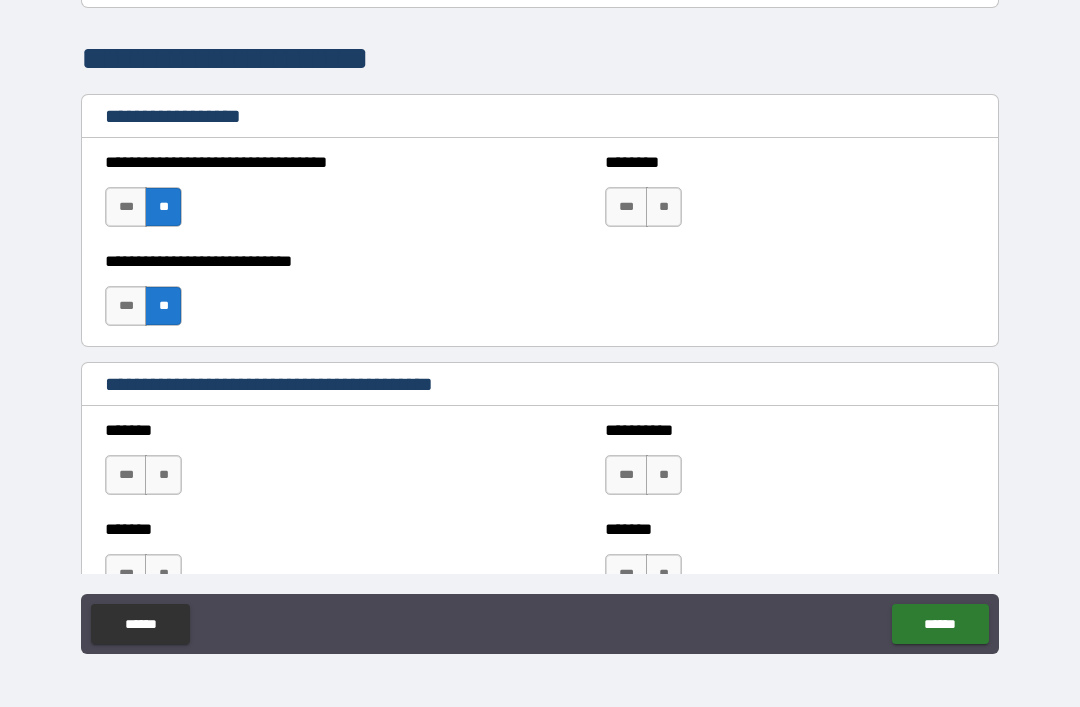 scroll, scrollTop: 1349, scrollLeft: 0, axis: vertical 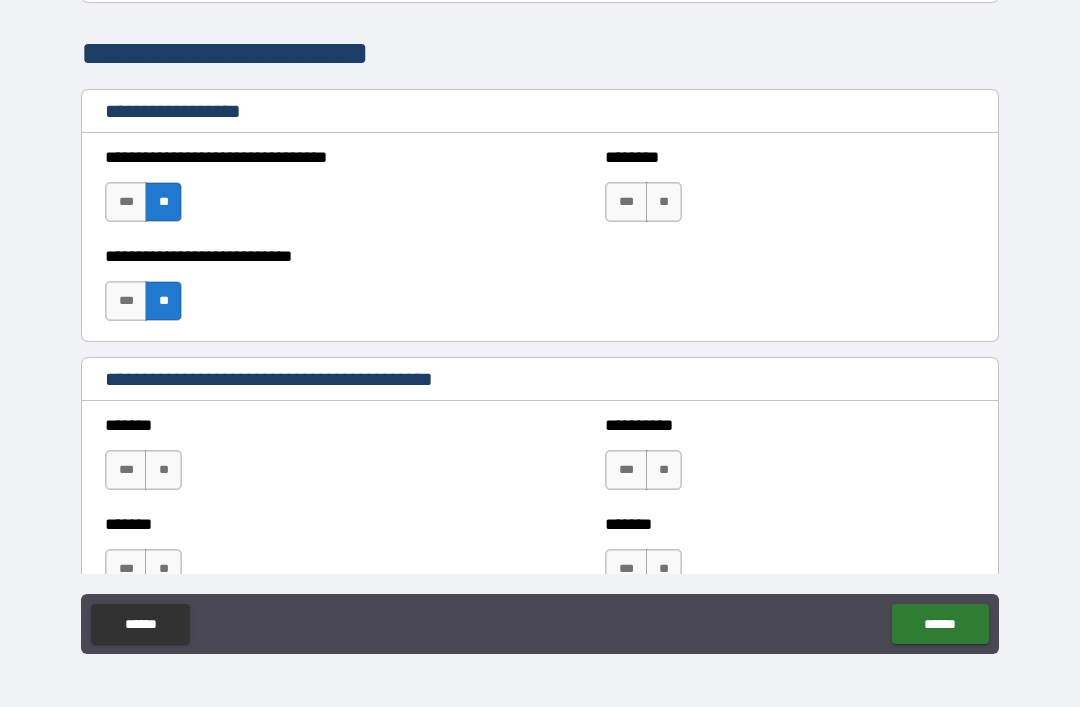 click on "**" at bounding box center [664, 202] 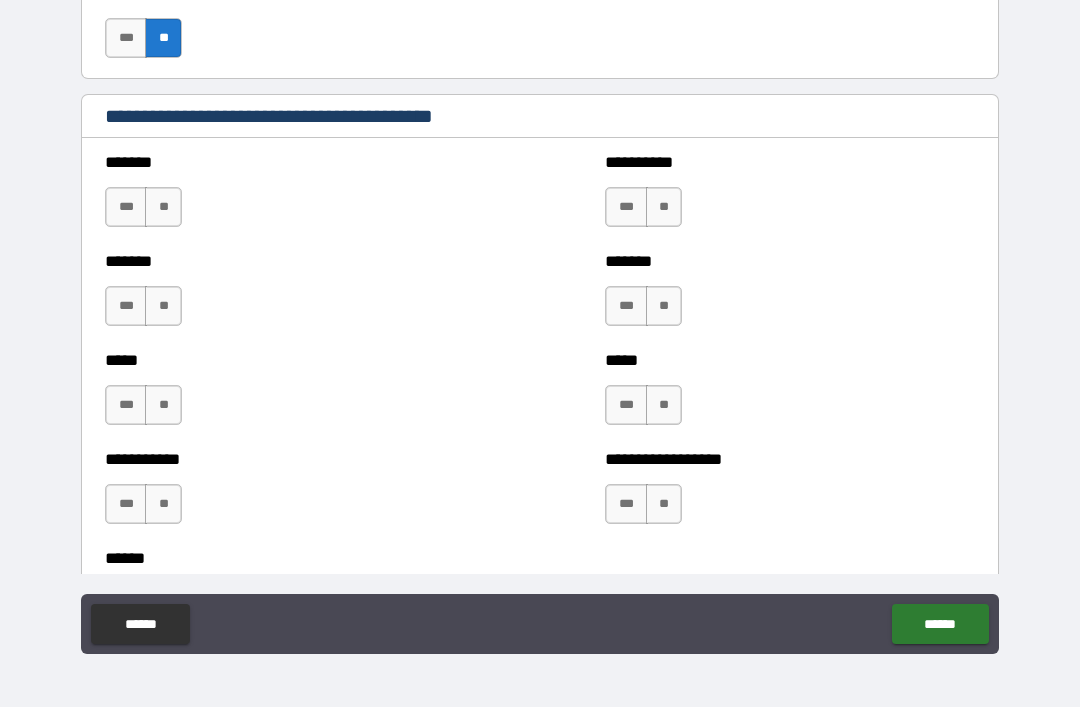 scroll, scrollTop: 1618, scrollLeft: 0, axis: vertical 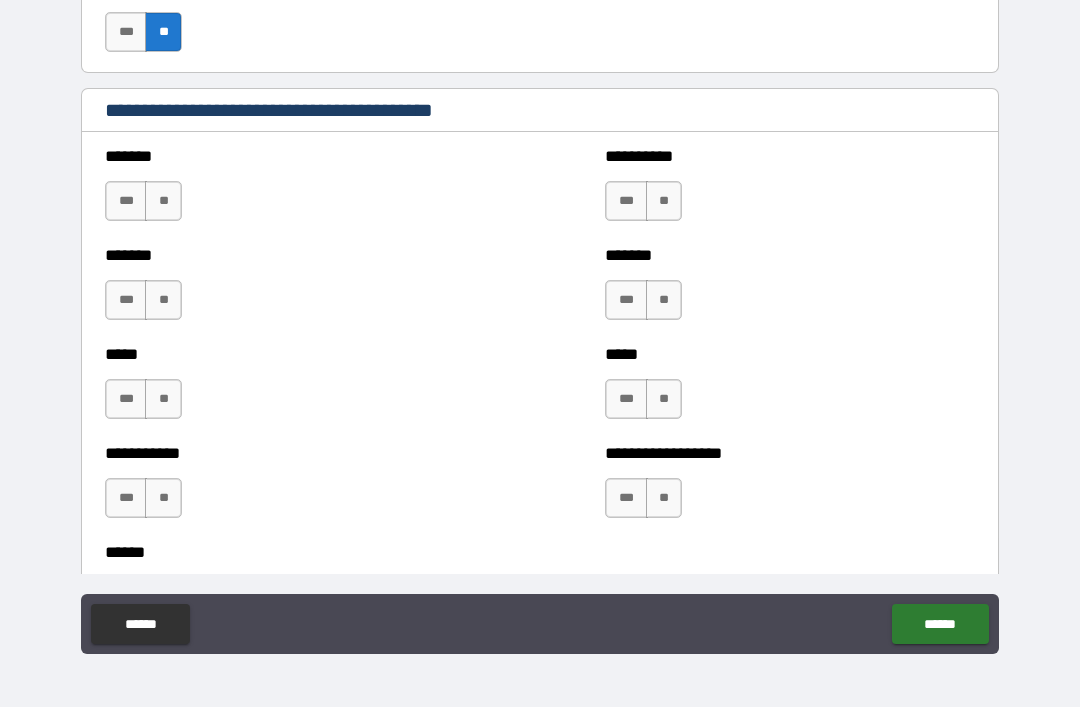 click on "**" at bounding box center [163, 300] 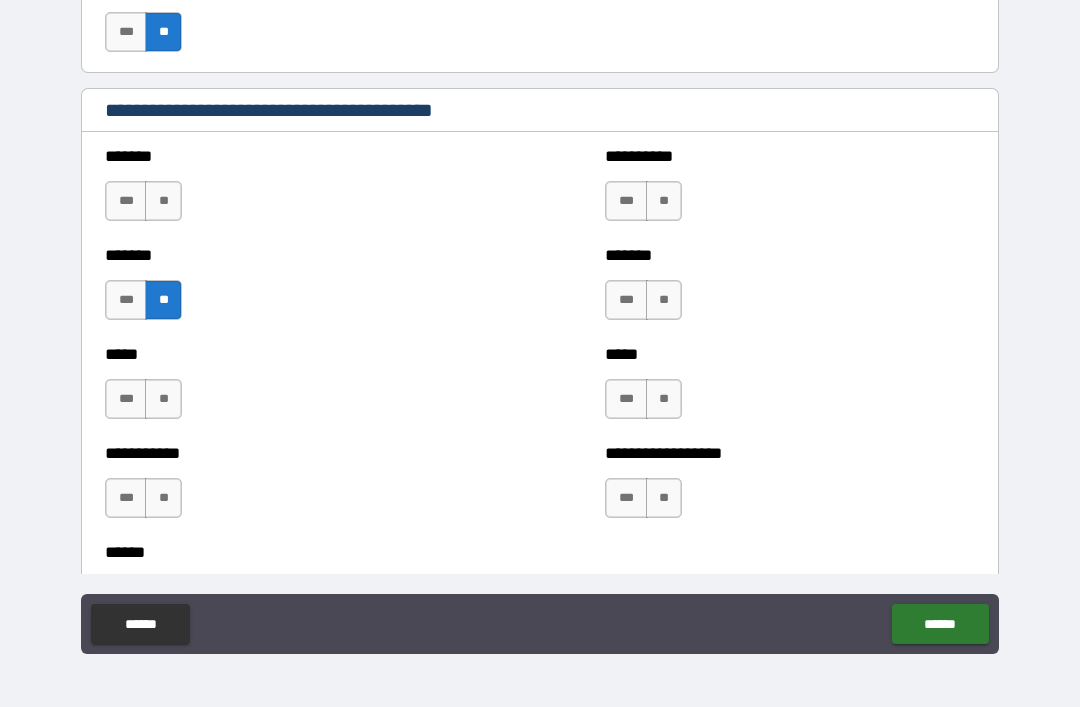 click on "**" at bounding box center (163, 399) 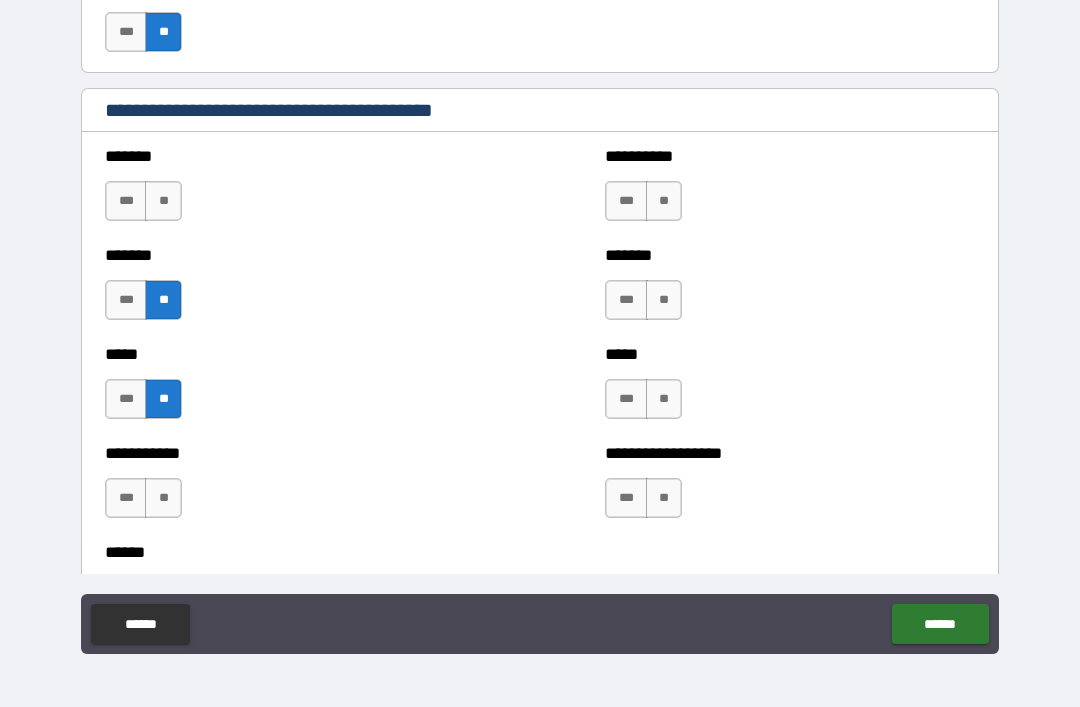 click on "**" at bounding box center (163, 498) 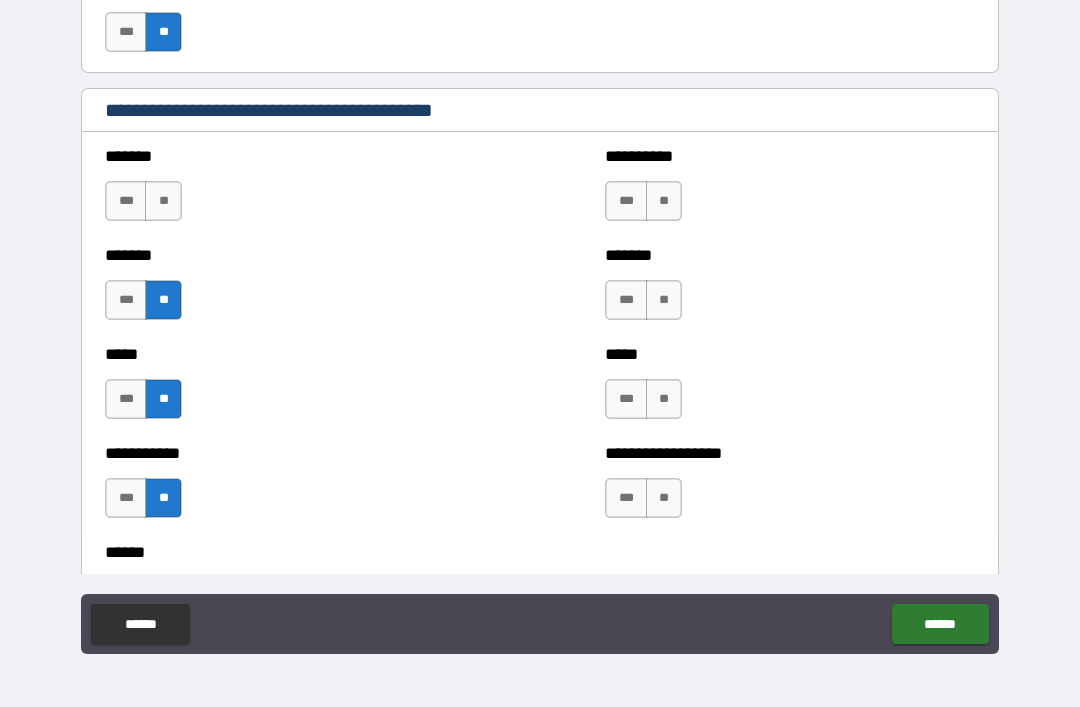 click on "**" at bounding box center (664, 201) 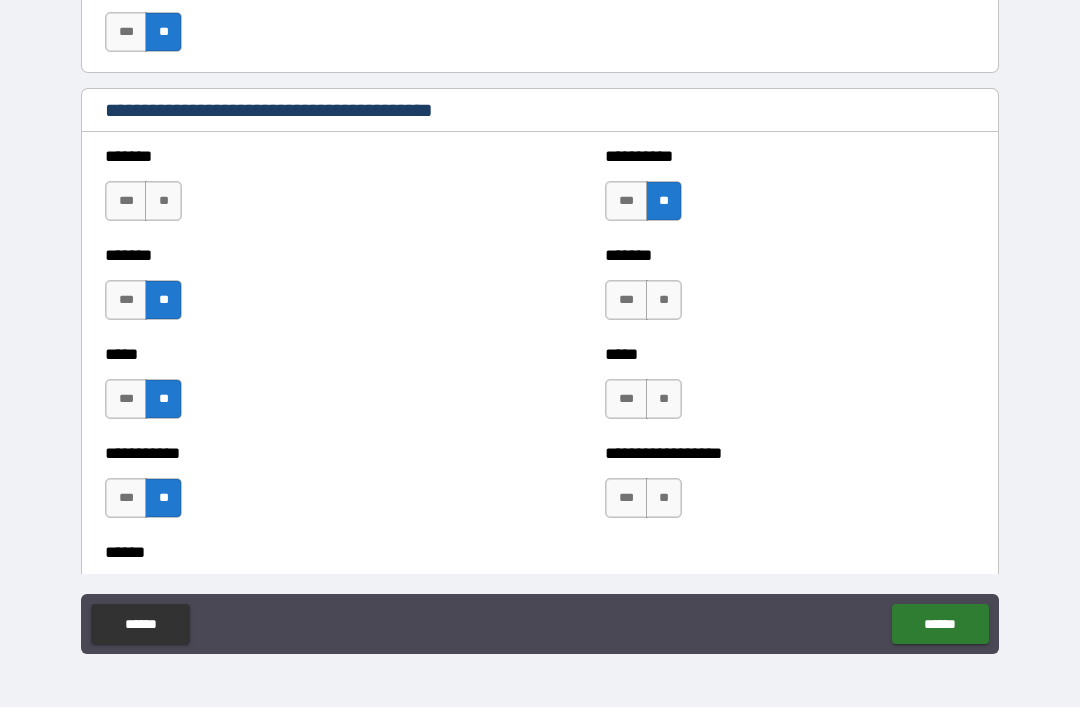 click on "**" at bounding box center [664, 300] 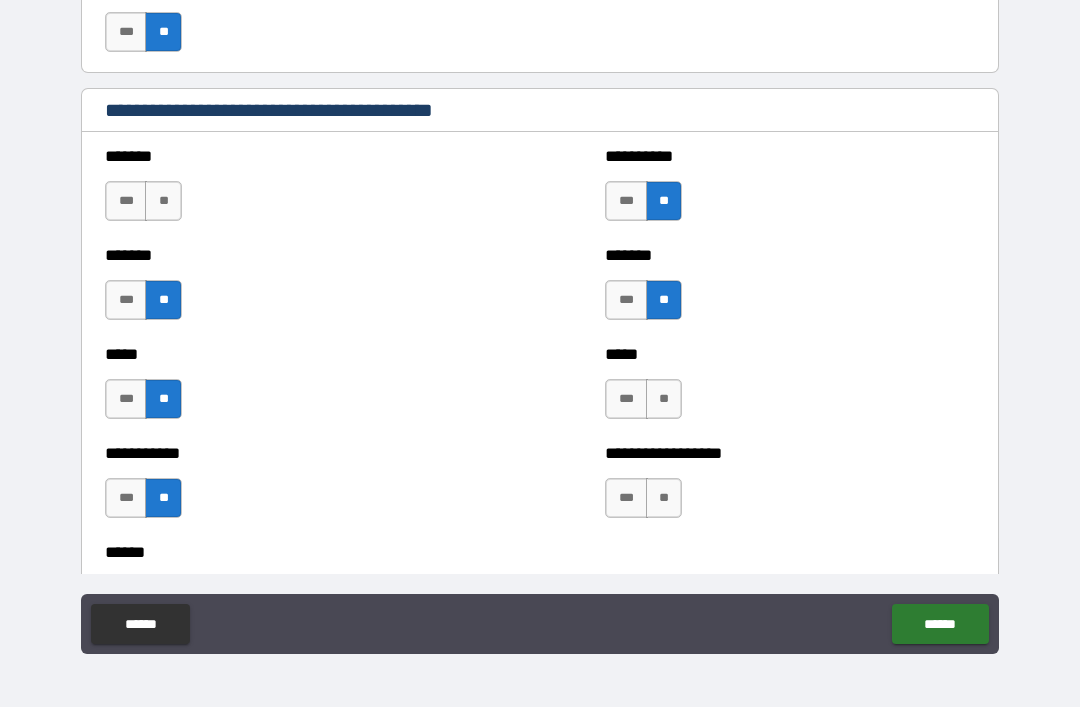 click on "**" at bounding box center [664, 399] 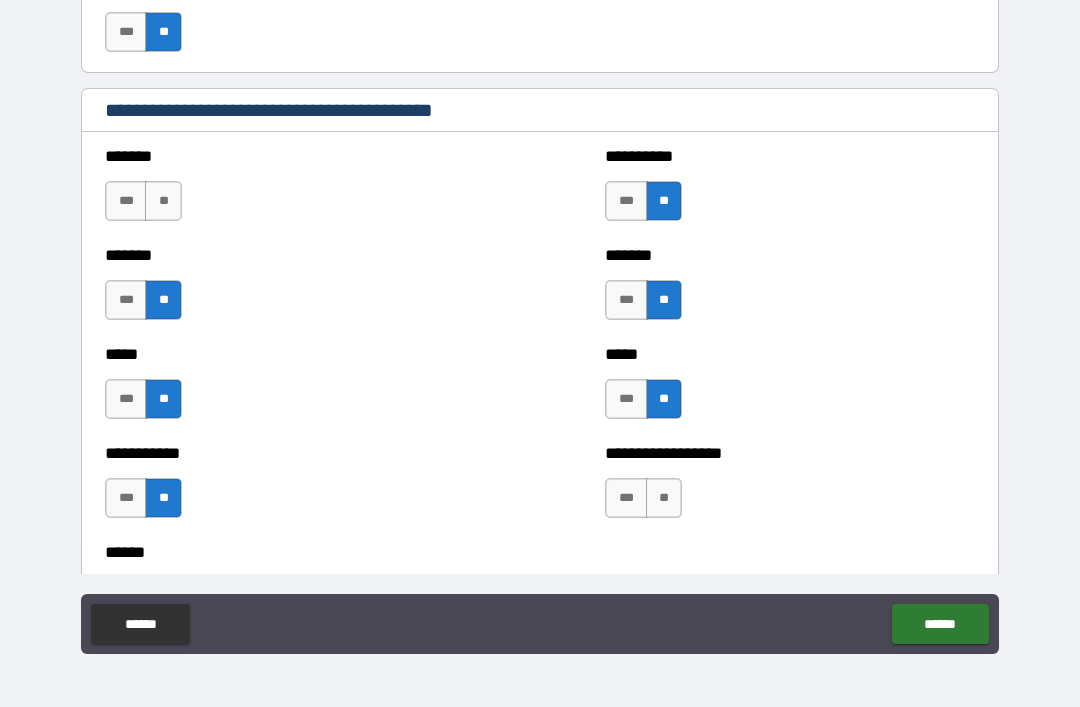 click on "**" at bounding box center (664, 498) 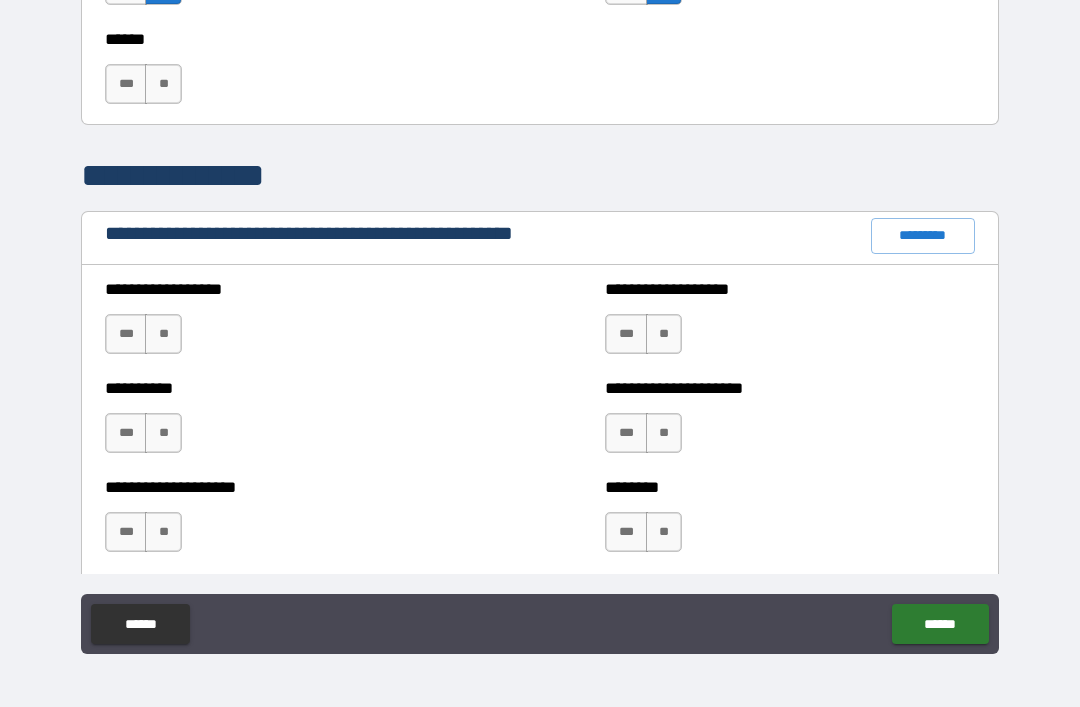 scroll, scrollTop: 2076, scrollLeft: 0, axis: vertical 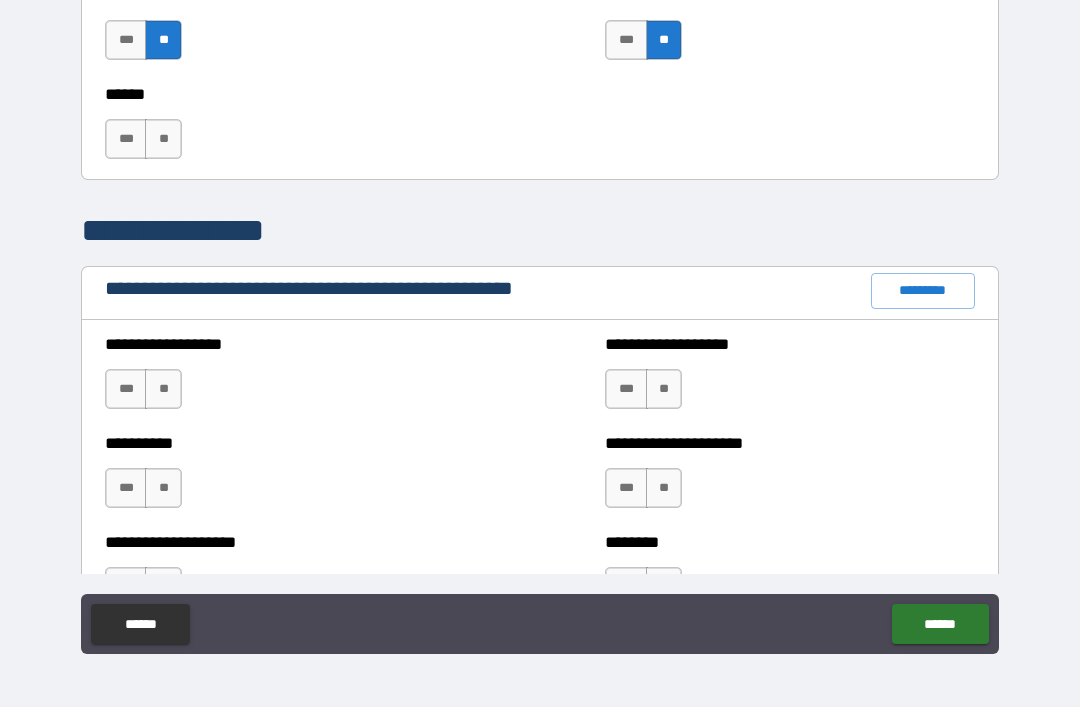 click on "**" at bounding box center (163, 139) 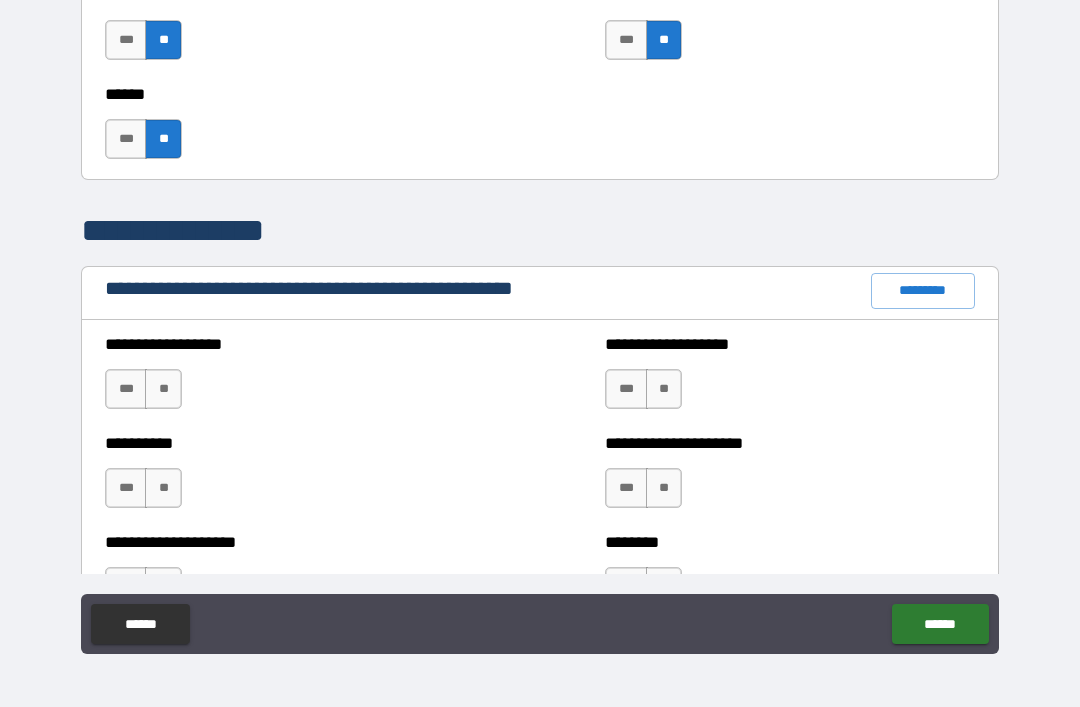 click on "**" at bounding box center [163, 389] 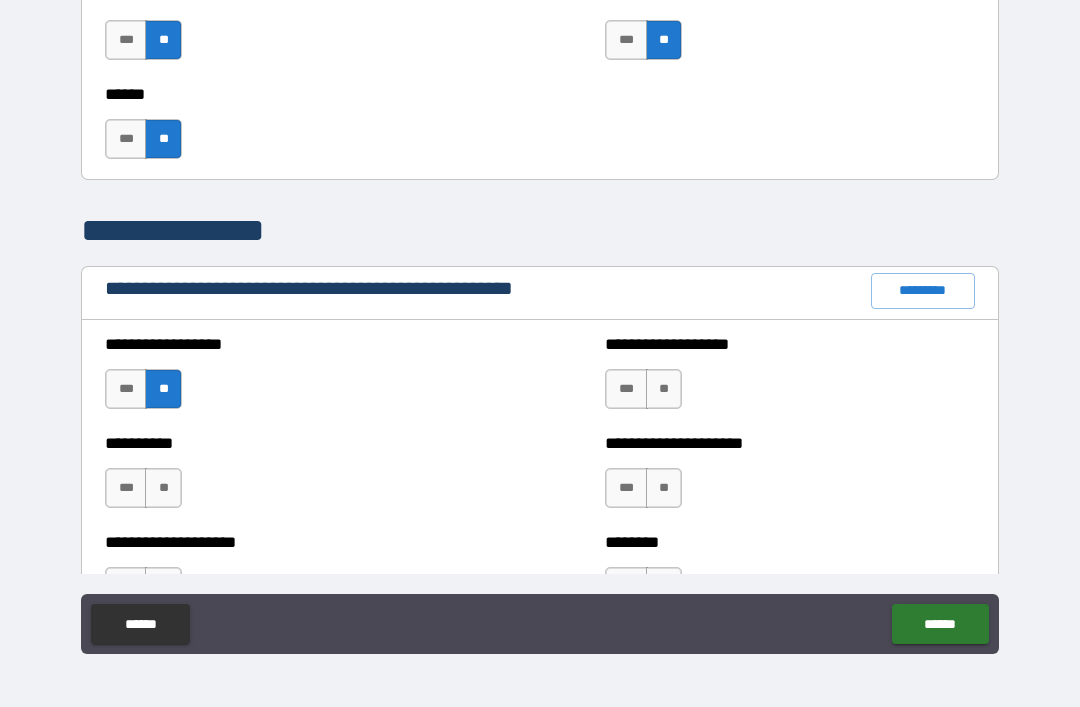 click on "**" at bounding box center (163, 488) 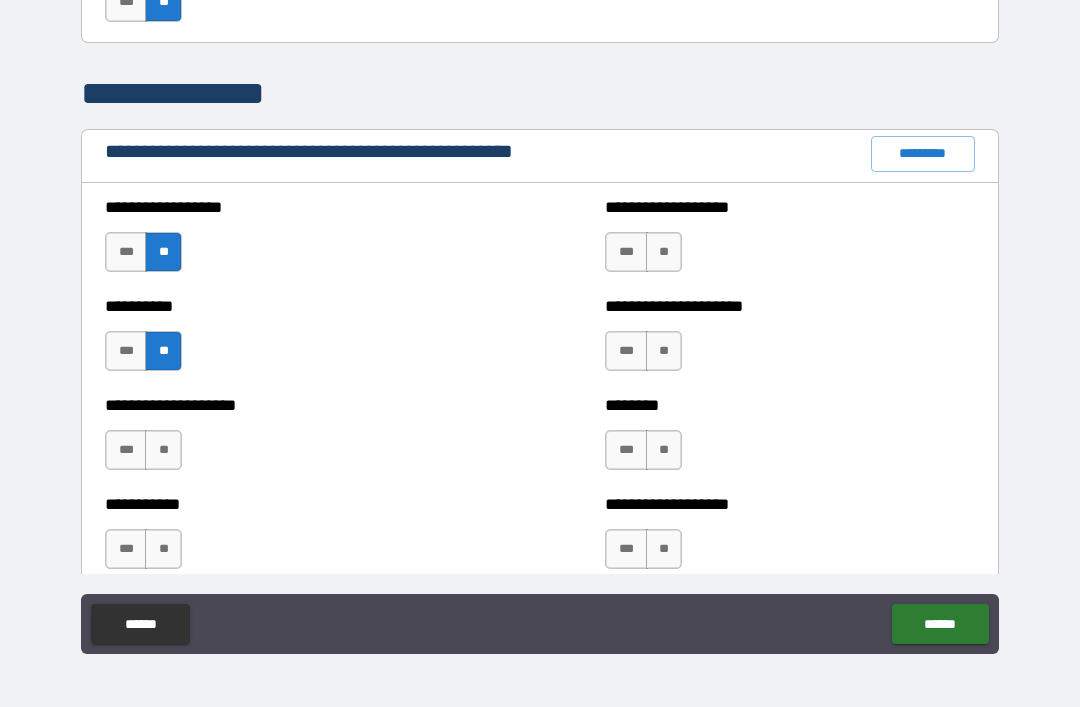 scroll, scrollTop: 2218, scrollLeft: 0, axis: vertical 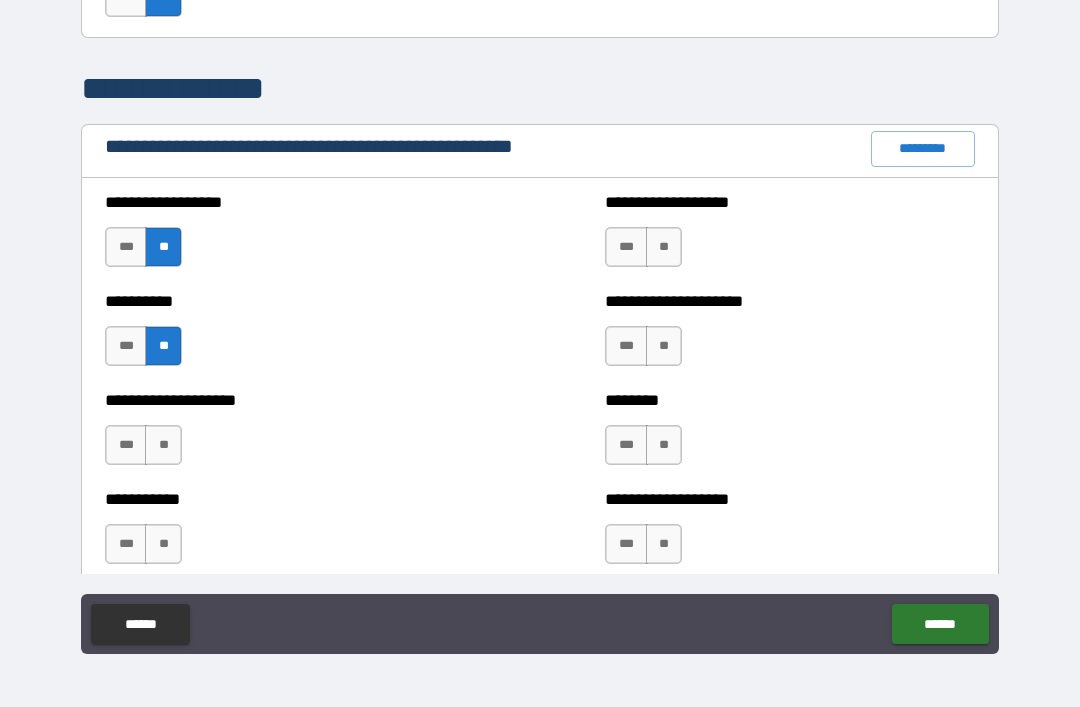 click on "**" at bounding box center (163, 445) 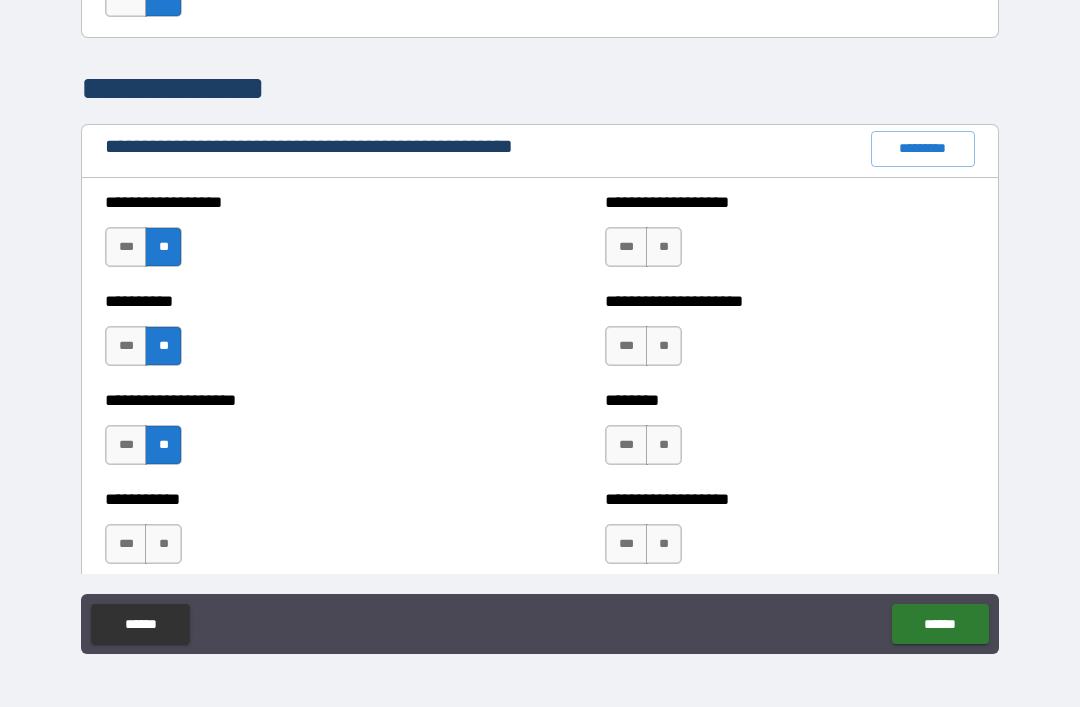 click on "**" at bounding box center [163, 544] 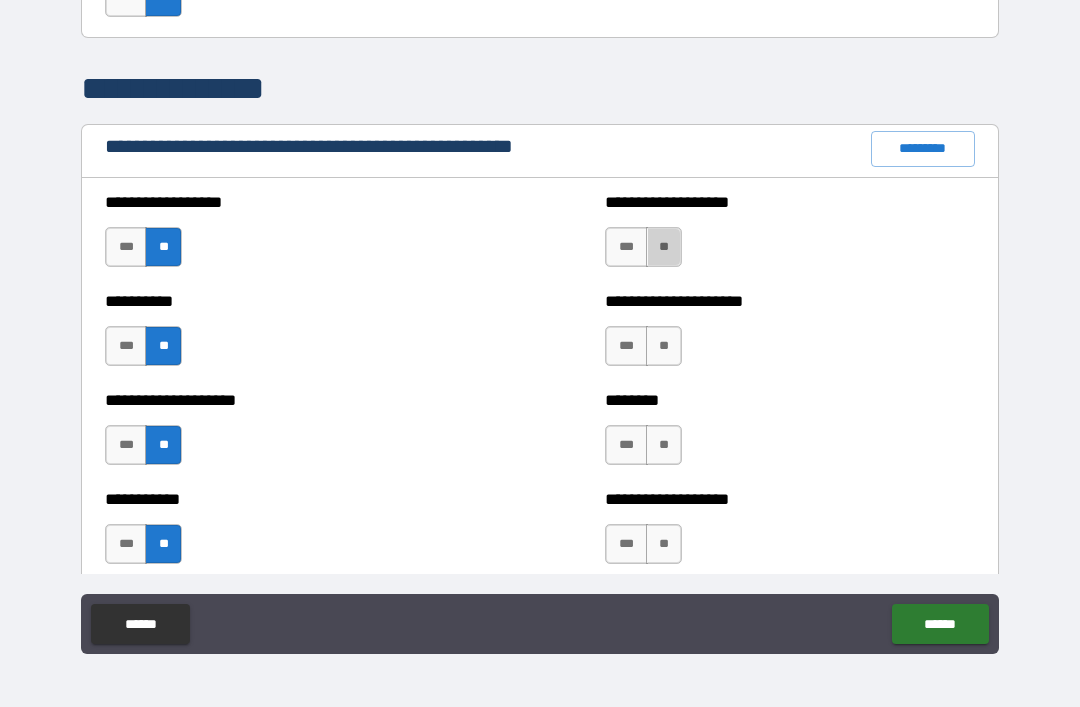 click on "**" at bounding box center [664, 247] 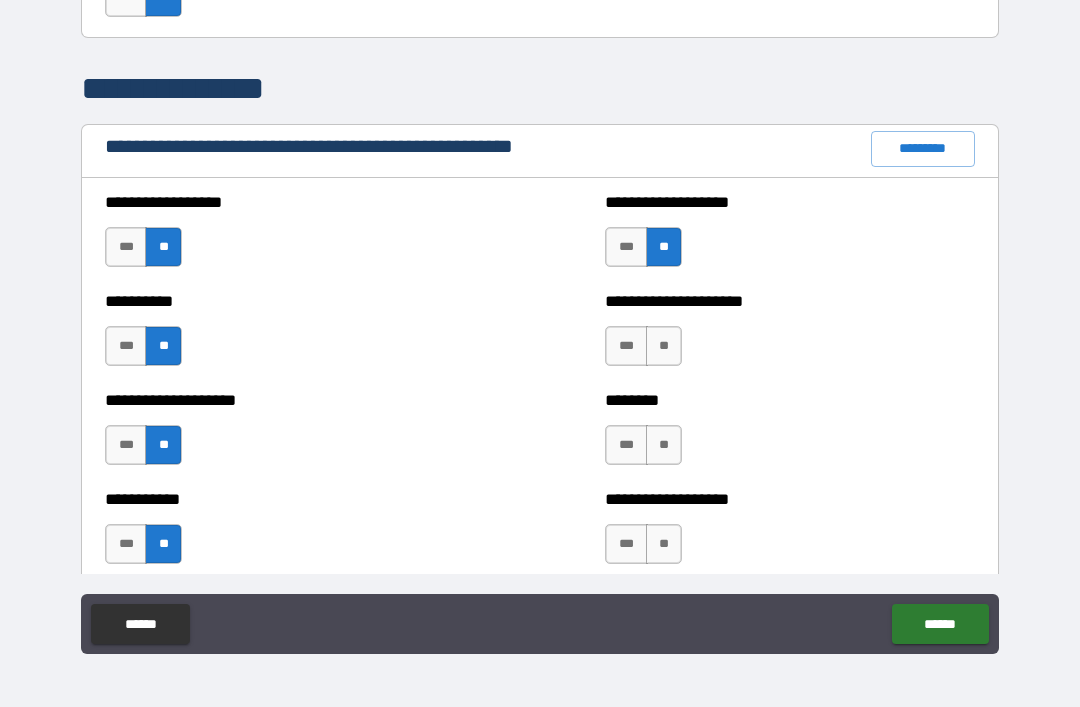click on "**" at bounding box center (664, 346) 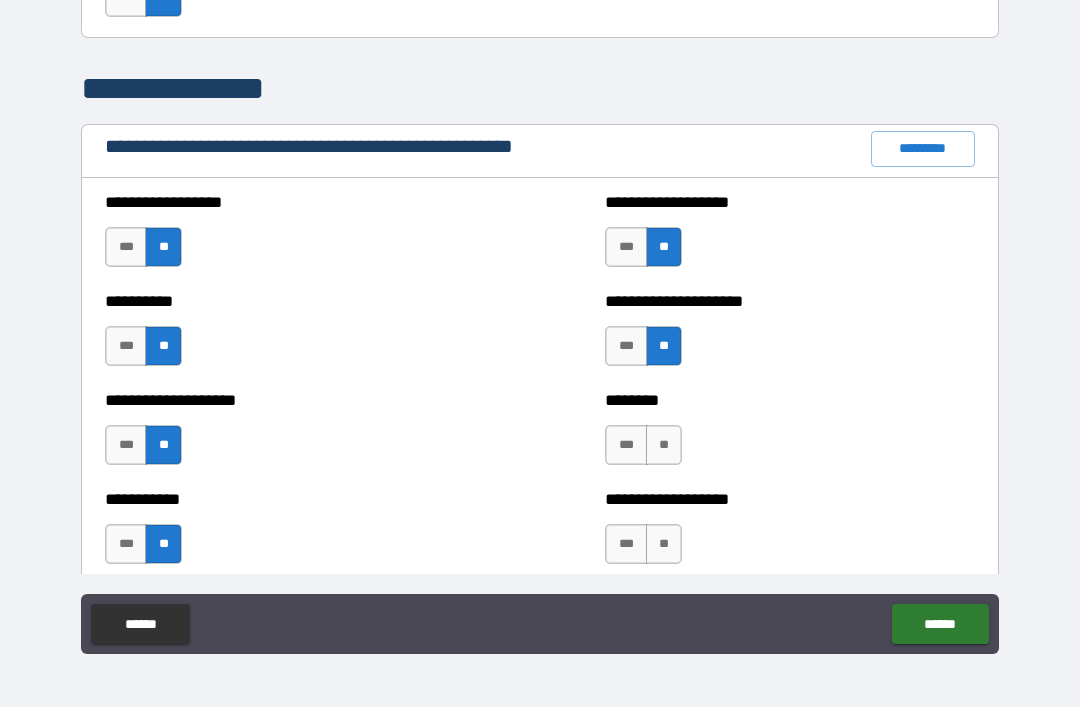 click on "**" at bounding box center [664, 445] 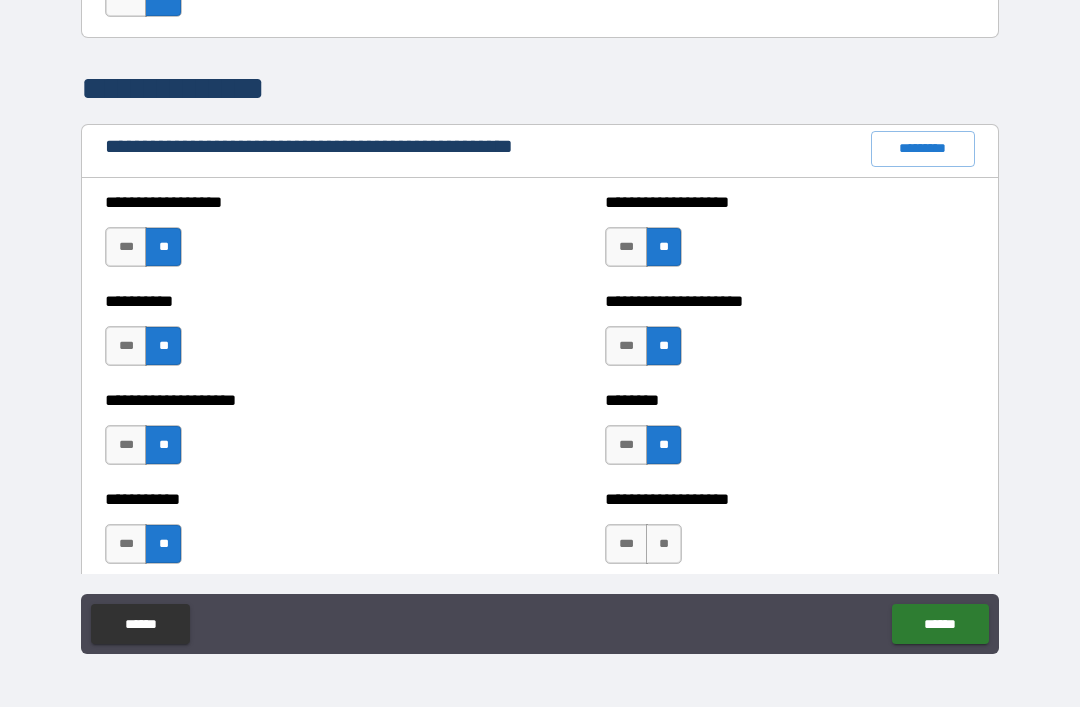 click on "**" at bounding box center [664, 544] 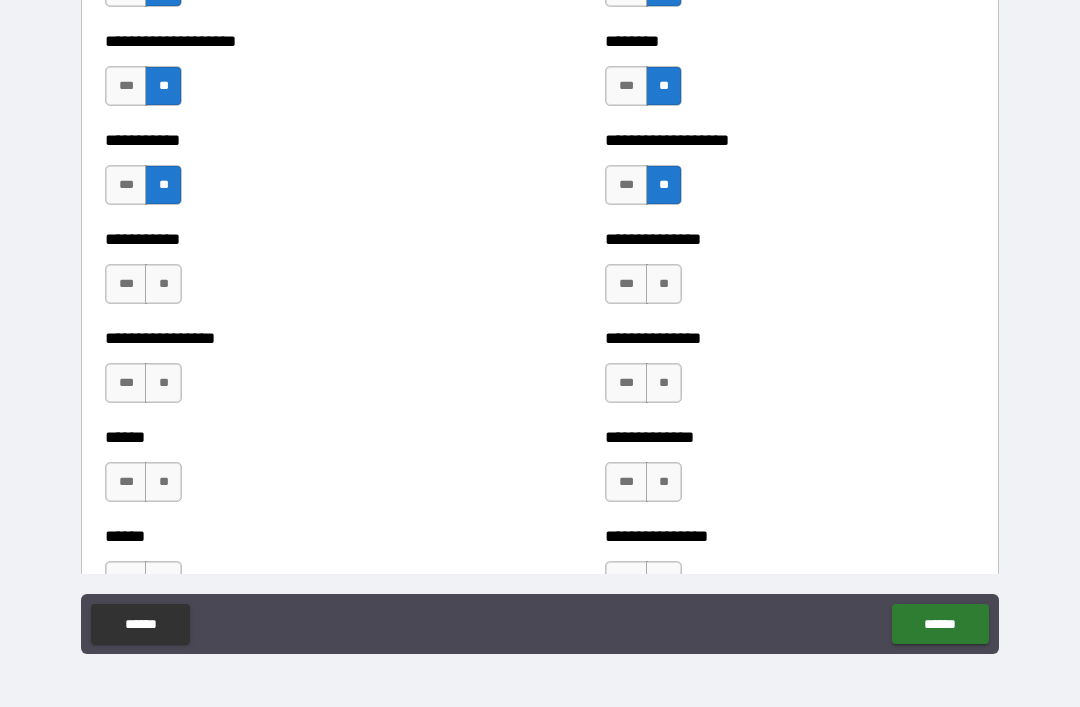 scroll, scrollTop: 2587, scrollLeft: 0, axis: vertical 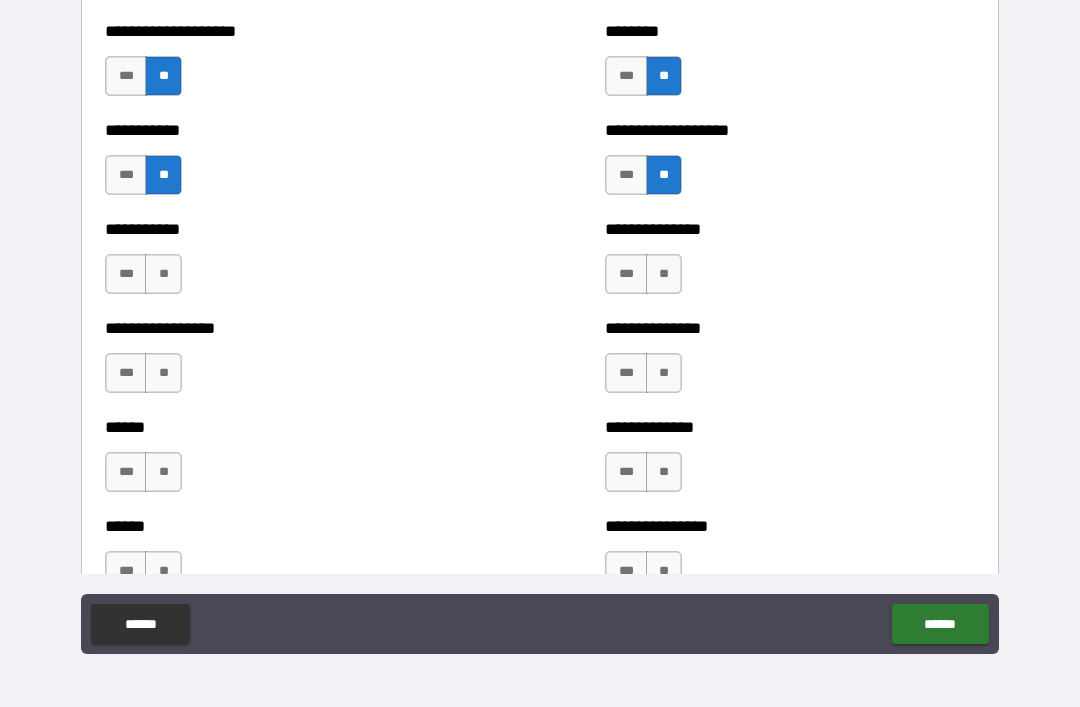 click on "**" at bounding box center (664, 373) 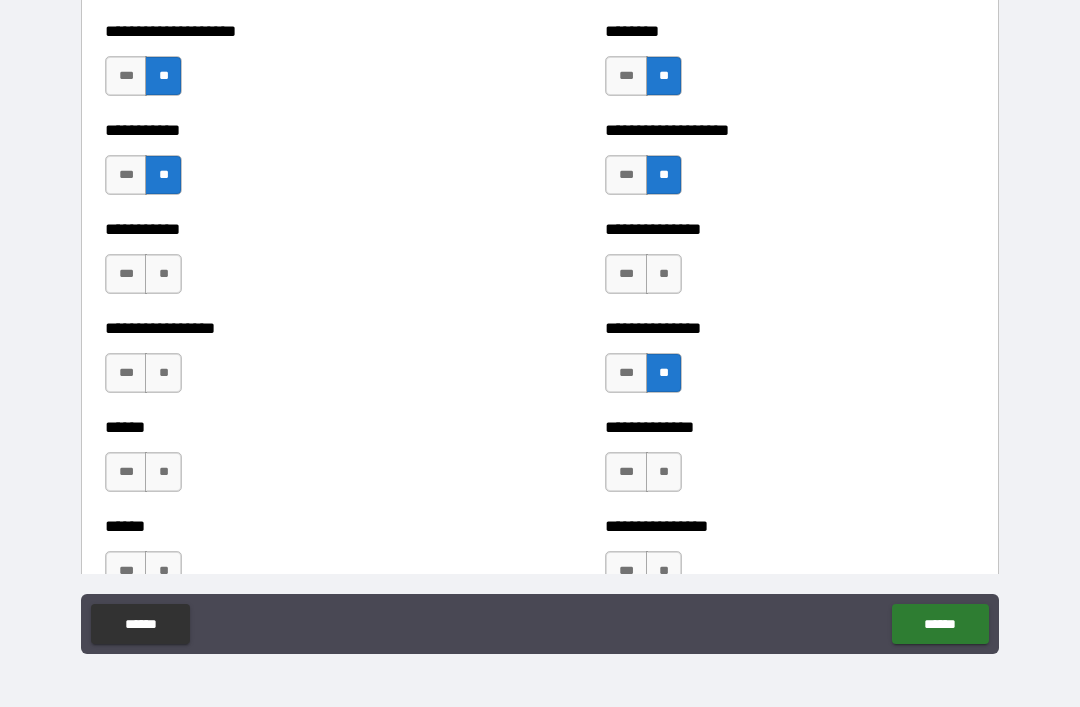 click on "**" at bounding box center (664, 472) 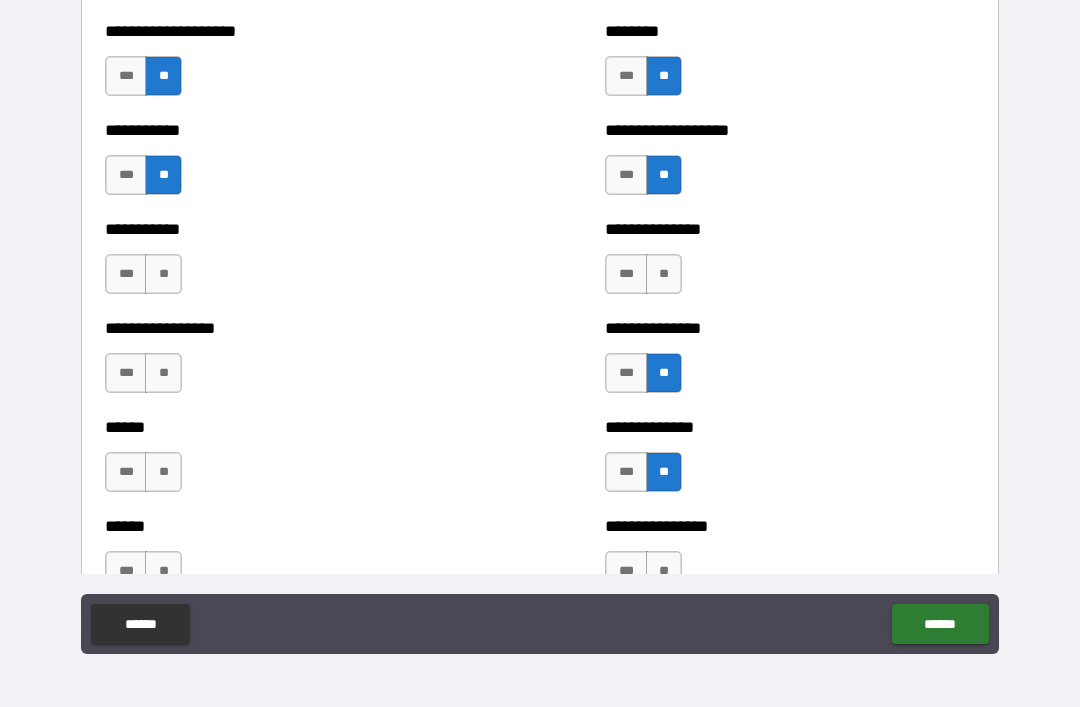 click on "**" at bounding box center (664, 571) 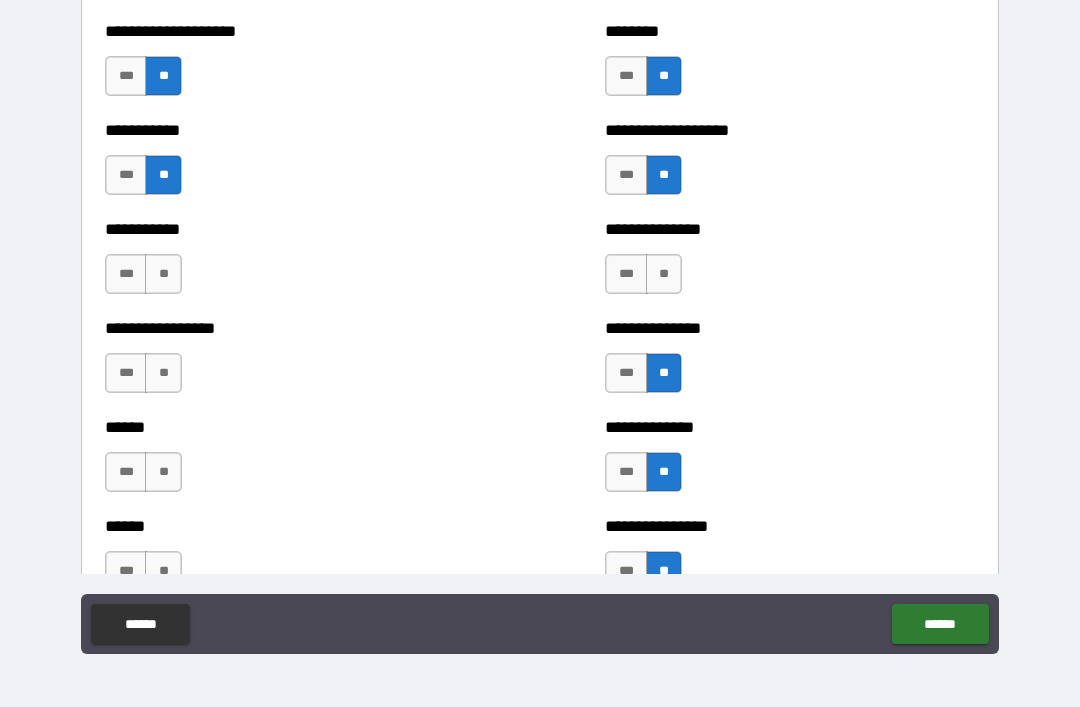 click on "**" at bounding box center [163, 274] 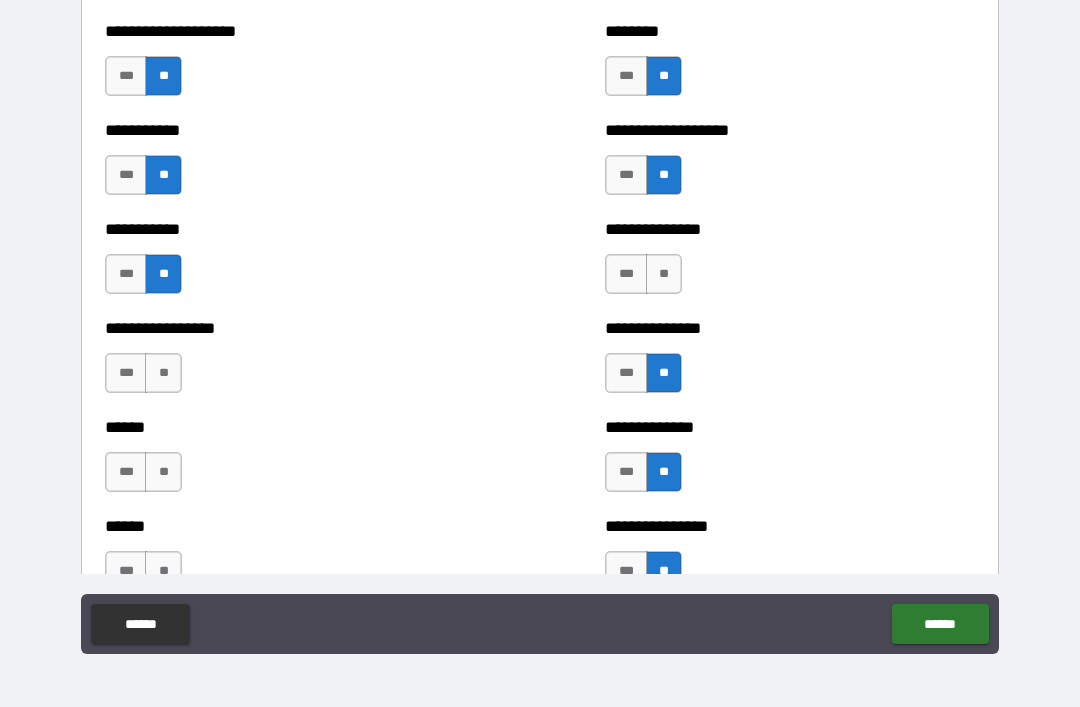 click on "**" at bounding box center (163, 373) 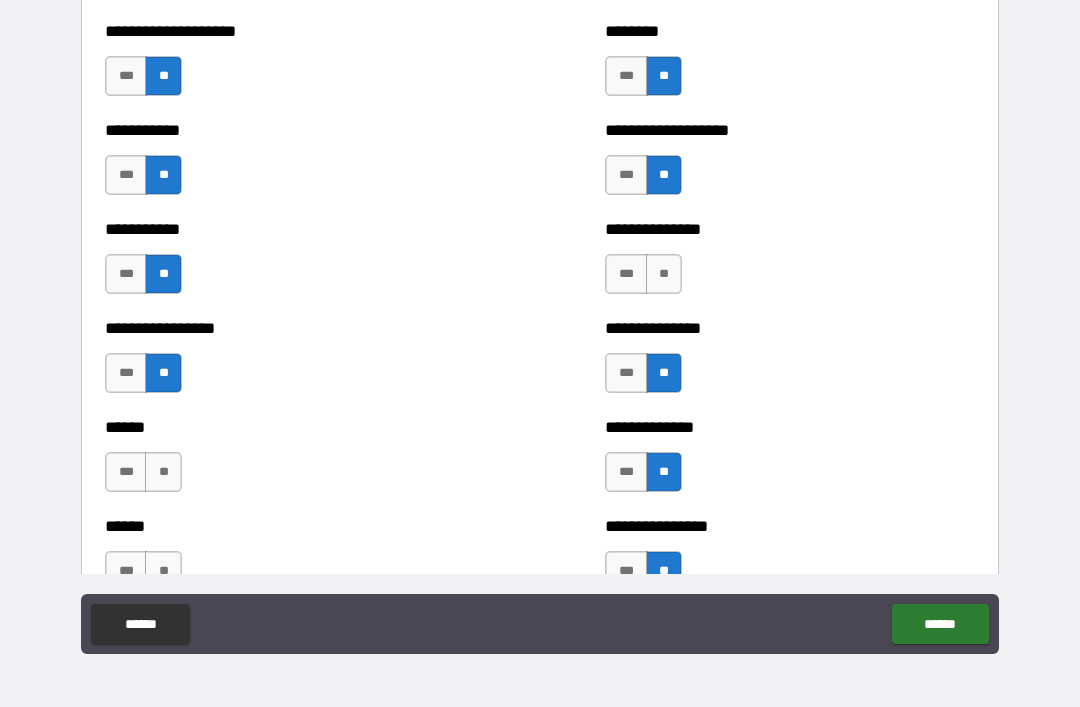 click on "**" at bounding box center (163, 472) 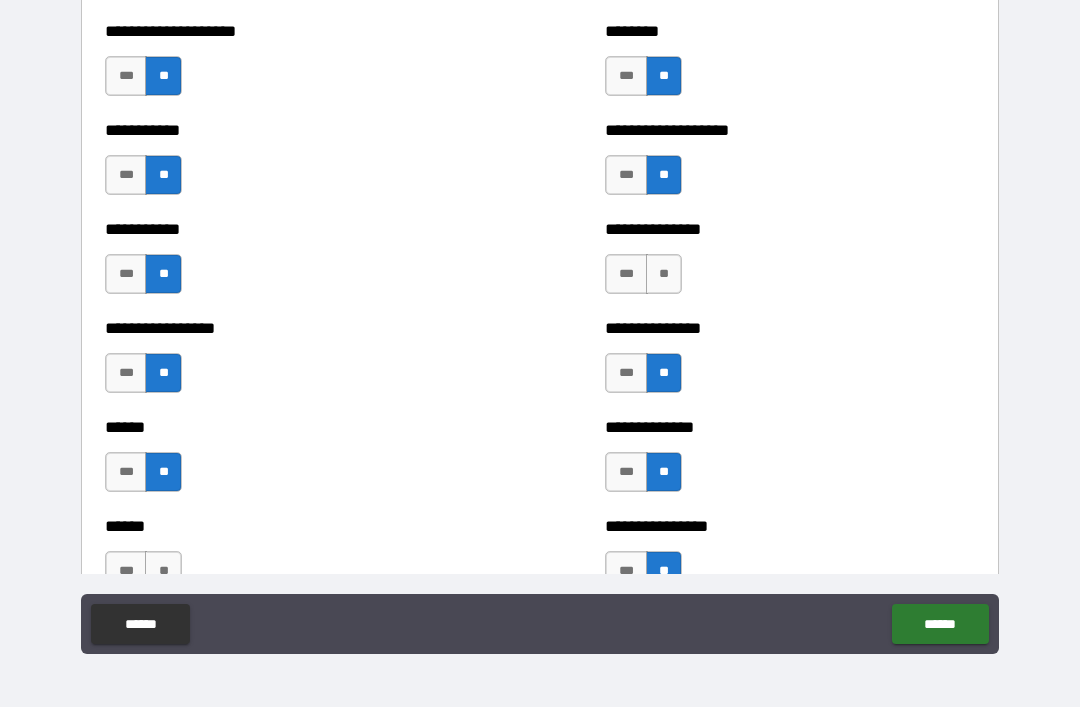click on "**" at bounding box center [163, 571] 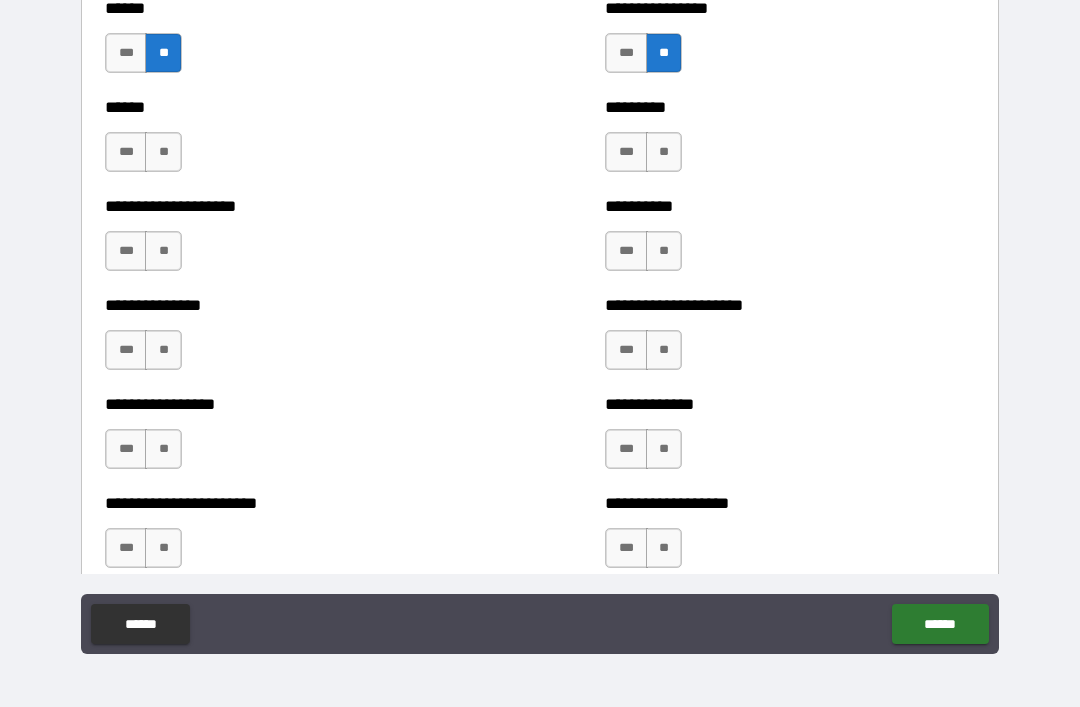 scroll, scrollTop: 3103, scrollLeft: 0, axis: vertical 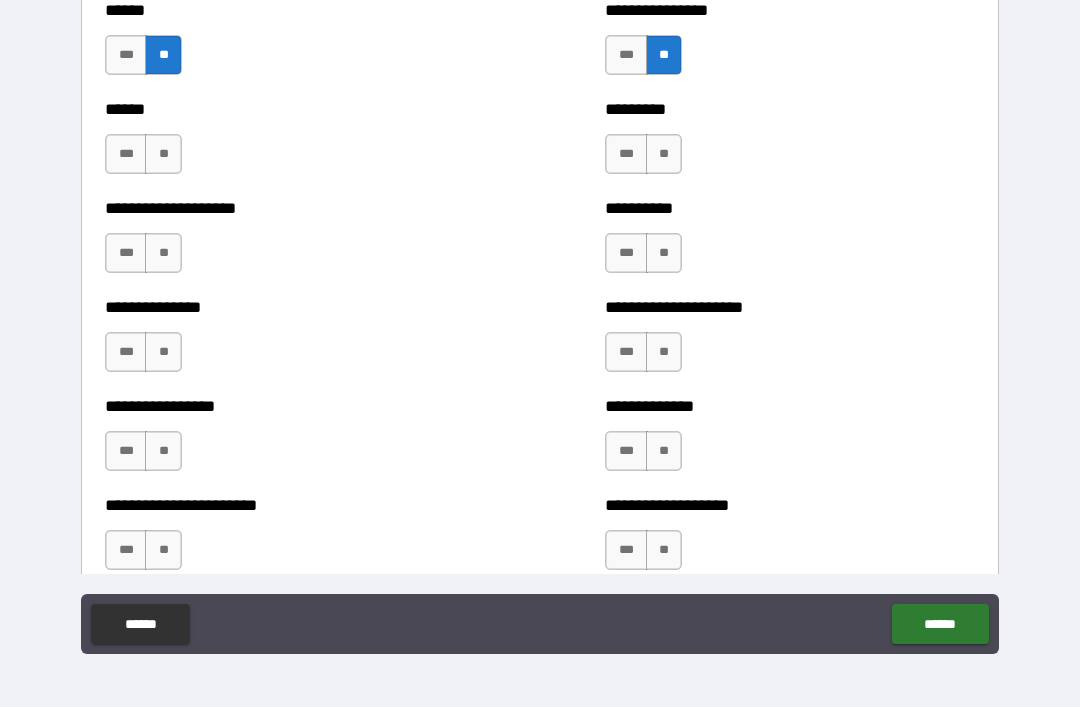 click on "**" at bounding box center [163, 154] 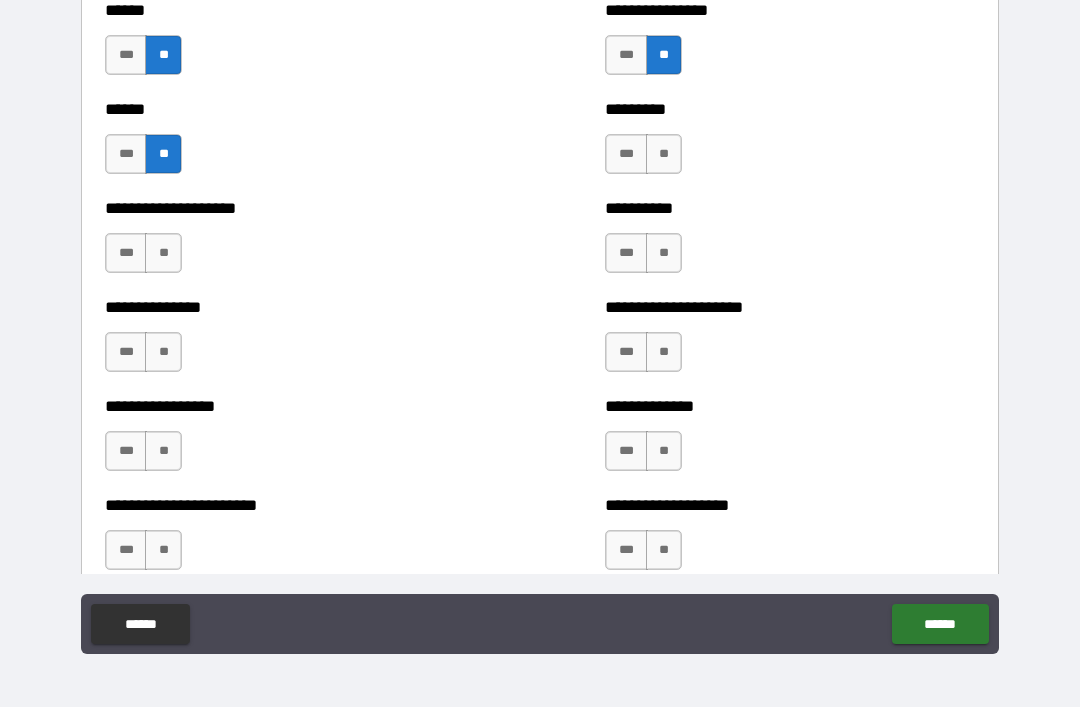 click on "**" at bounding box center (163, 253) 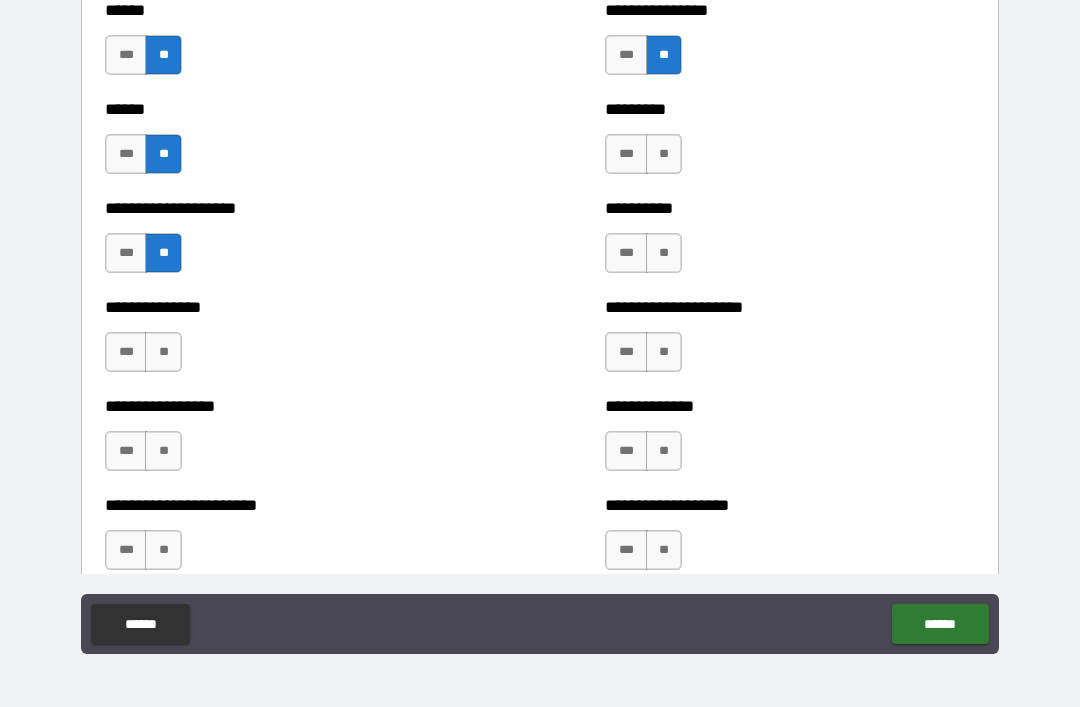 click on "**" at bounding box center (163, 352) 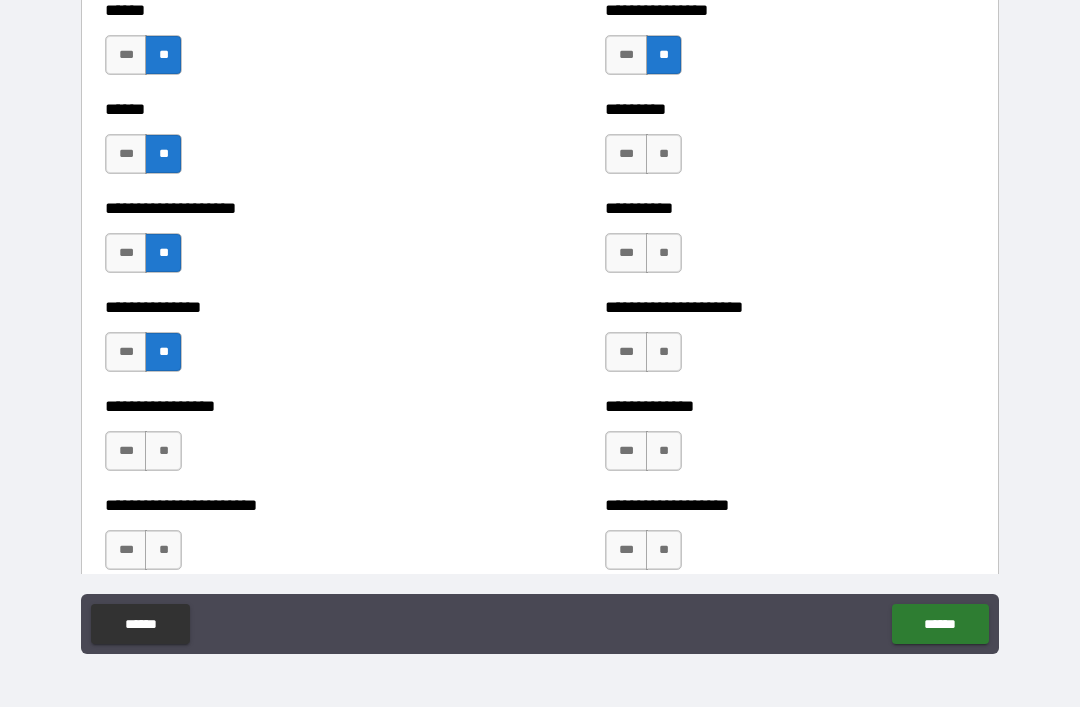 click on "**" at bounding box center [163, 451] 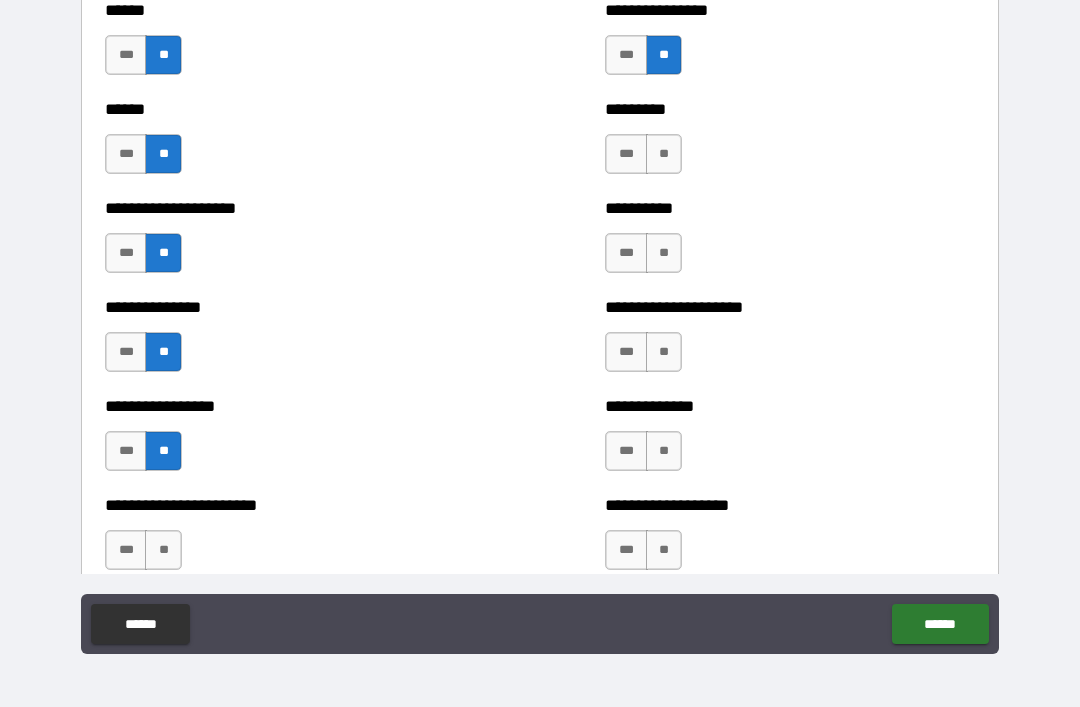click on "**" at bounding box center [163, 550] 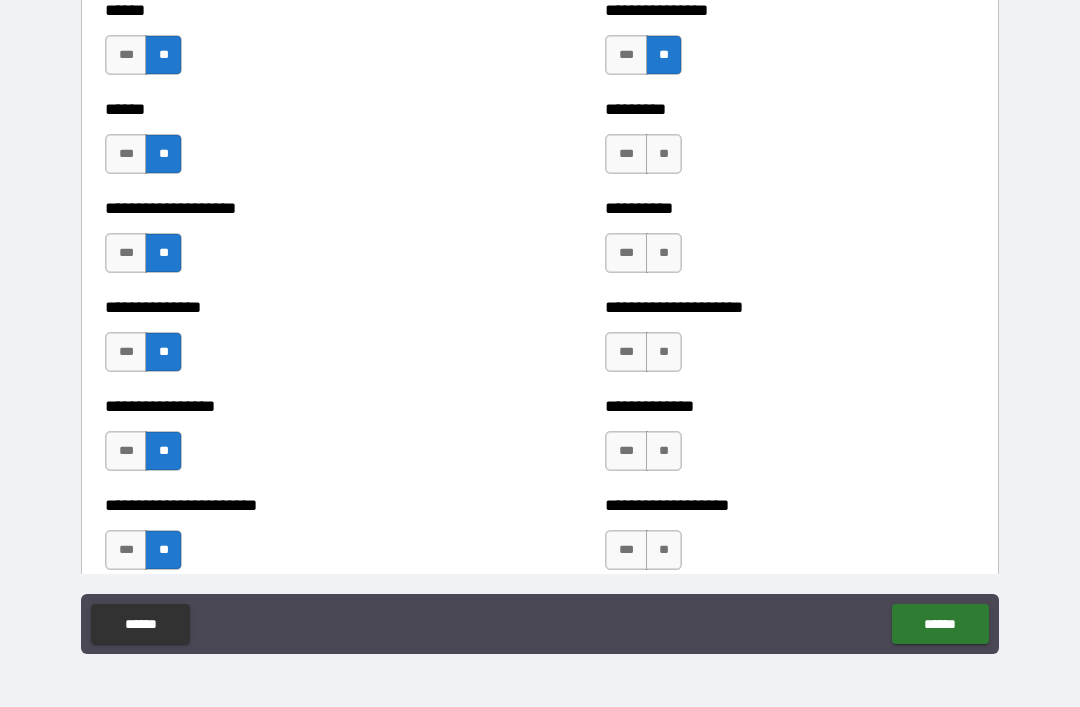 click on "**" at bounding box center [664, 352] 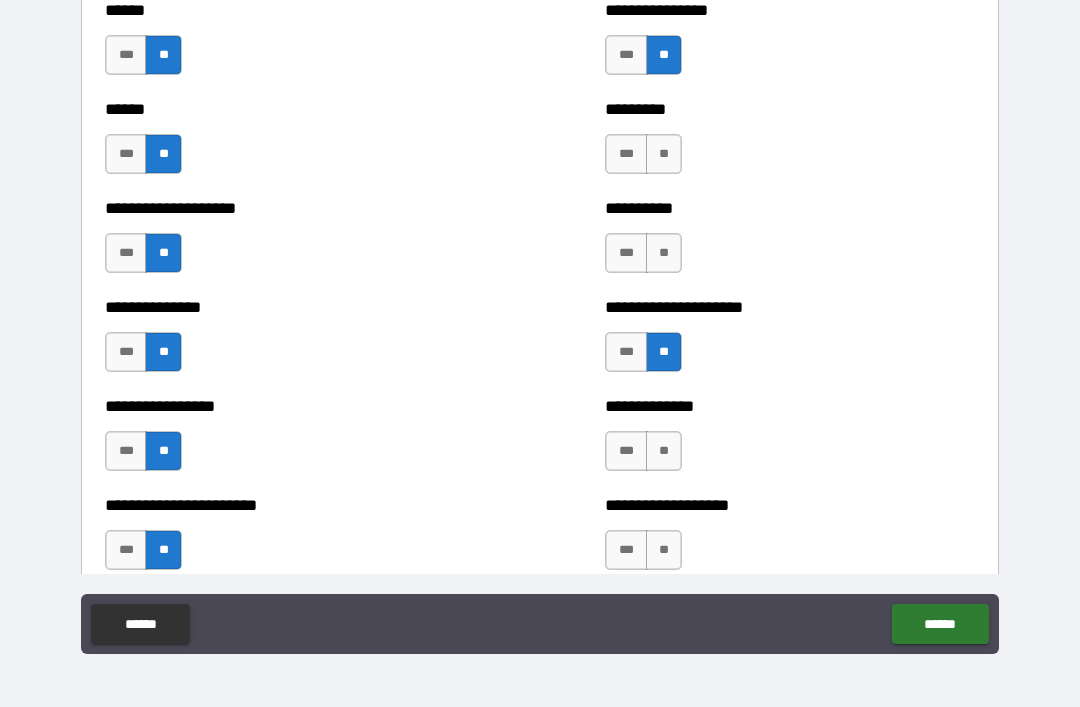 click on "**" at bounding box center (664, 253) 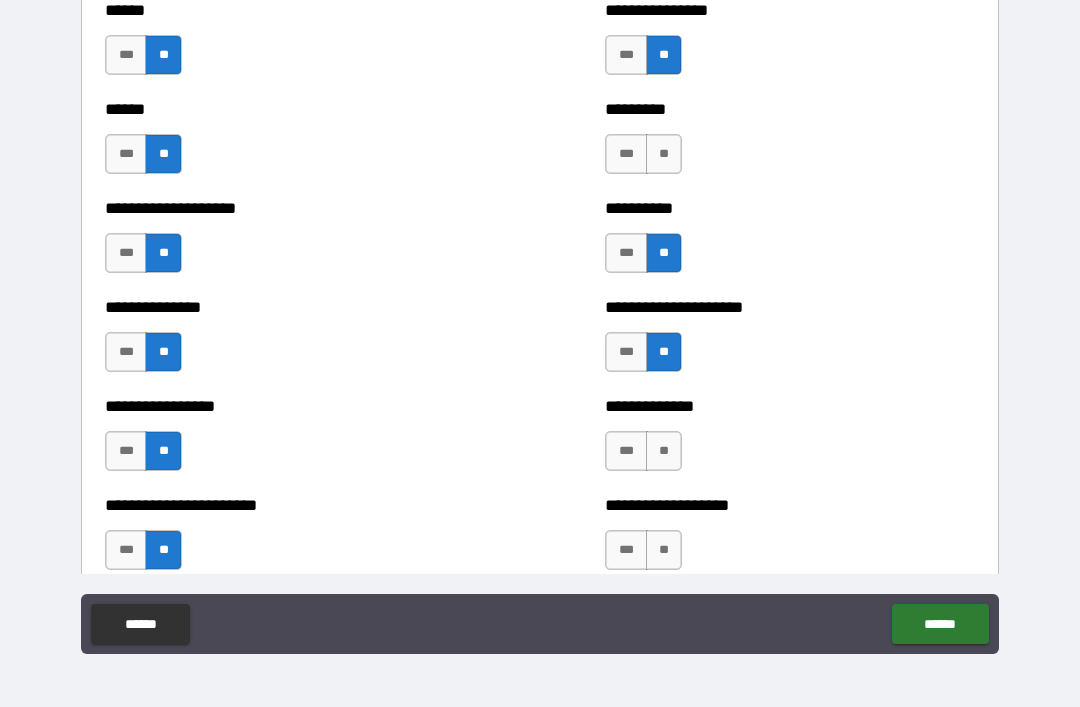 click on "**" at bounding box center [664, 154] 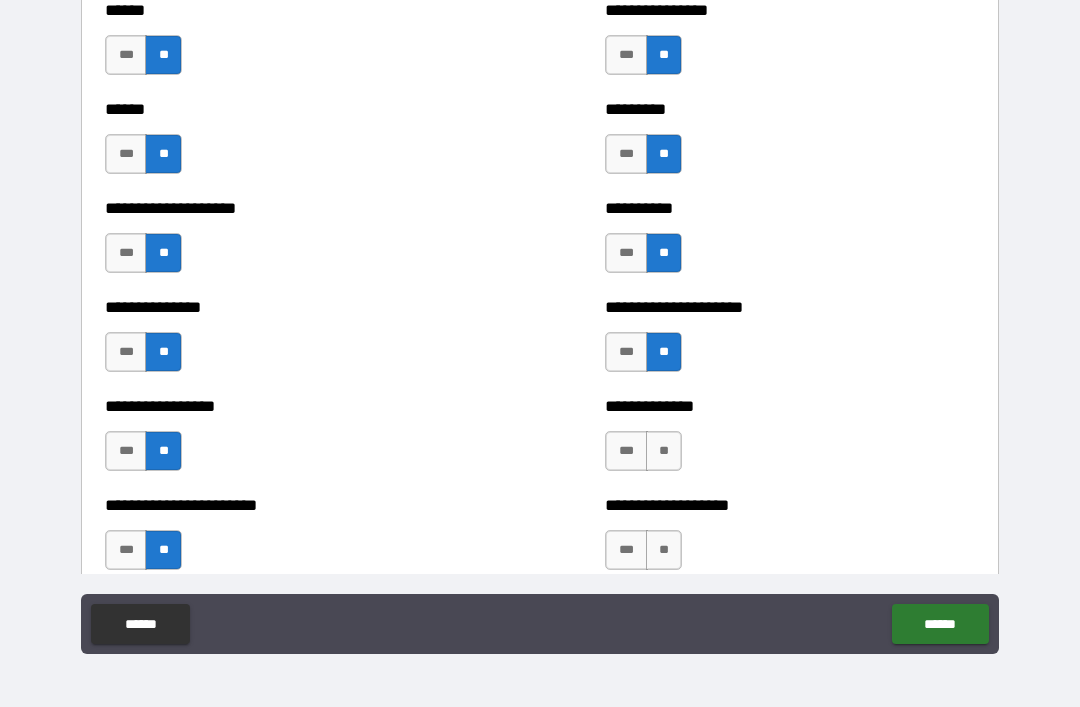 click on "**" at bounding box center [664, 451] 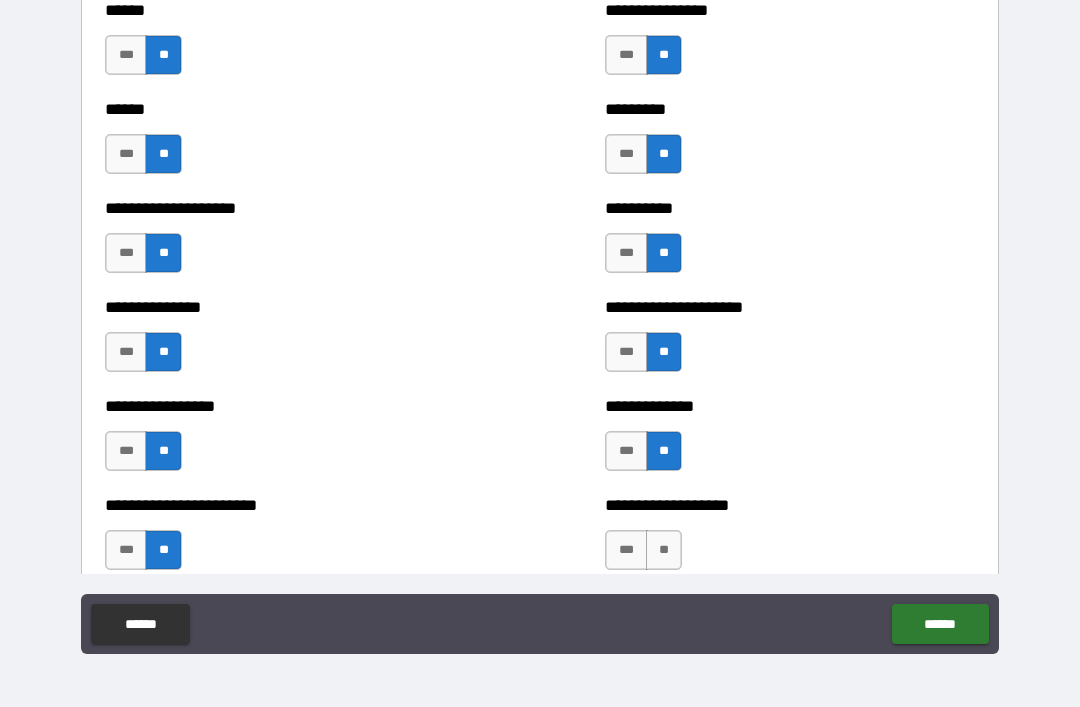 click on "**" at bounding box center [664, 550] 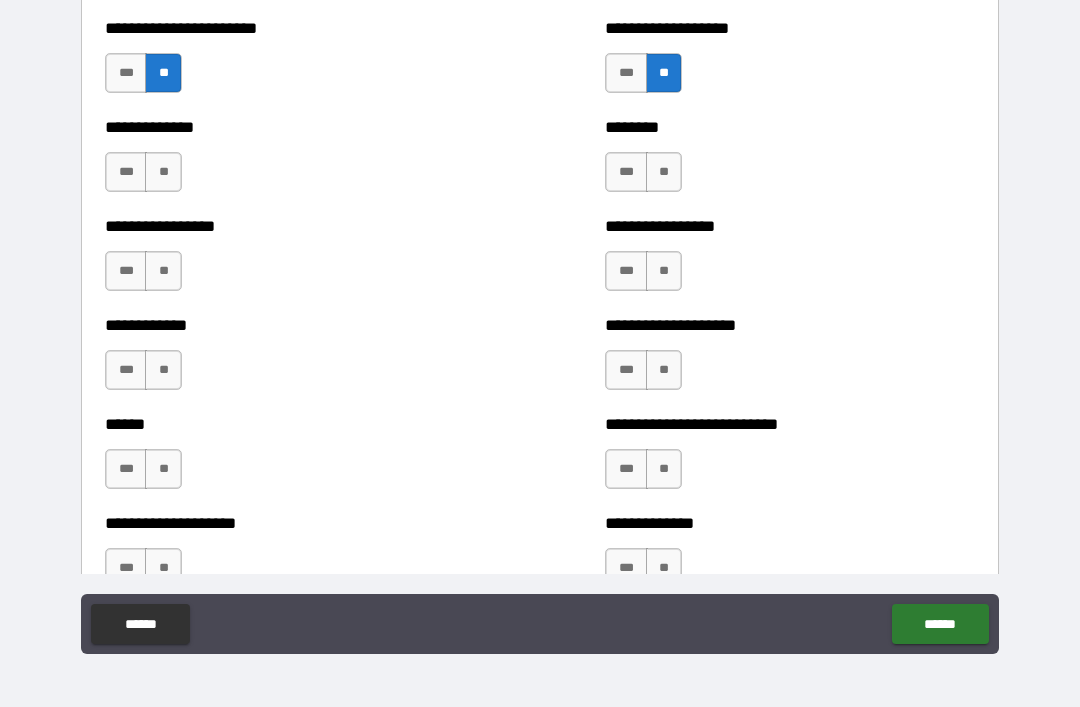 scroll, scrollTop: 3582, scrollLeft: 0, axis: vertical 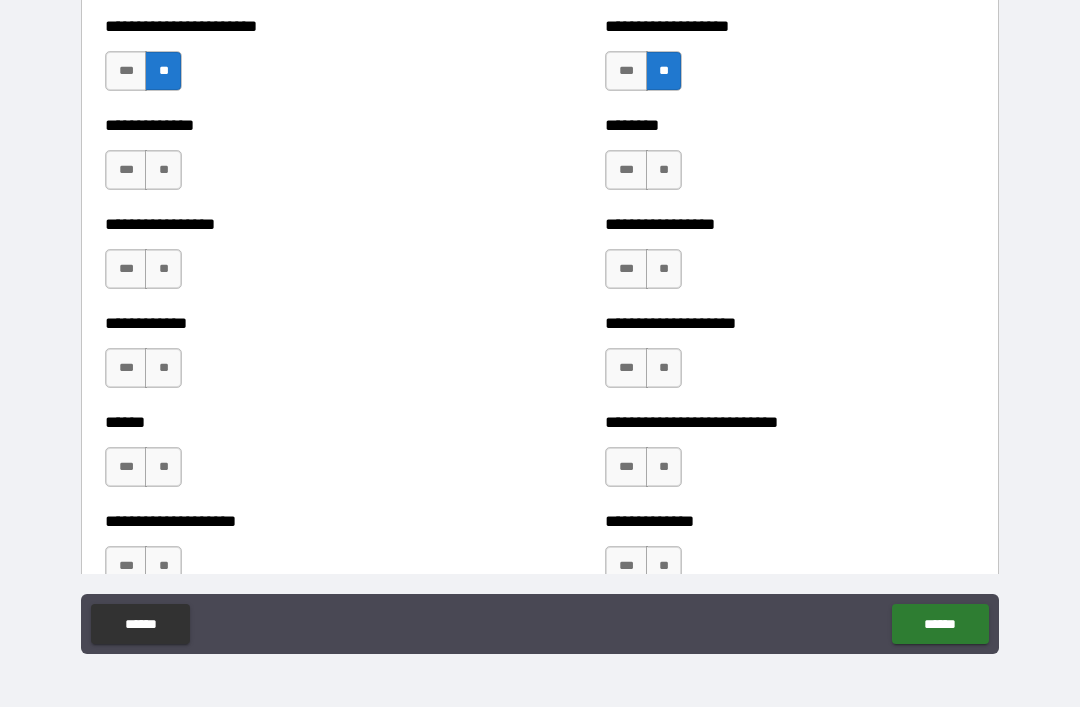 click on "**" at bounding box center [163, 170] 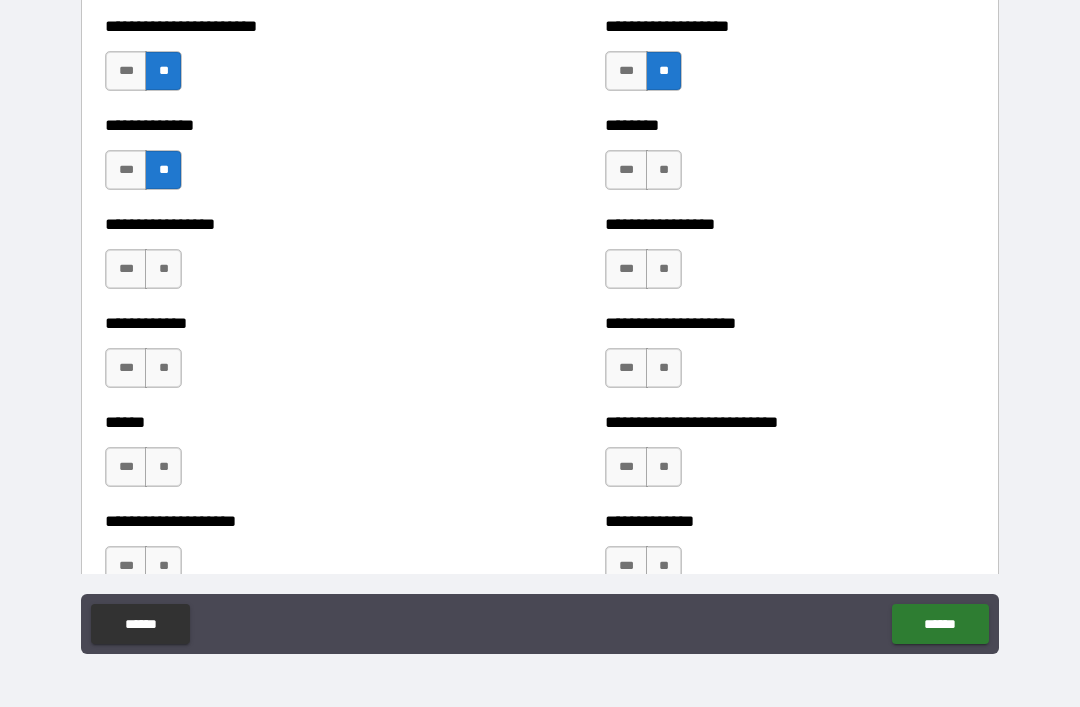 click on "**" at bounding box center [163, 269] 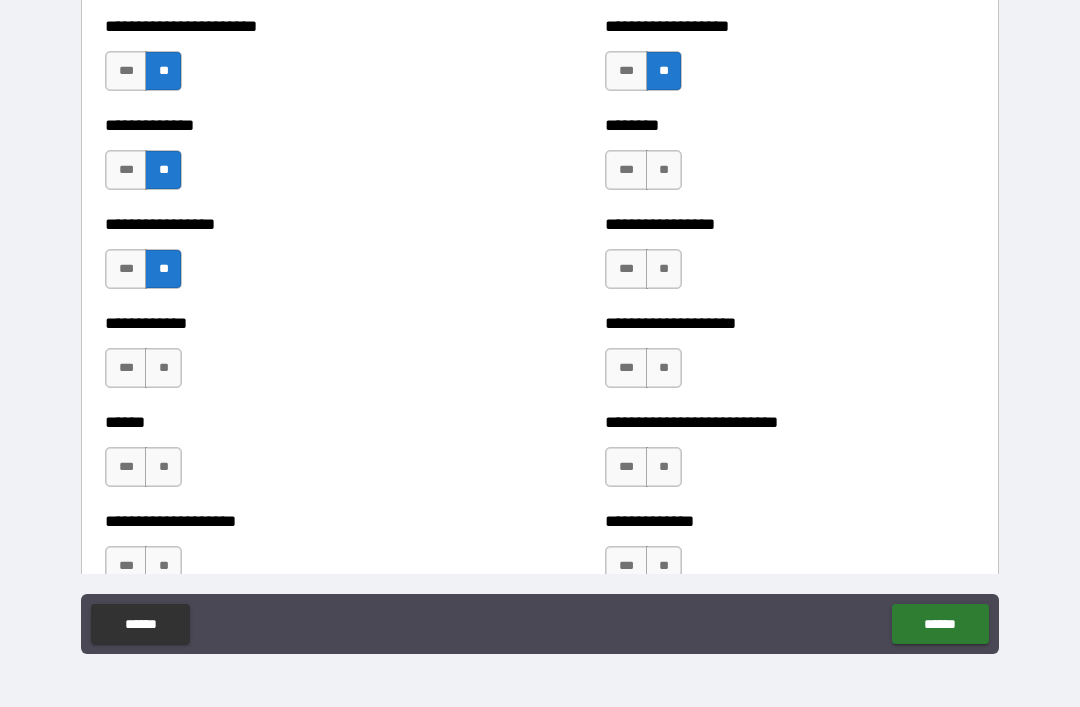 click on "**" at bounding box center (163, 368) 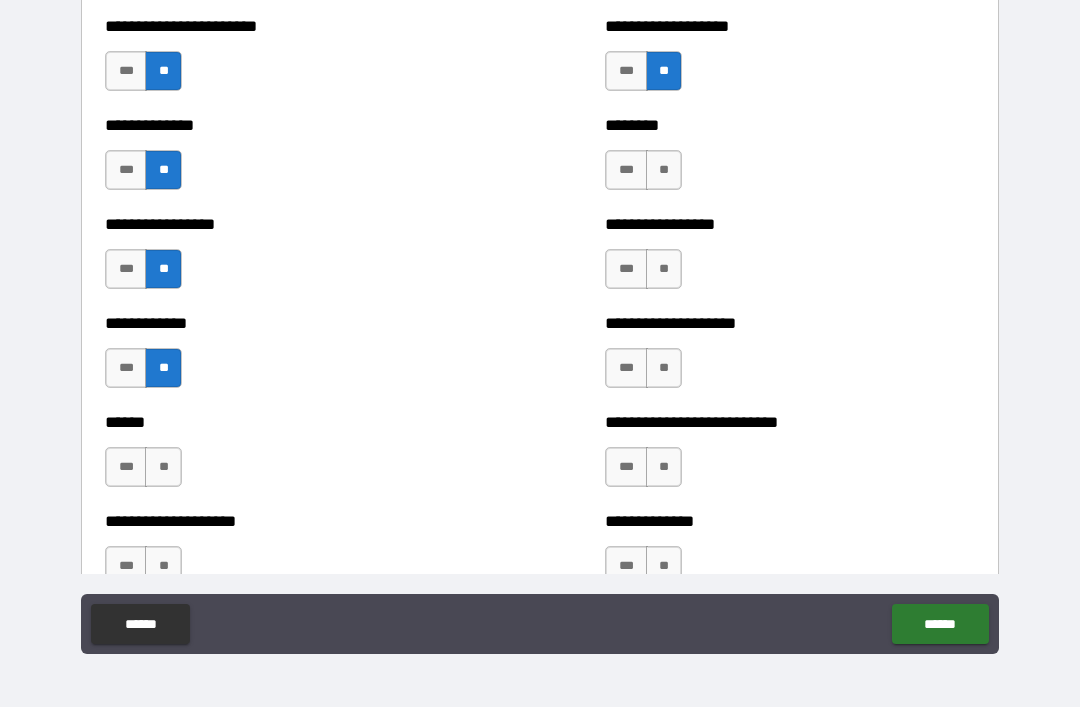 click on "**" at bounding box center (163, 467) 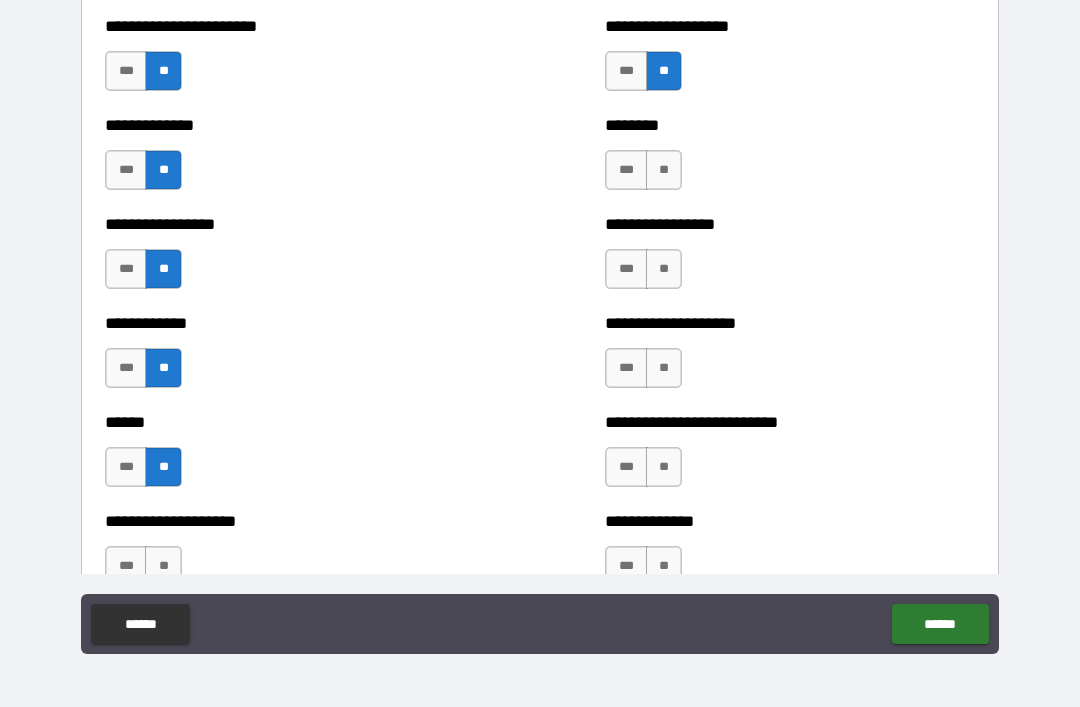 click on "**" at bounding box center (163, 566) 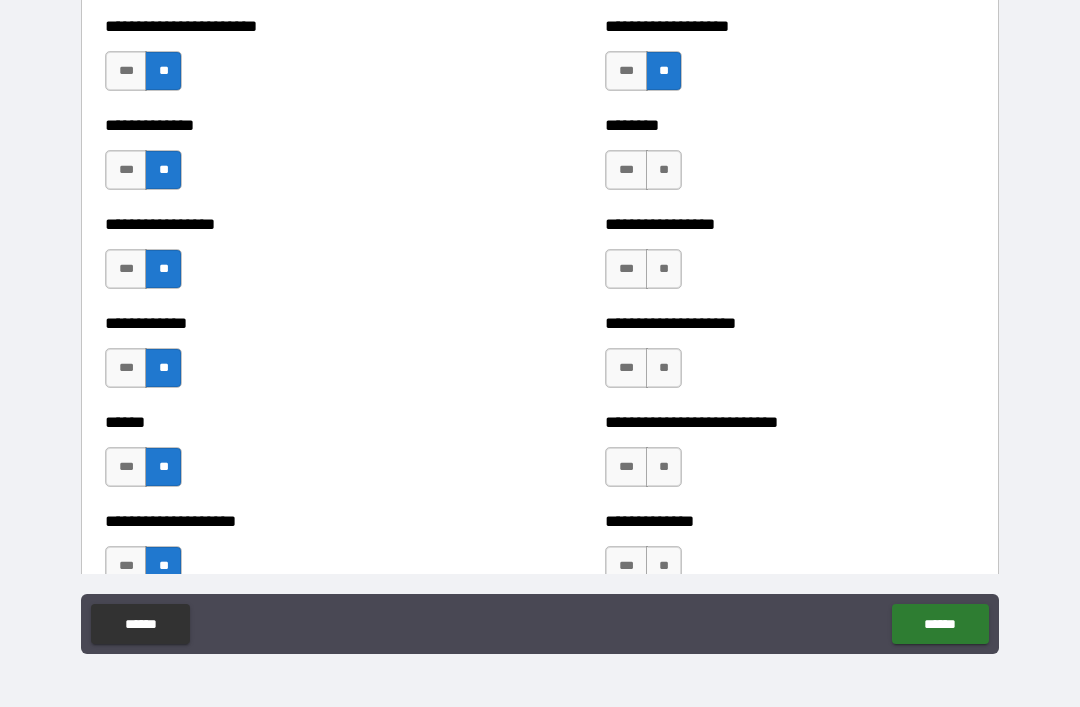 click on "**" at bounding box center (664, 566) 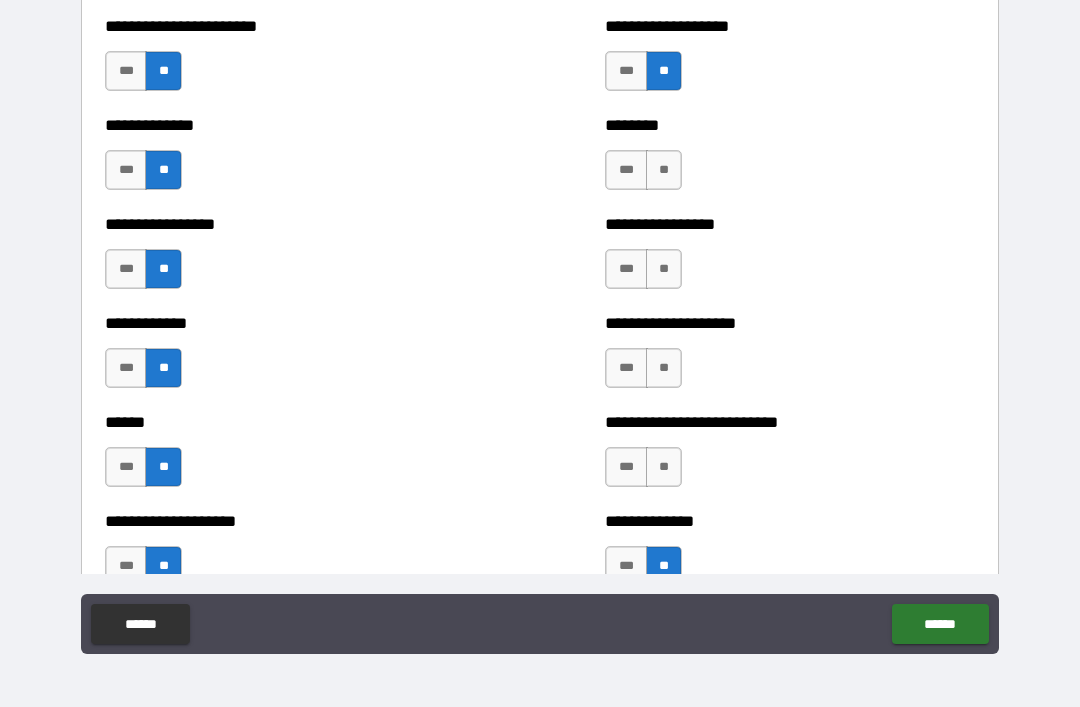 click on "**" at bounding box center (664, 467) 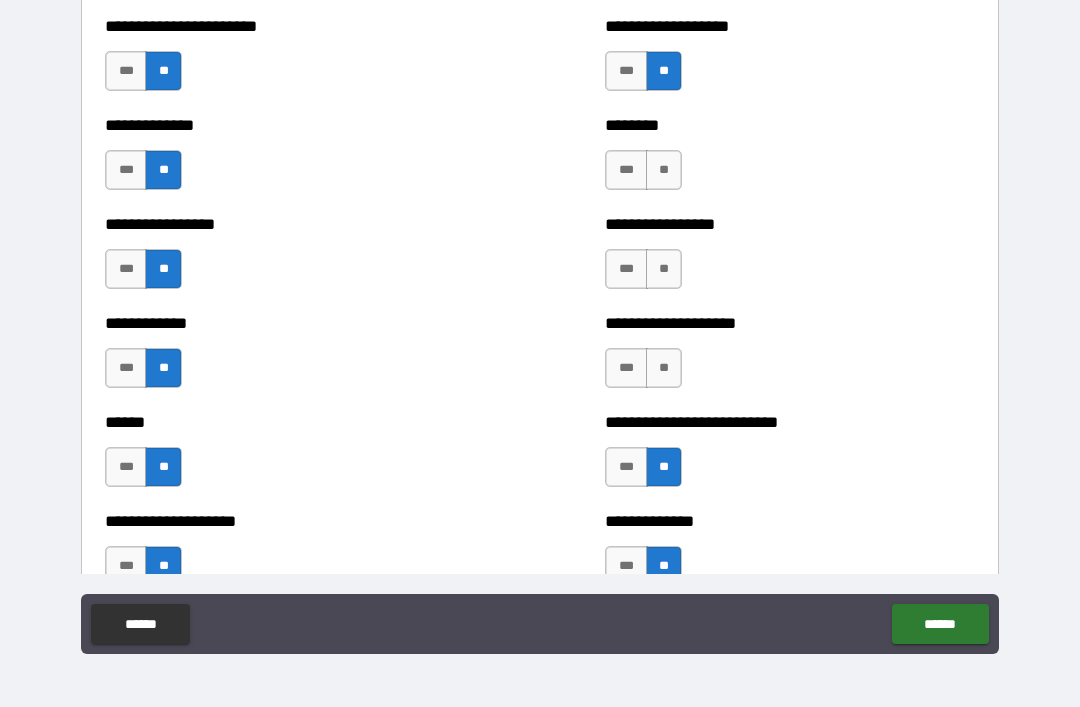 click on "**" at bounding box center (664, 368) 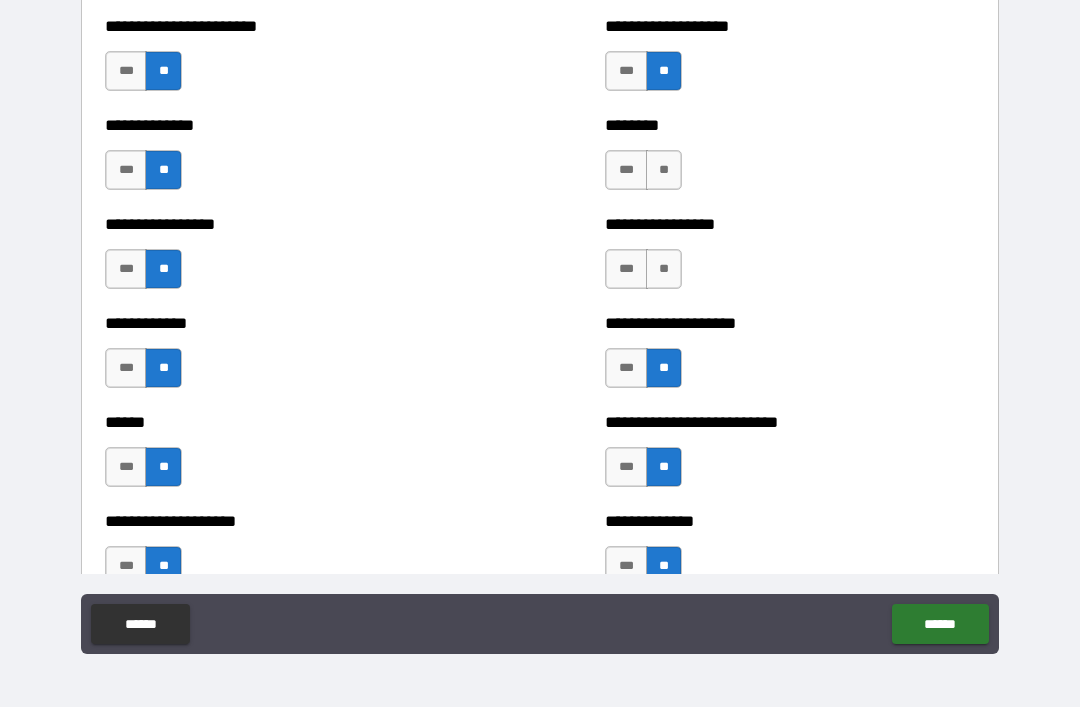 click on "**" at bounding box center [664, 269] 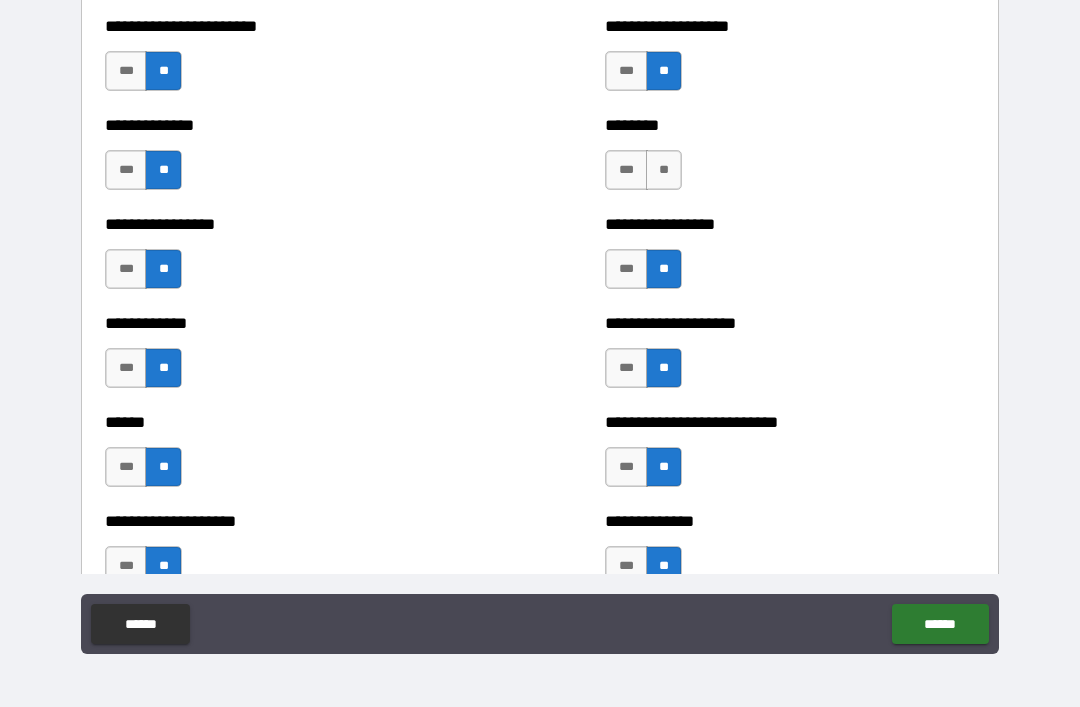 click on "**" at bounding box center [664, 170] 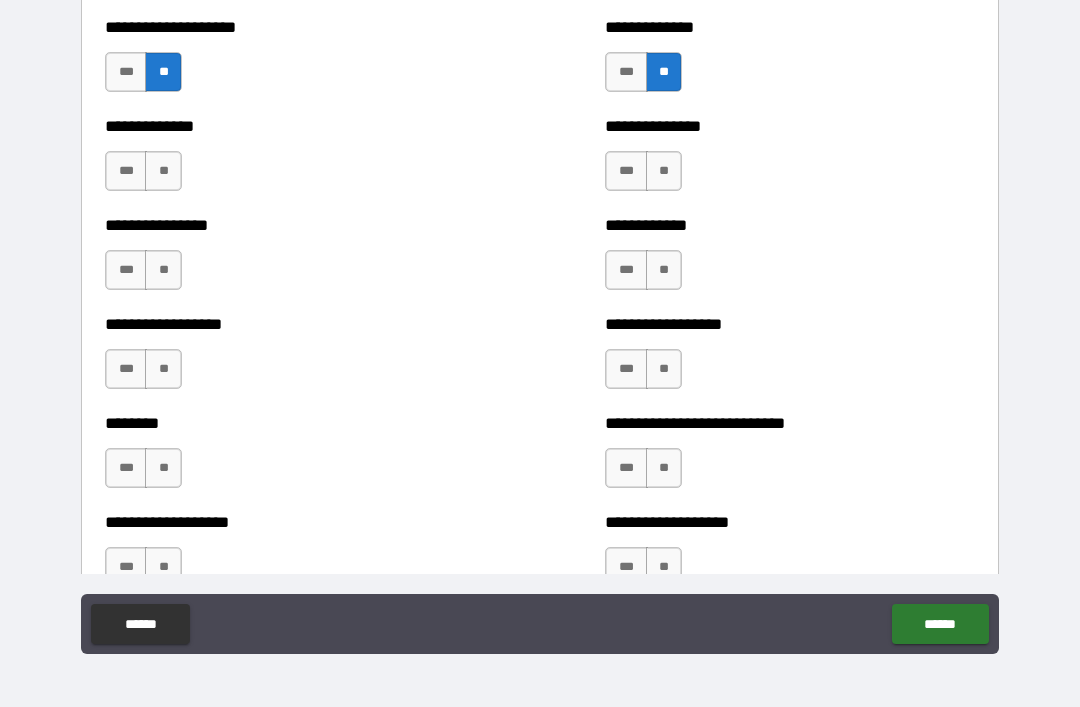 scroll, scrollTop: 4077, scrollLeft: 0, axis: vertical 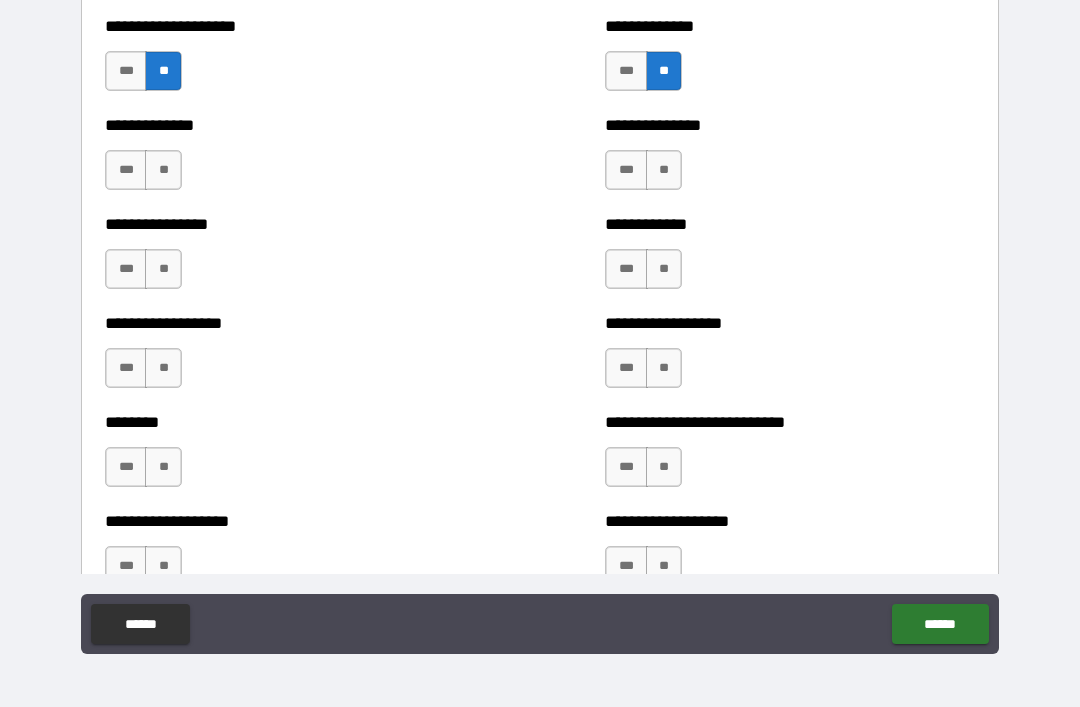 click on "**" at bounding box center [163, 170] 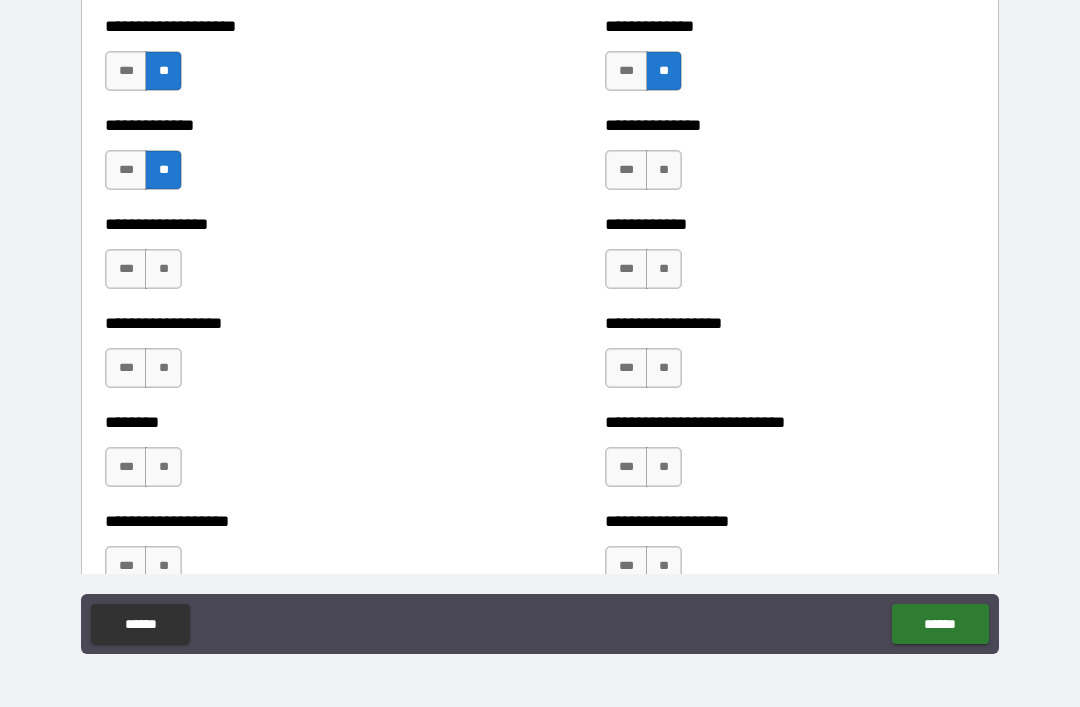 click on "**" at bounding box center [163, 269] 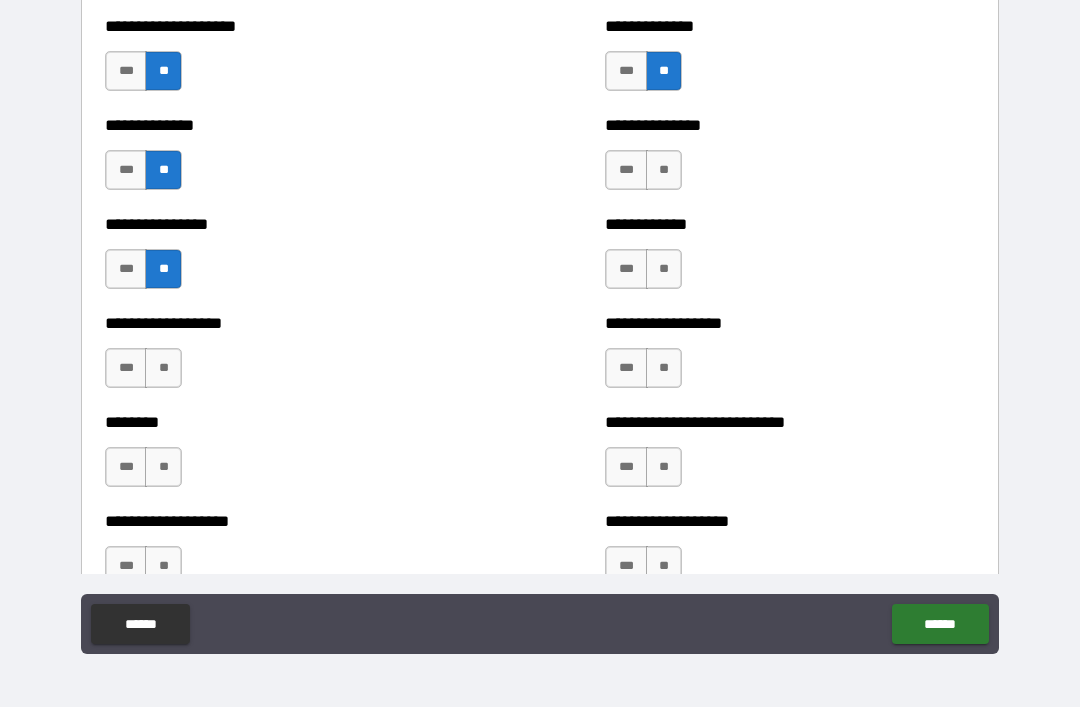 click on "**" at bounding box center [163, 368] 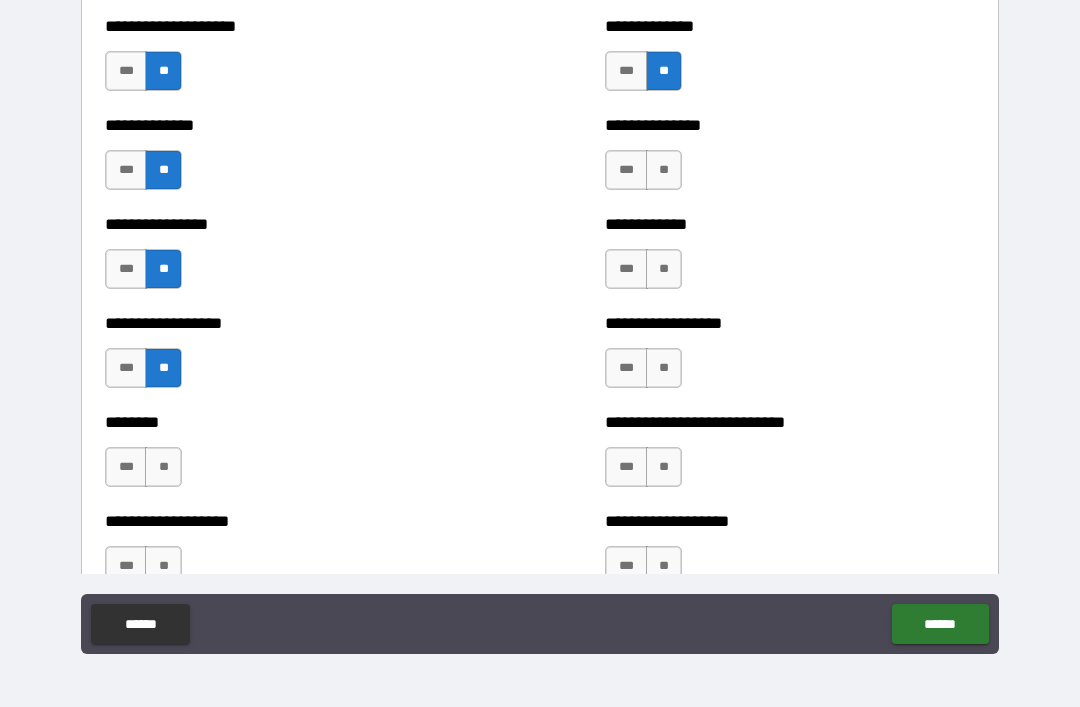 click on "**" at bounding box center (163, 467) 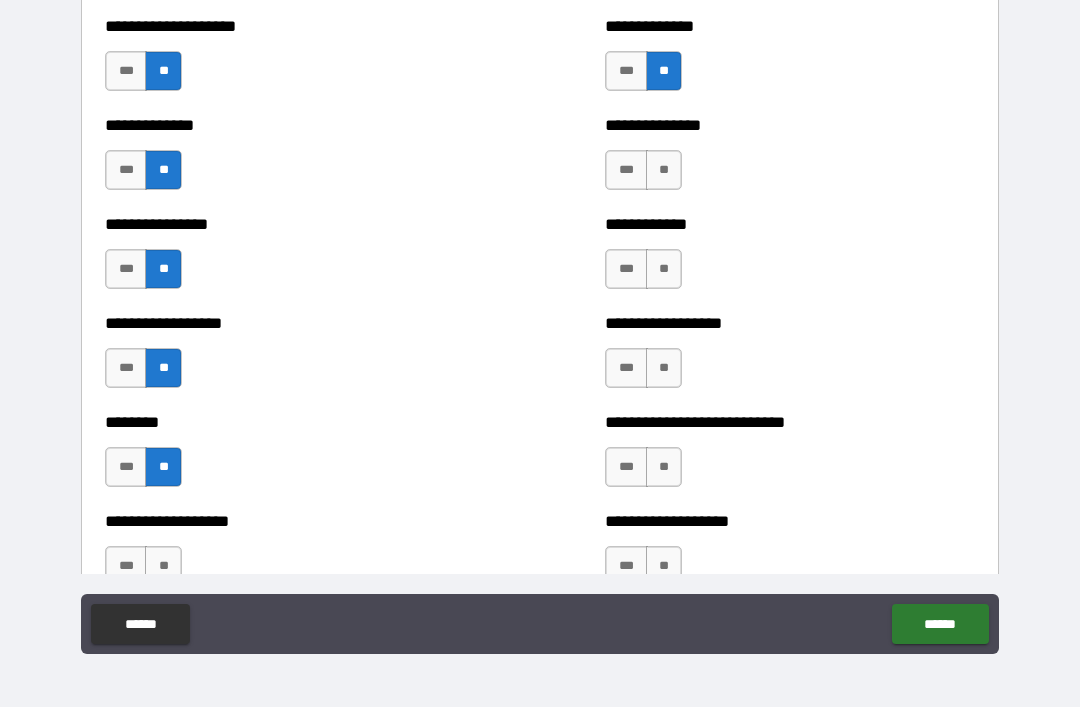 click on "**" at bounding box center (163, 566) 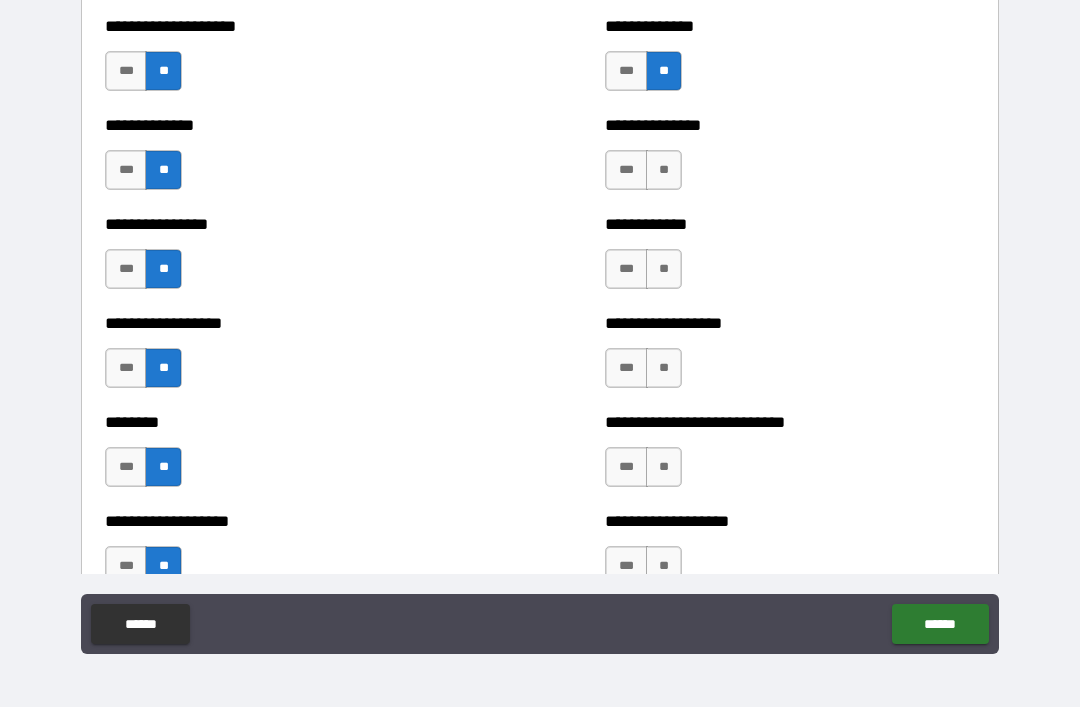click on "**" at bounding box center (664, 269) 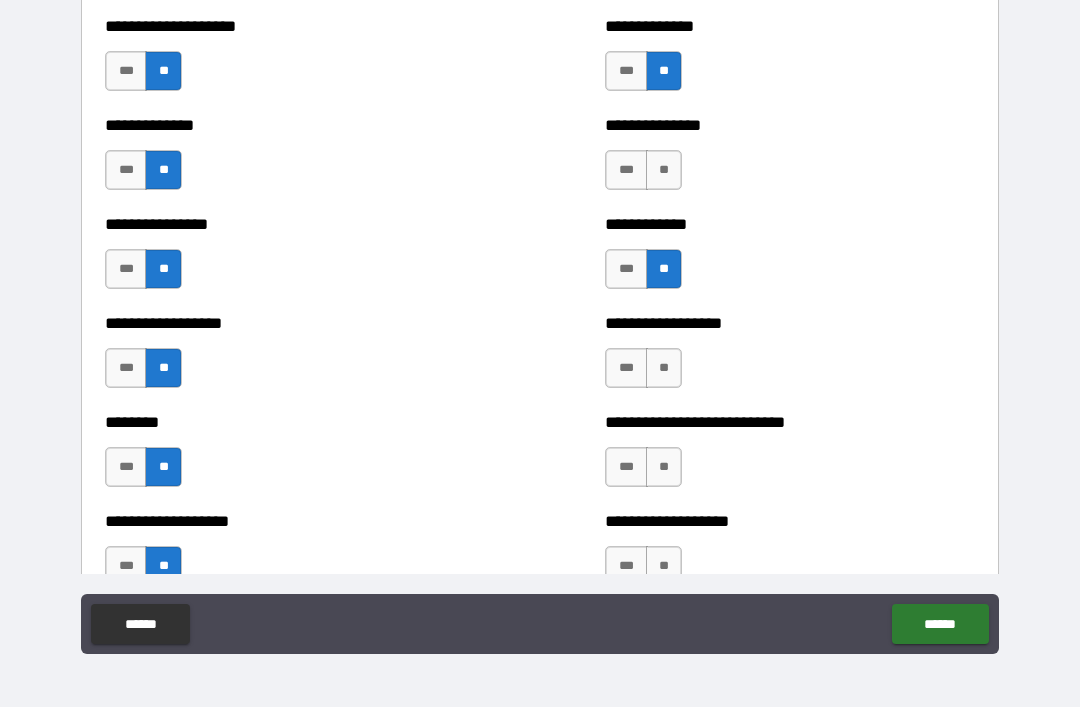 click on "**" at bounding box center (664, 170) 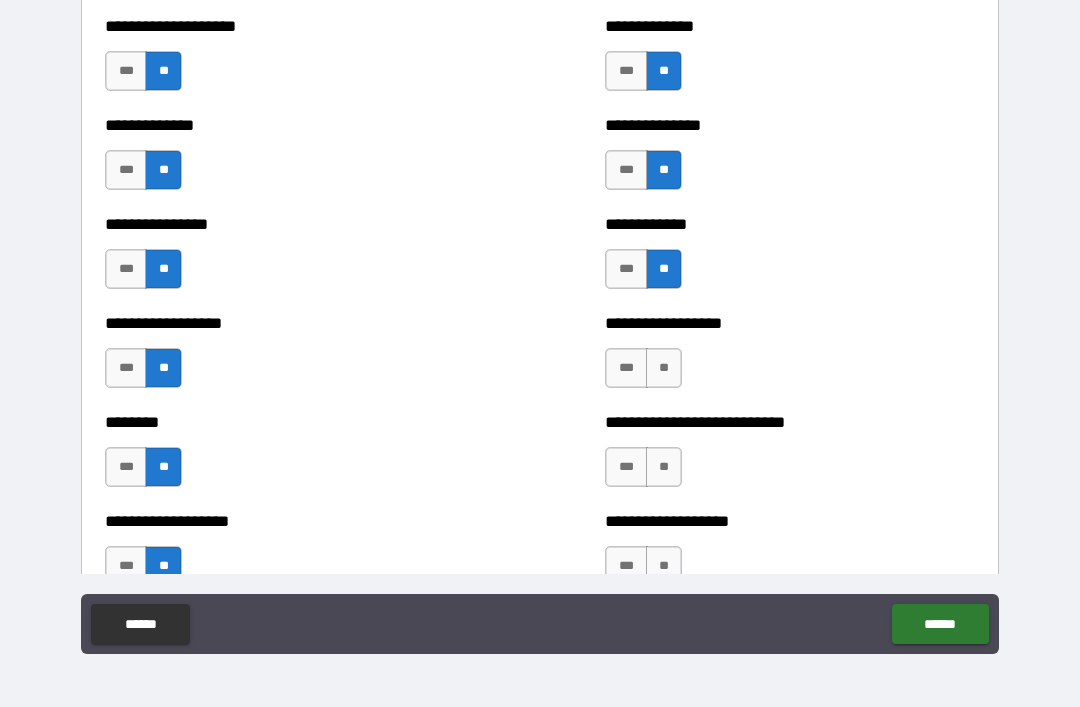 click on "**" at bounding box center [664, 368] 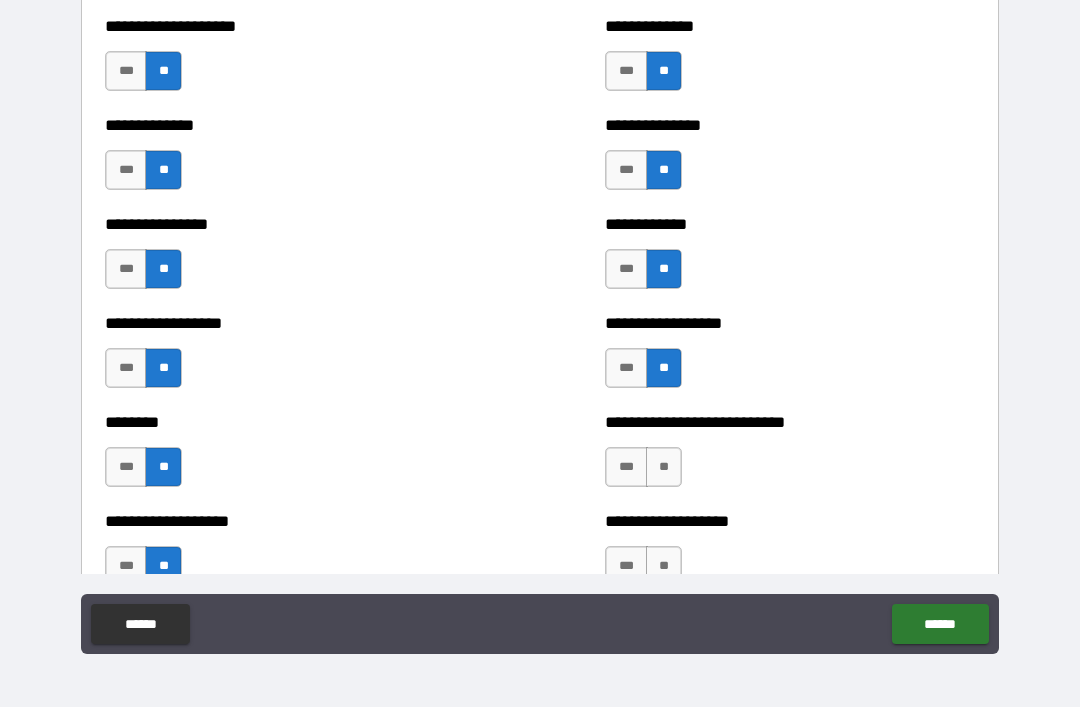 click on "**" at bounding box center [664, 467] 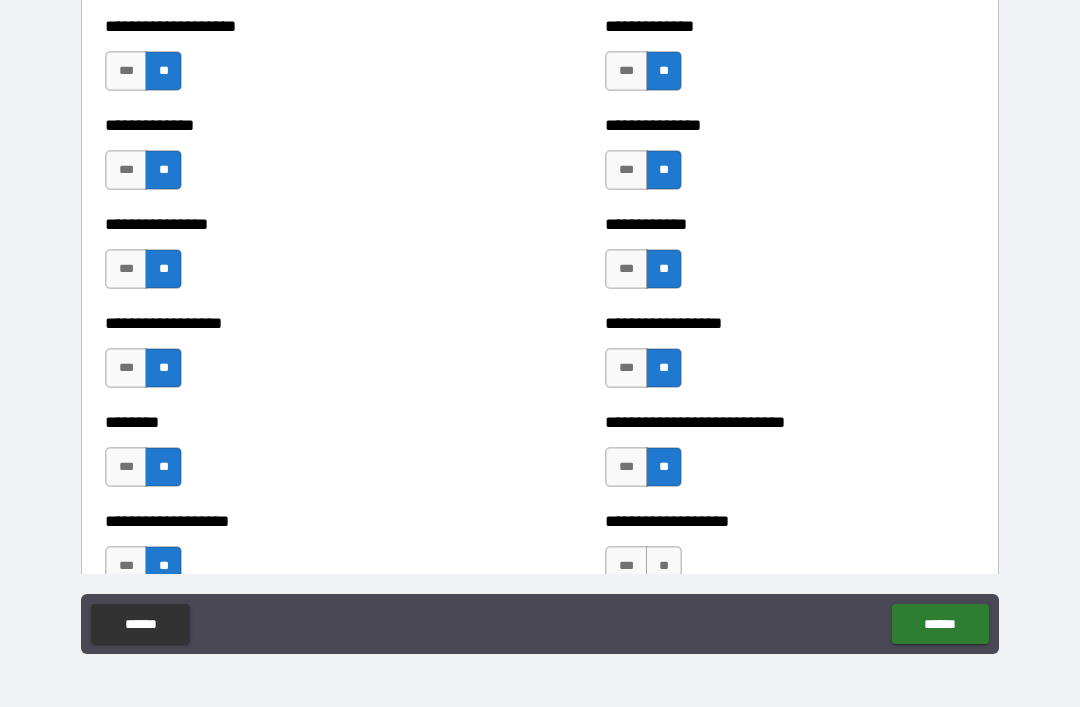 click on "**" at bounding box center [664, 566] 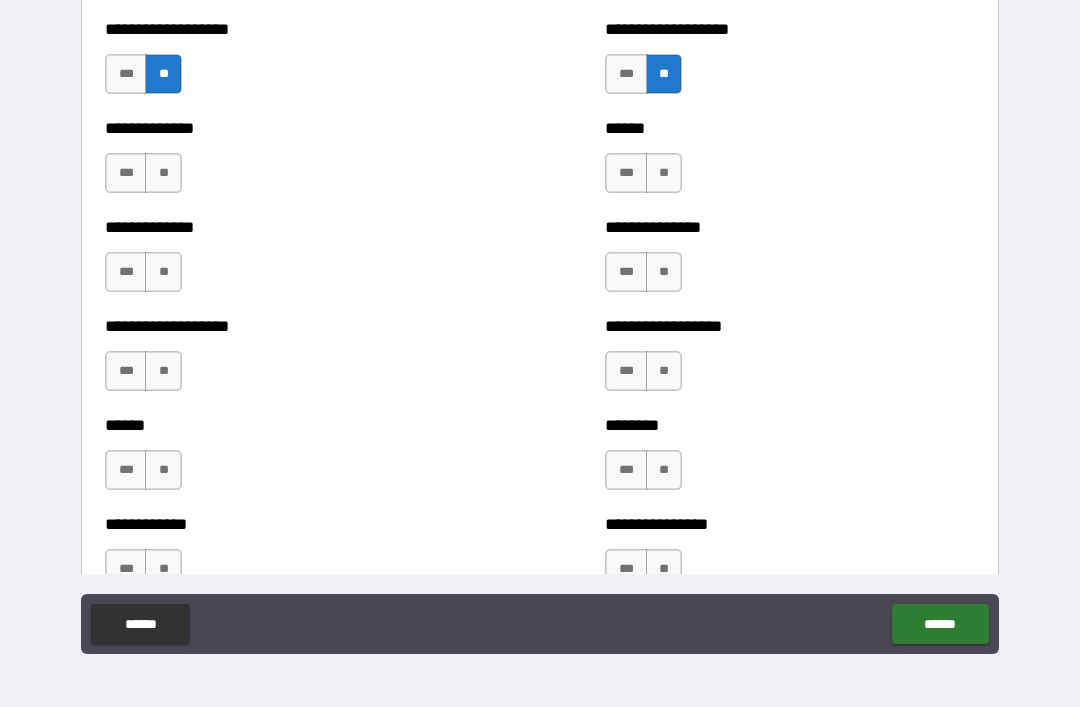scroll, scrollTop: 4573, scrollLeft: 0, axis: vertical 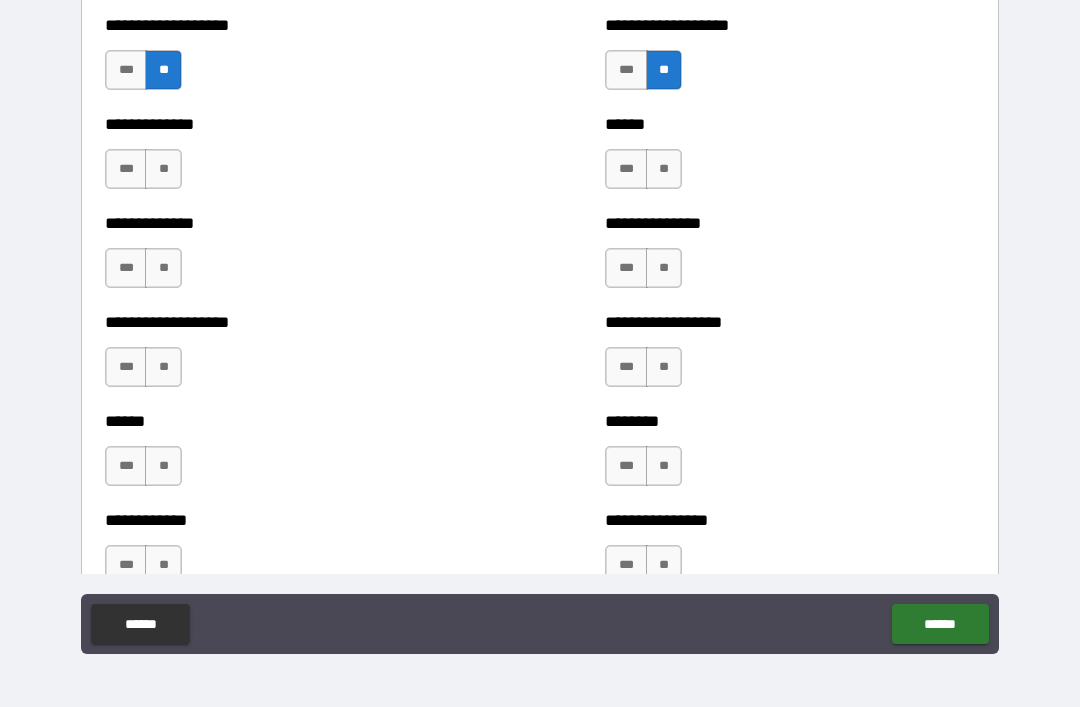 click on "**" at bounding box center [163, 169] 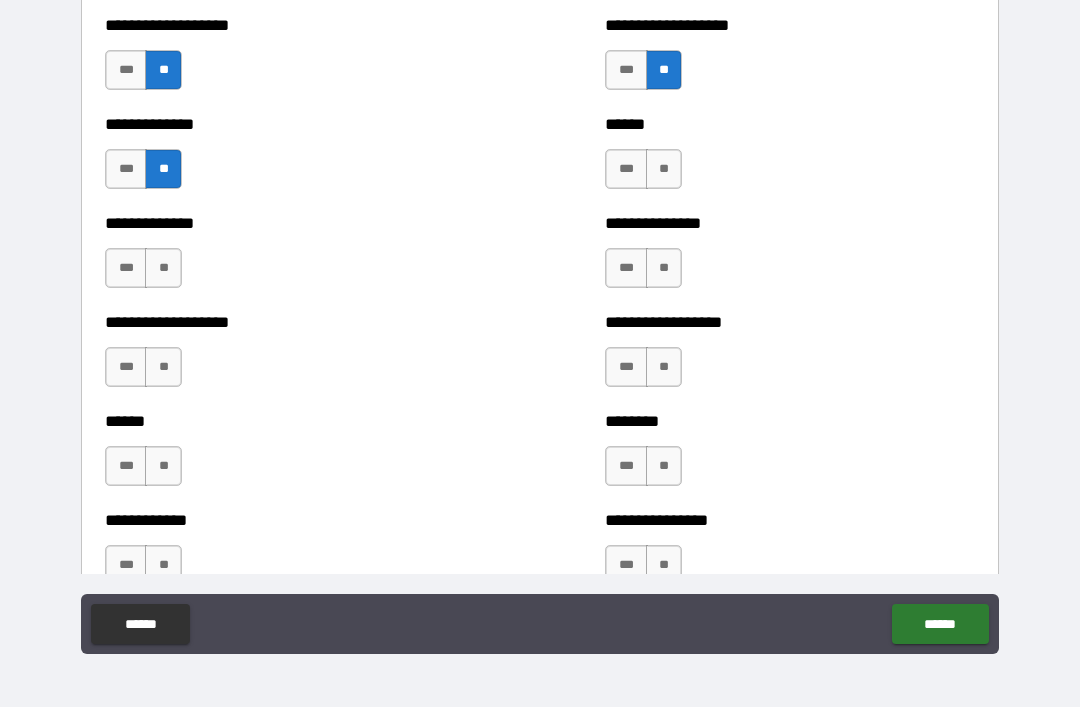 click on "**" at bounding box center (163, 268) 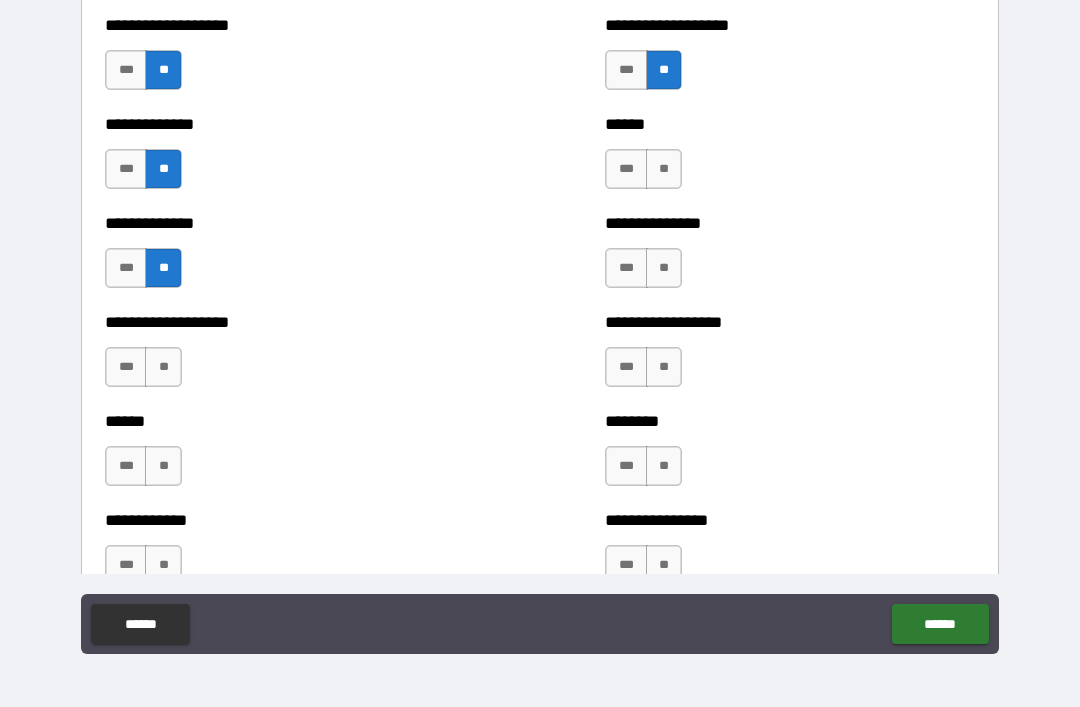 click on "**" at bounding box center [163, 367] 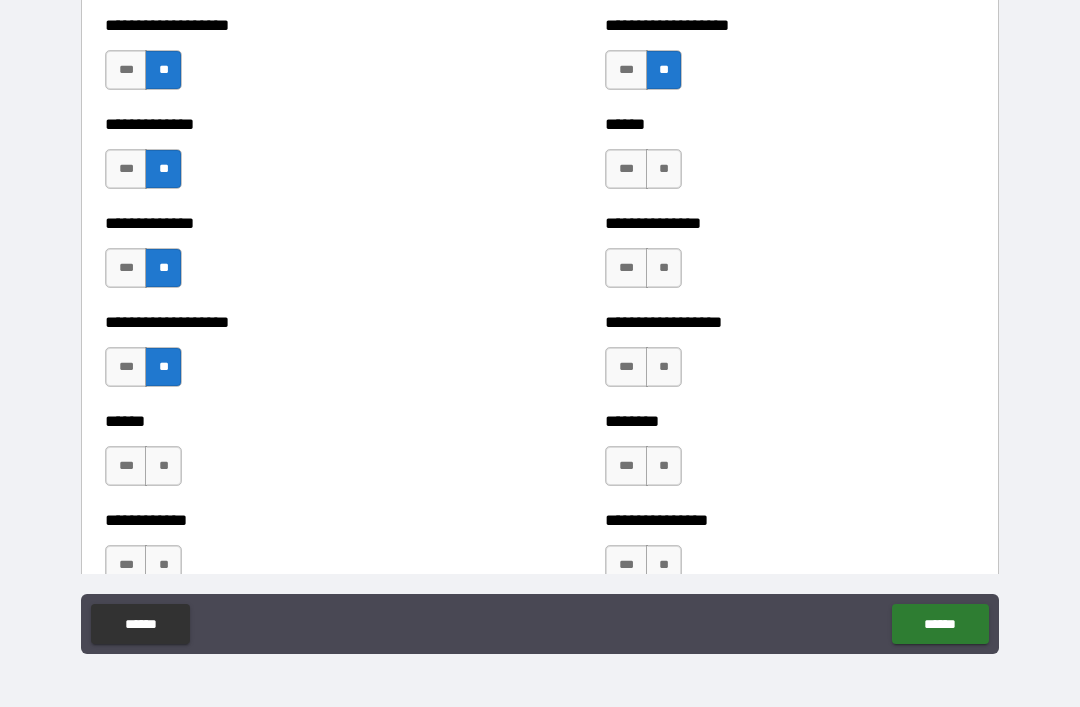 click on "**" at bounding box center [163, 466] 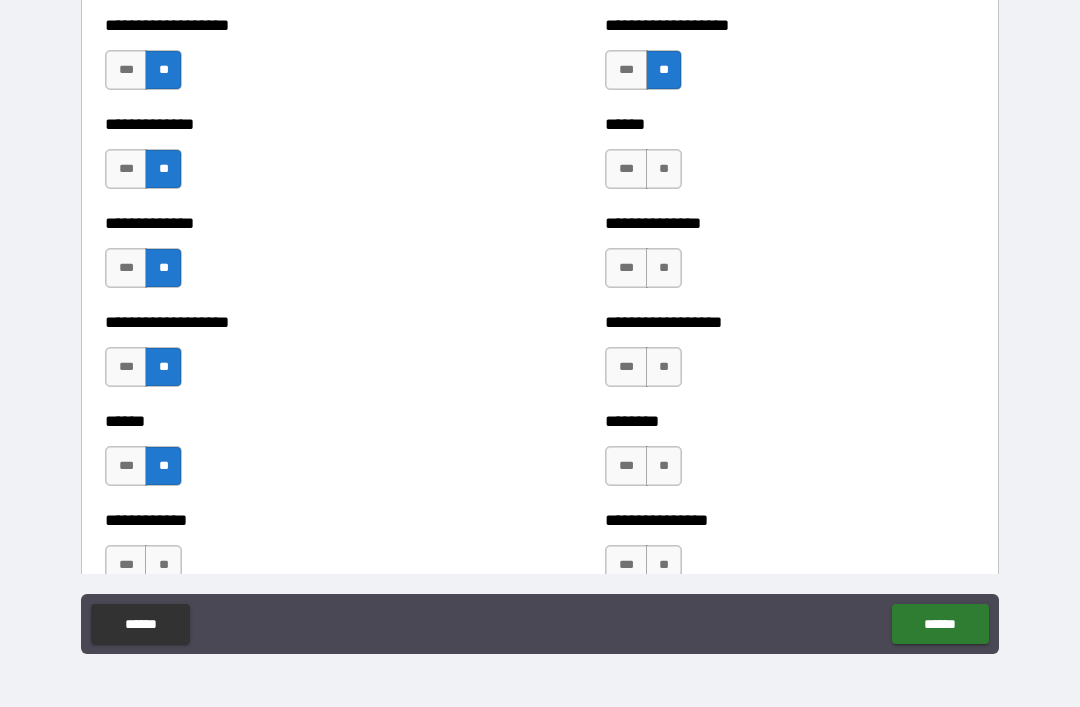 click on "**" at bounding box center [163, 565] 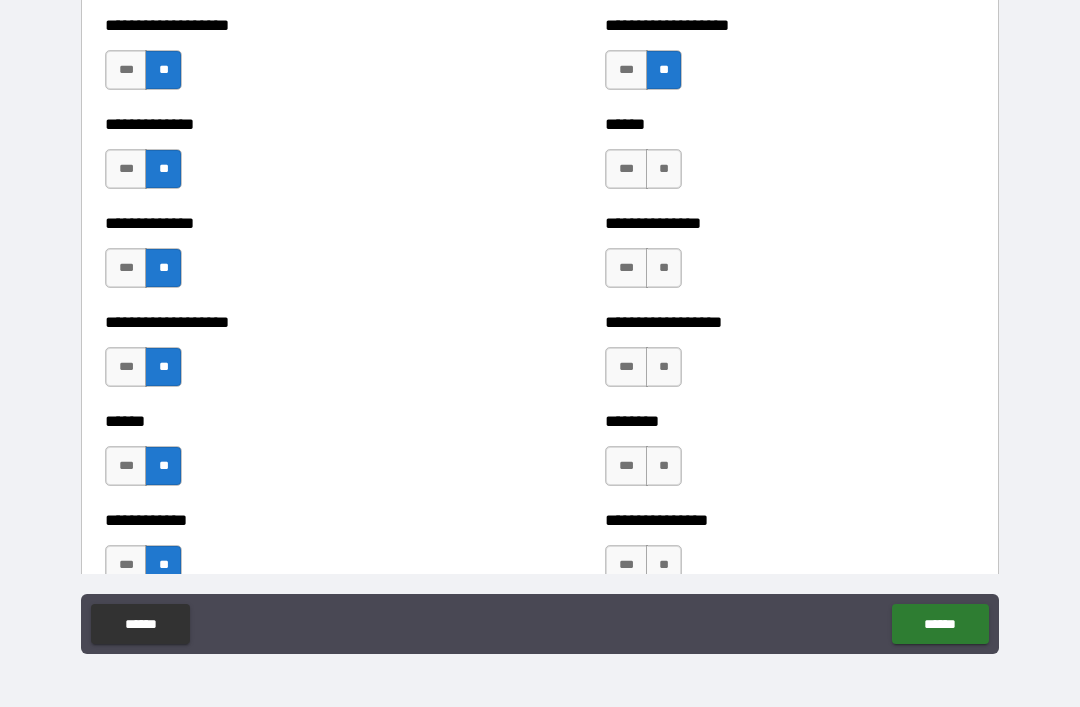 click on "**" at bounding box center [664, 565] 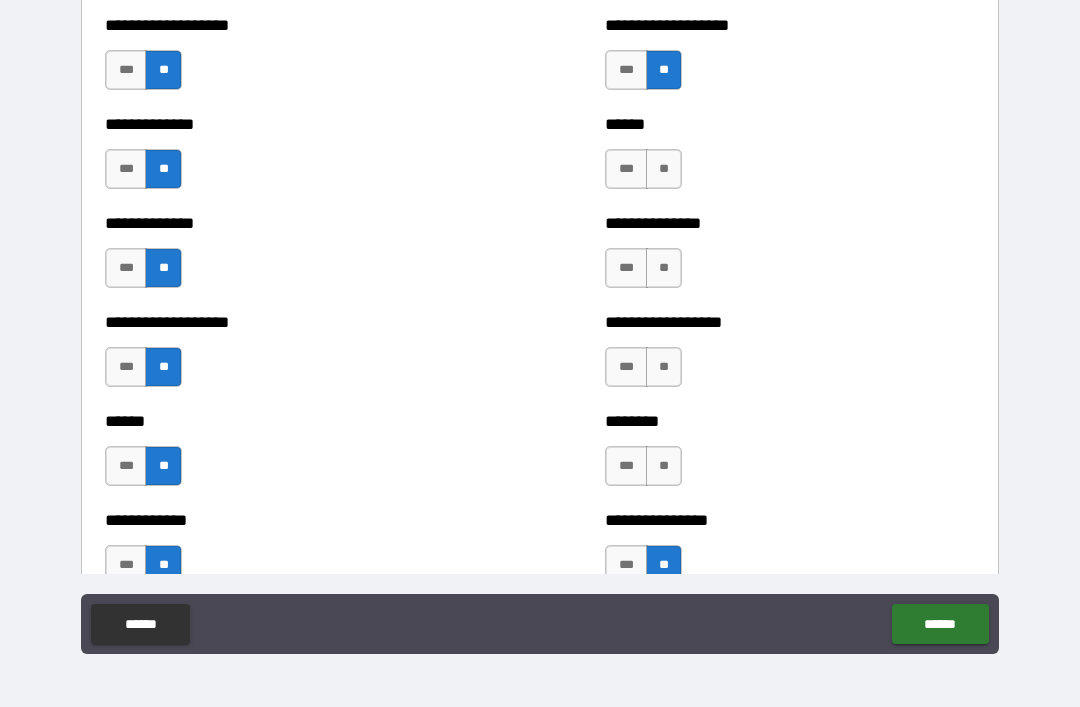 click on "**" at bounding box center (664, 466) 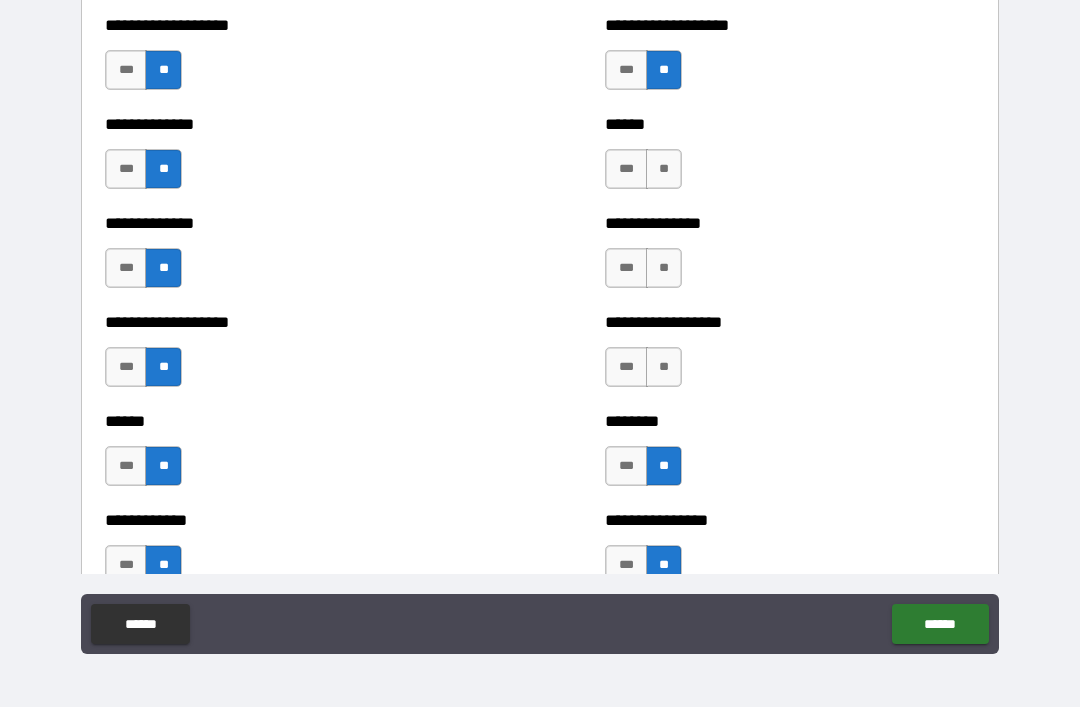 click on "**" at bounding box center [664, 367] 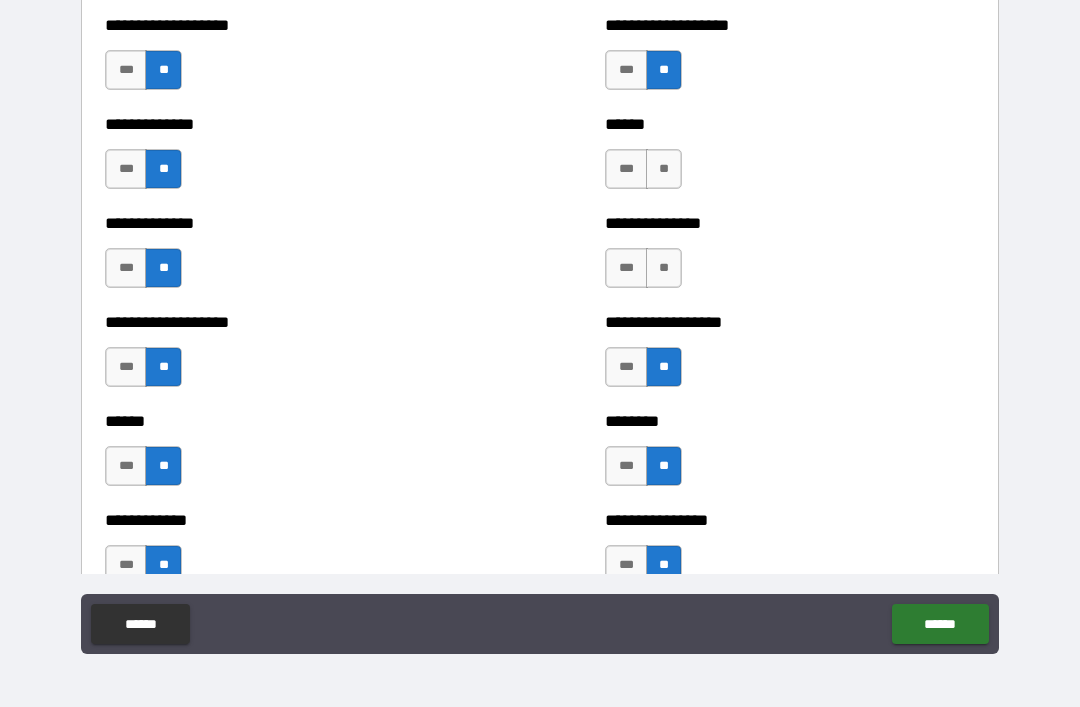 click on "**" at bounding box center [664, 268] 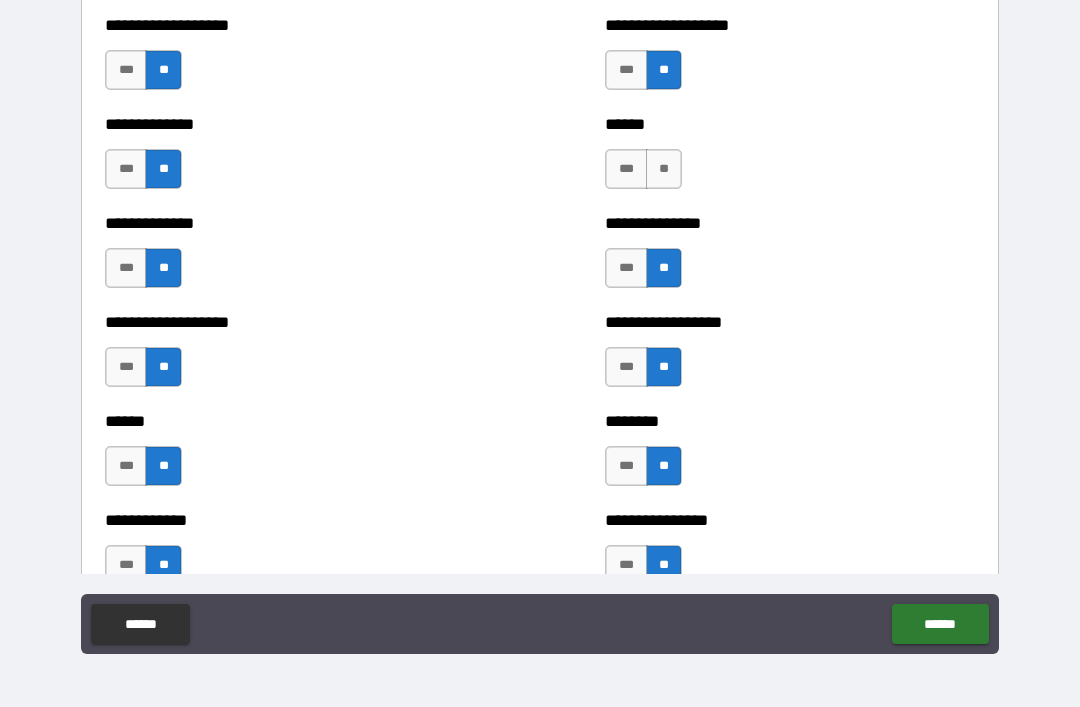 click on "**" at bounding box center [664, 169] 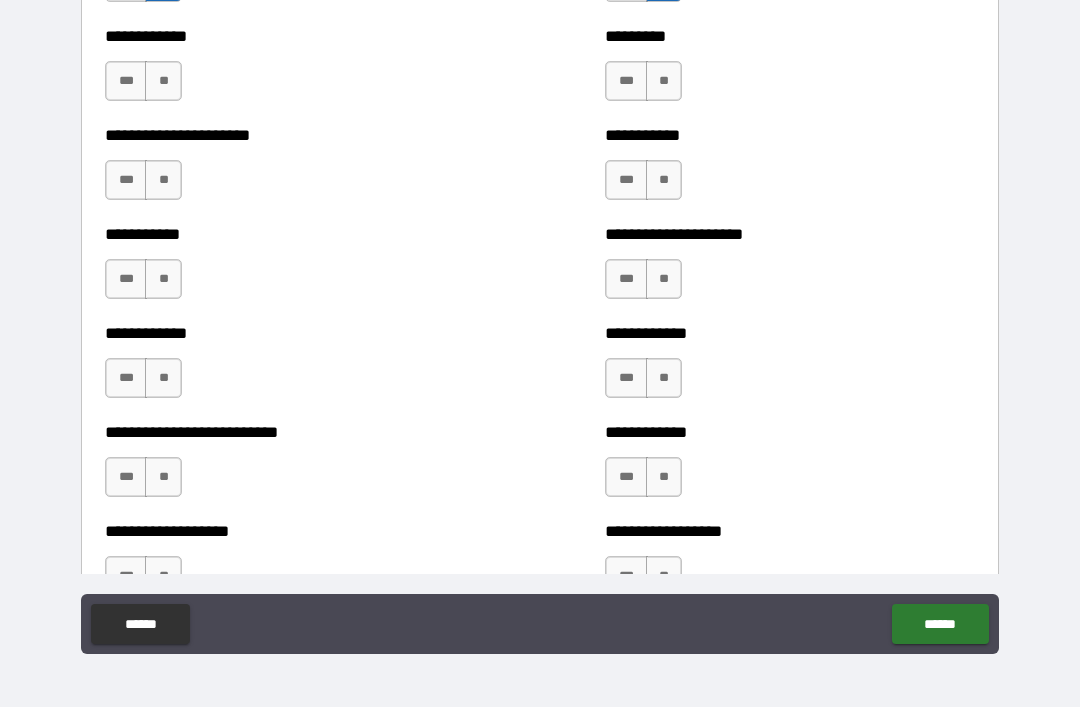 scroll, scrollTop: 5169, scrollLeft: 0, axis: vertical 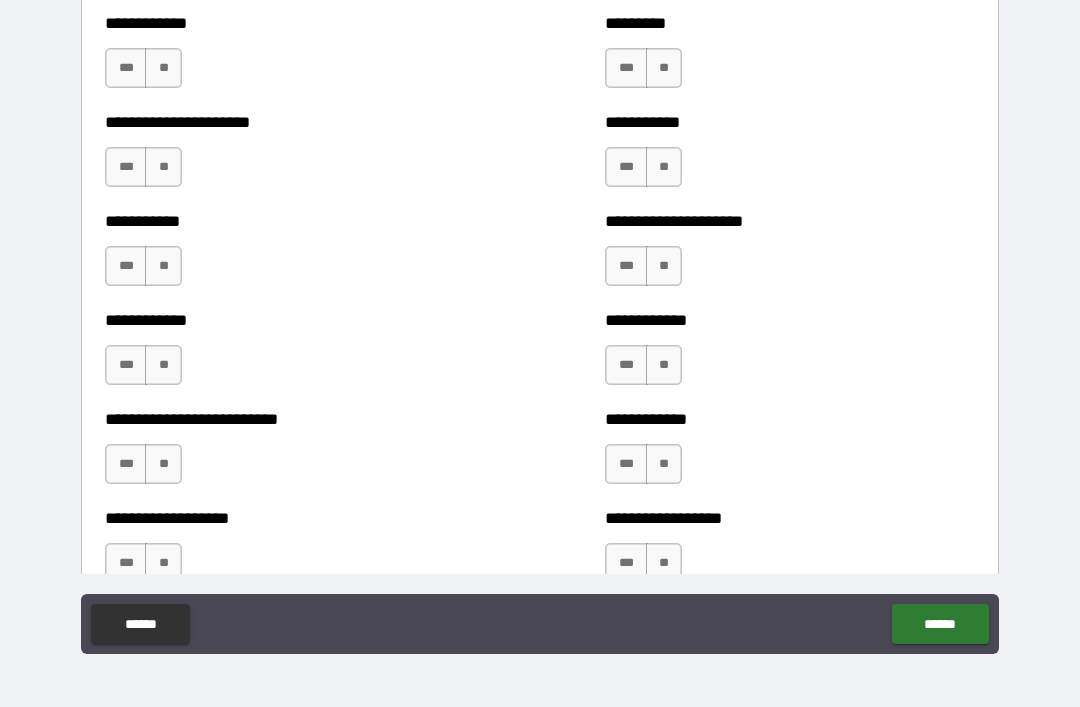click on "**" at bounding box center [163, 68] 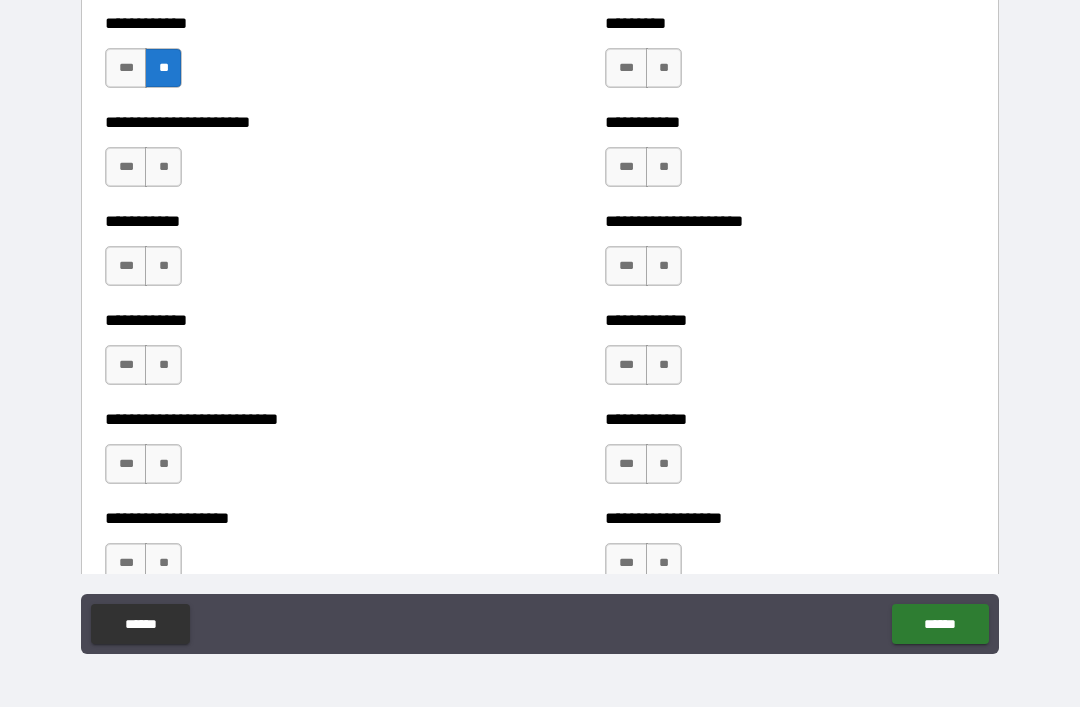 click on "**" at bounding box center [163, 167] 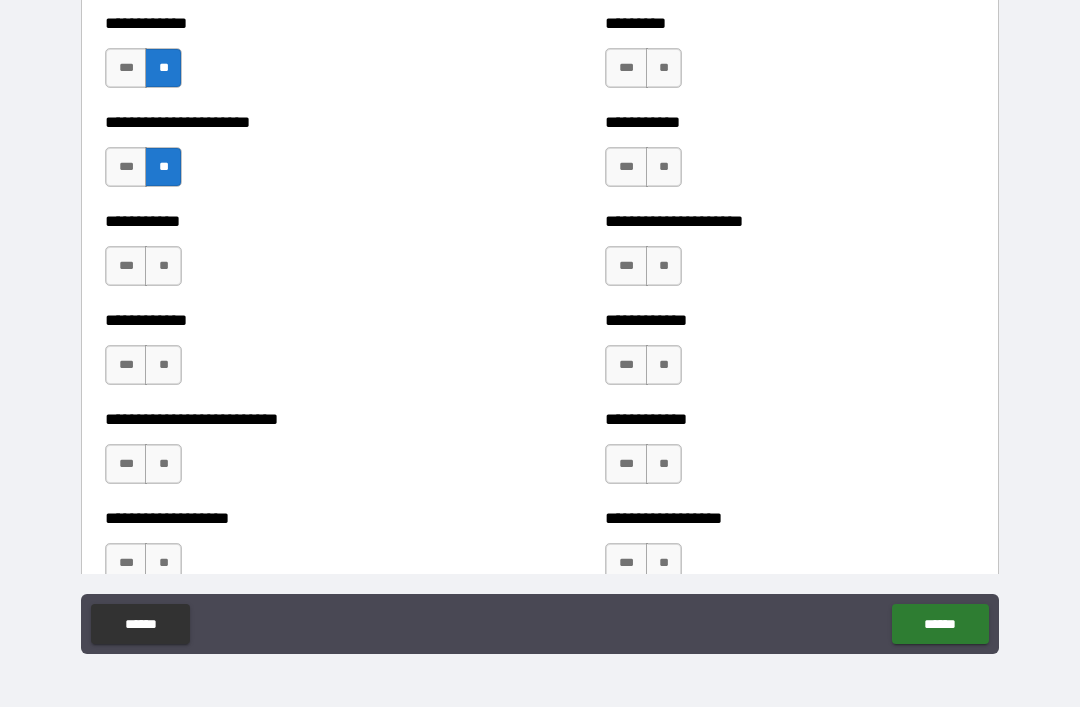 click on "**" at bounding box center [163, 266] 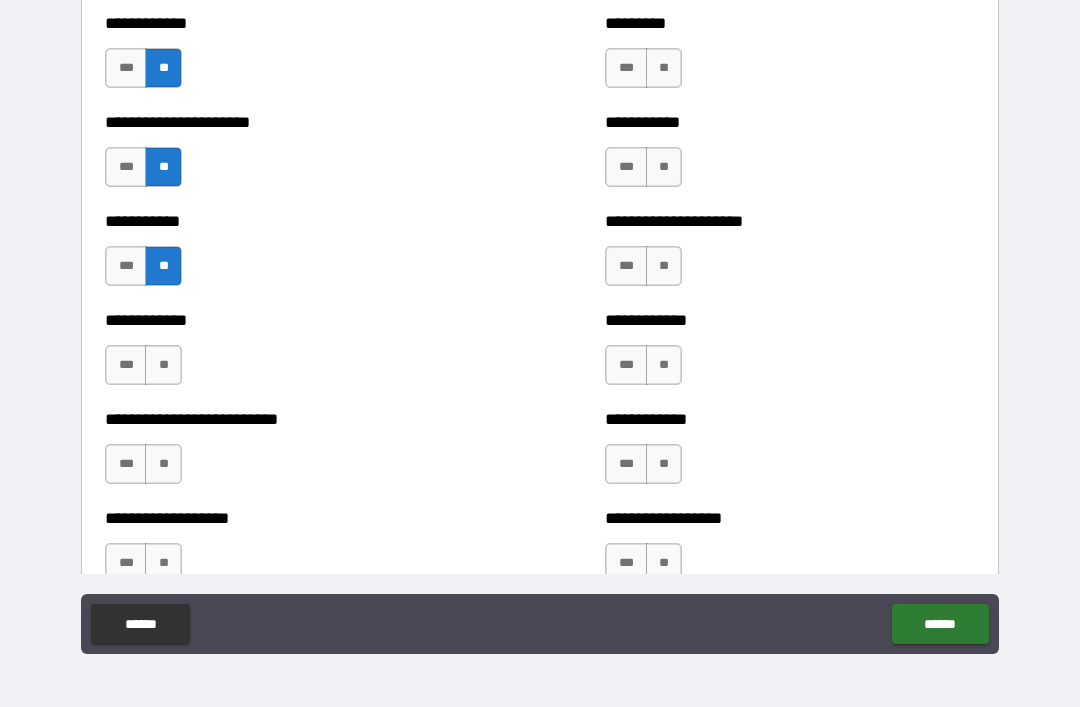 click on "**" at bounding box center [163, 365] 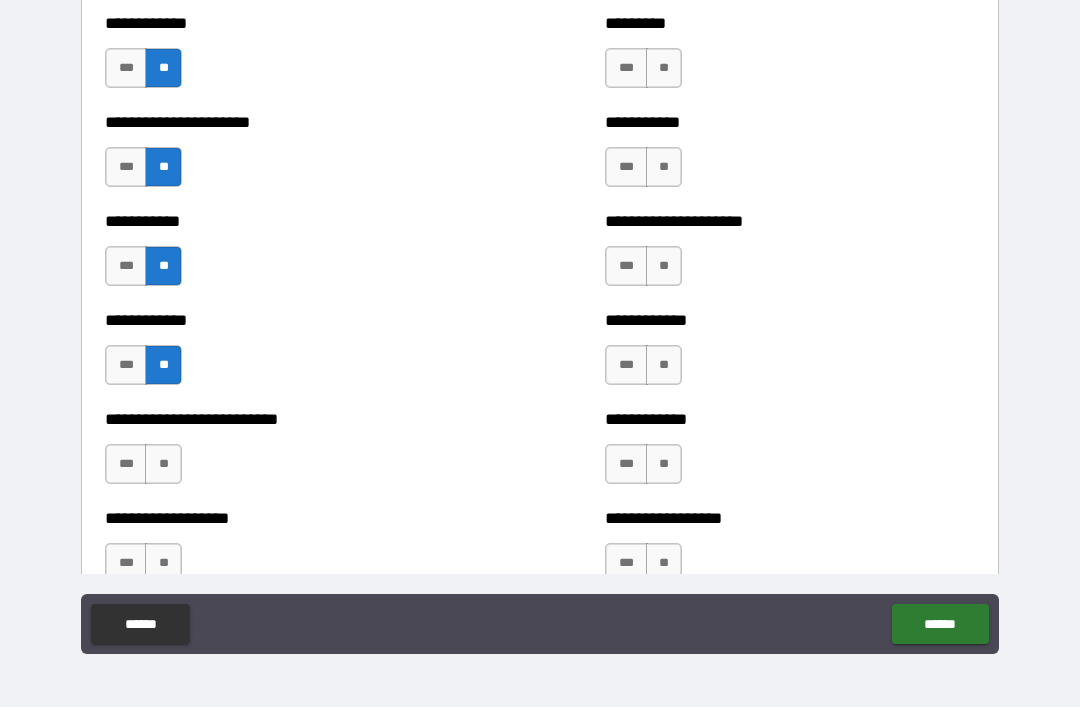 click on "**" at bounding box center (163, 464) 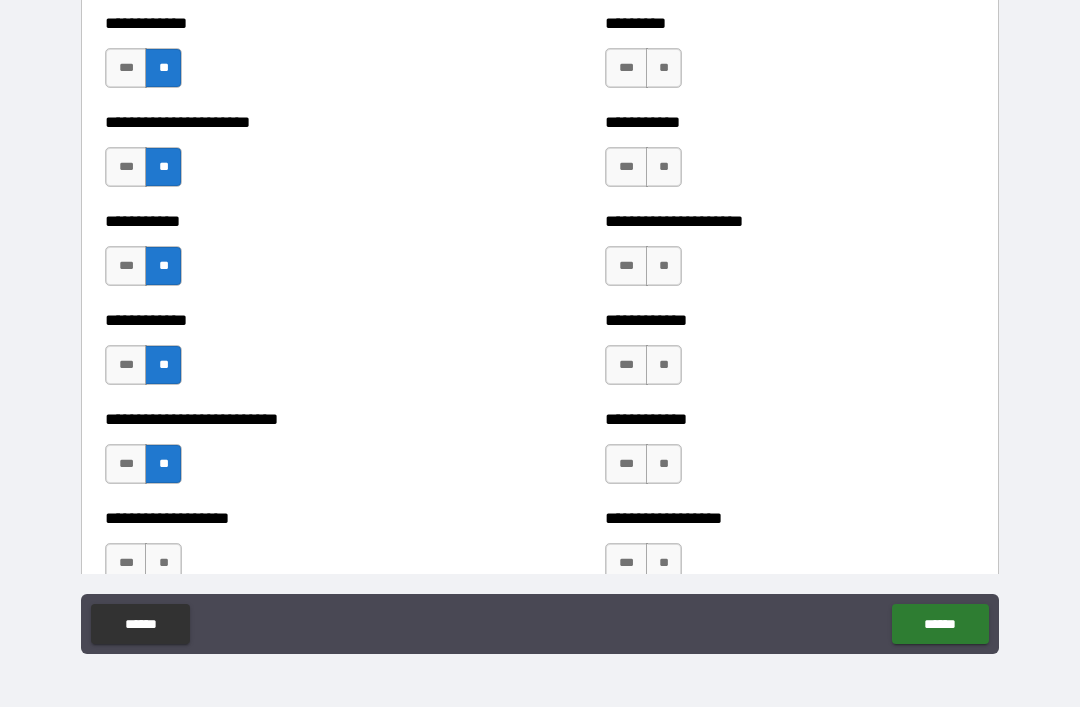click on "**" at bounding box center [163, 563] 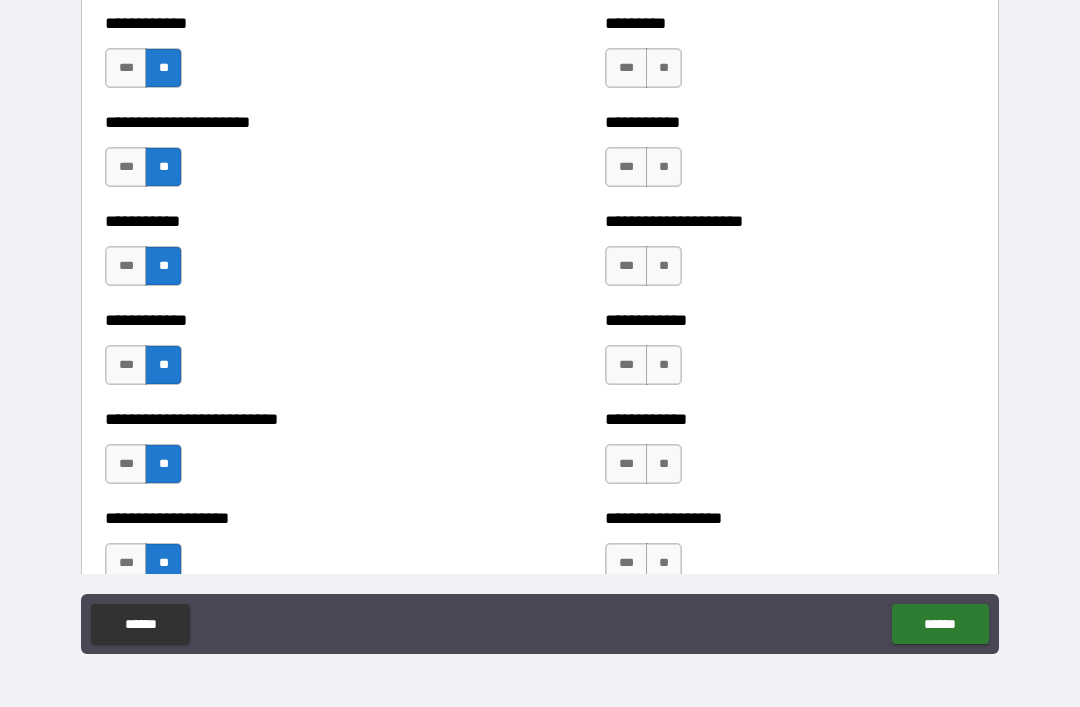 click on "**" at bounding box center (664, 563) 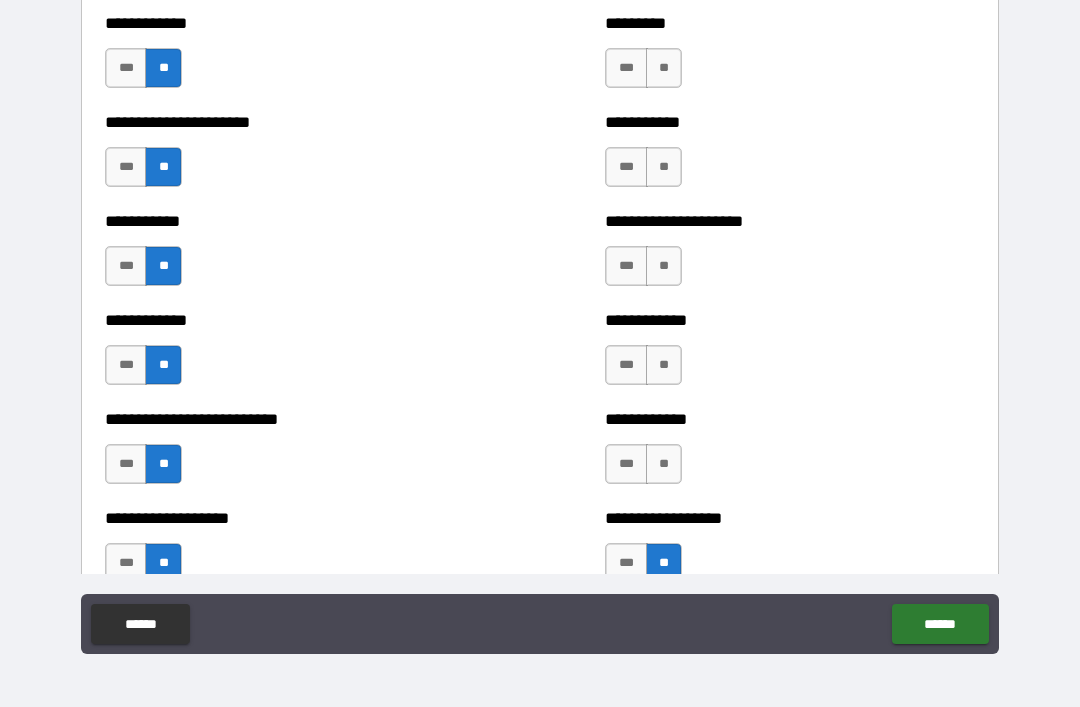 click on "**" at bounding box center [664, 464] 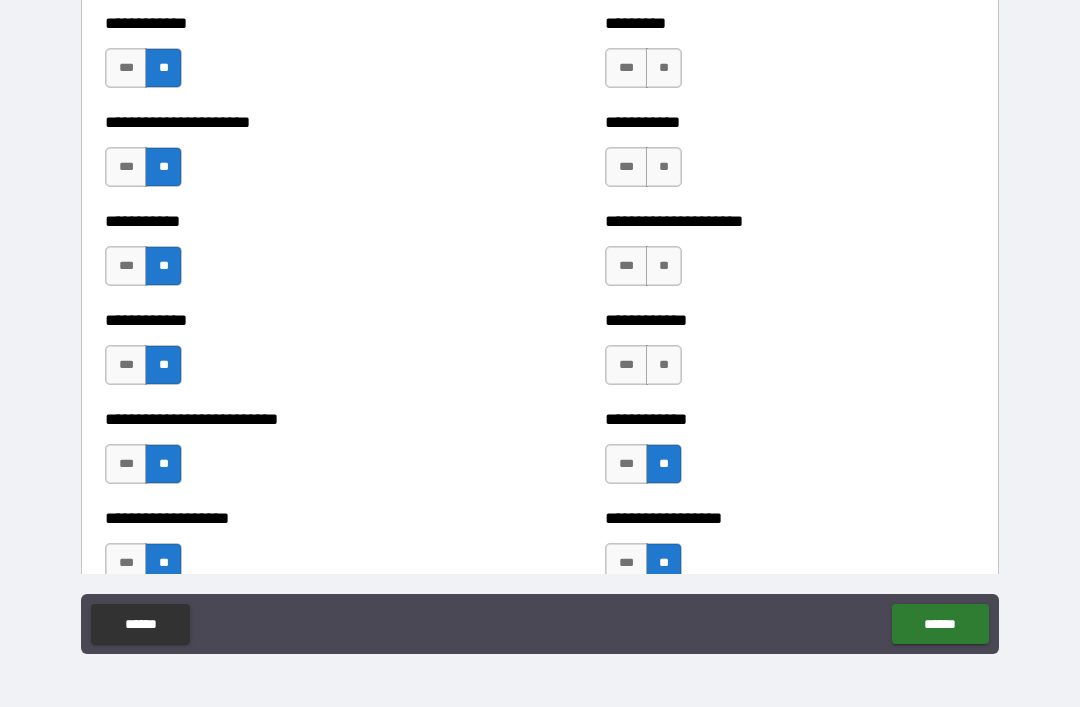 click on "**" at bounding box center [664, 365] 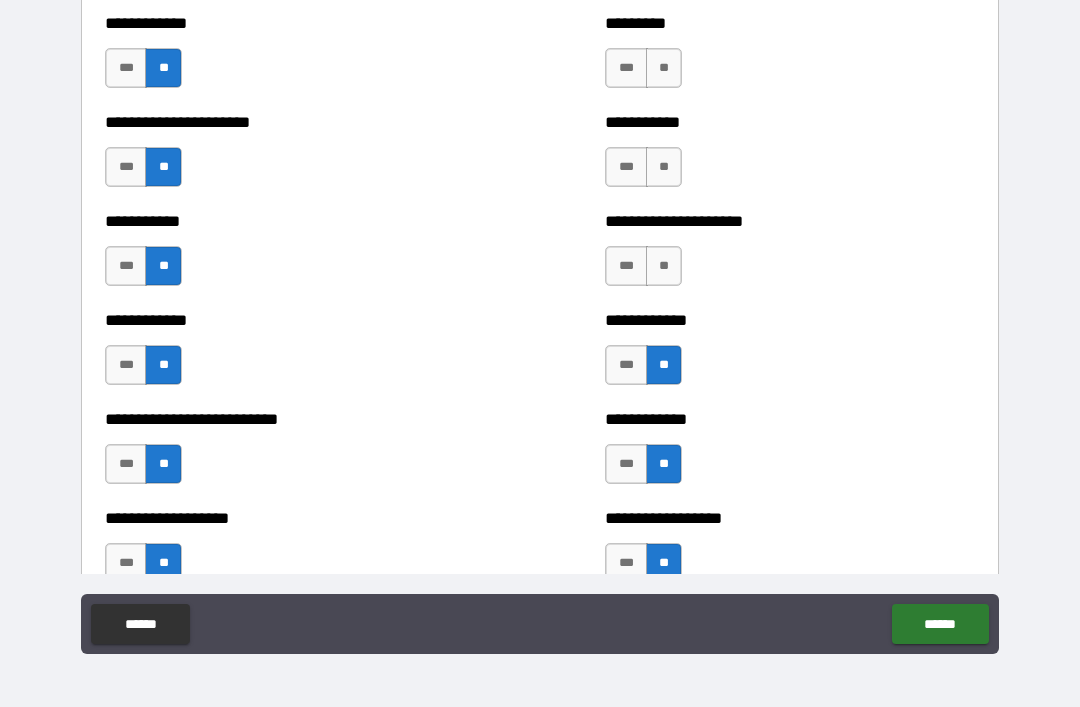 click on "**" at bounding box center [664, 266] 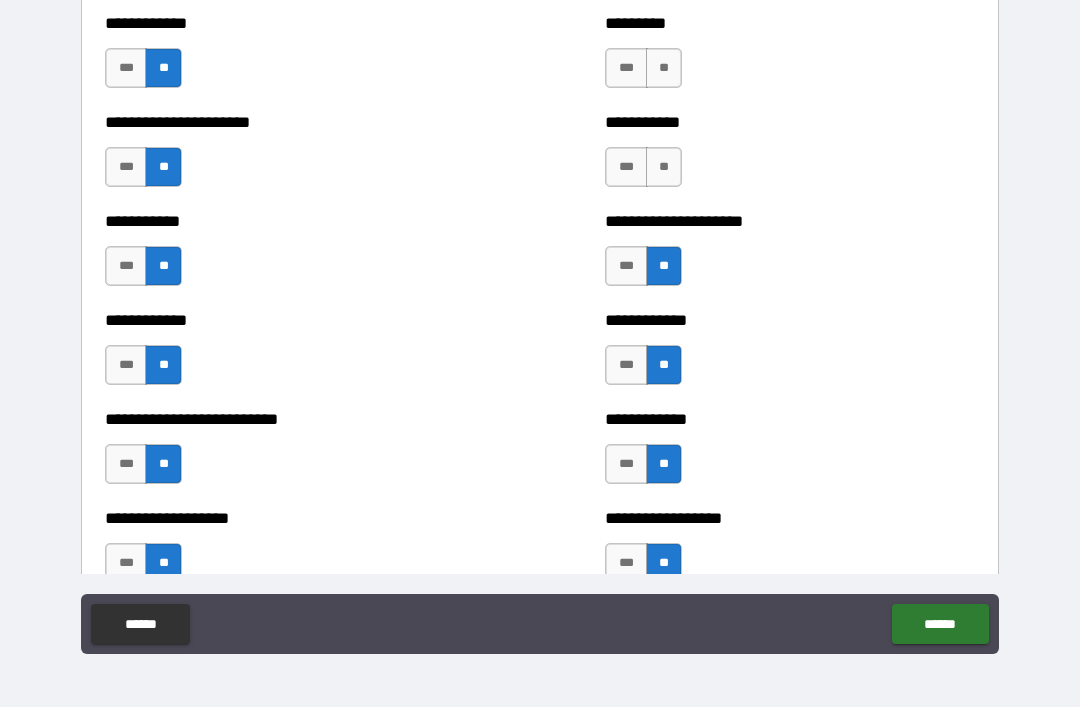 click on "**" at bounding box center [664, 167] 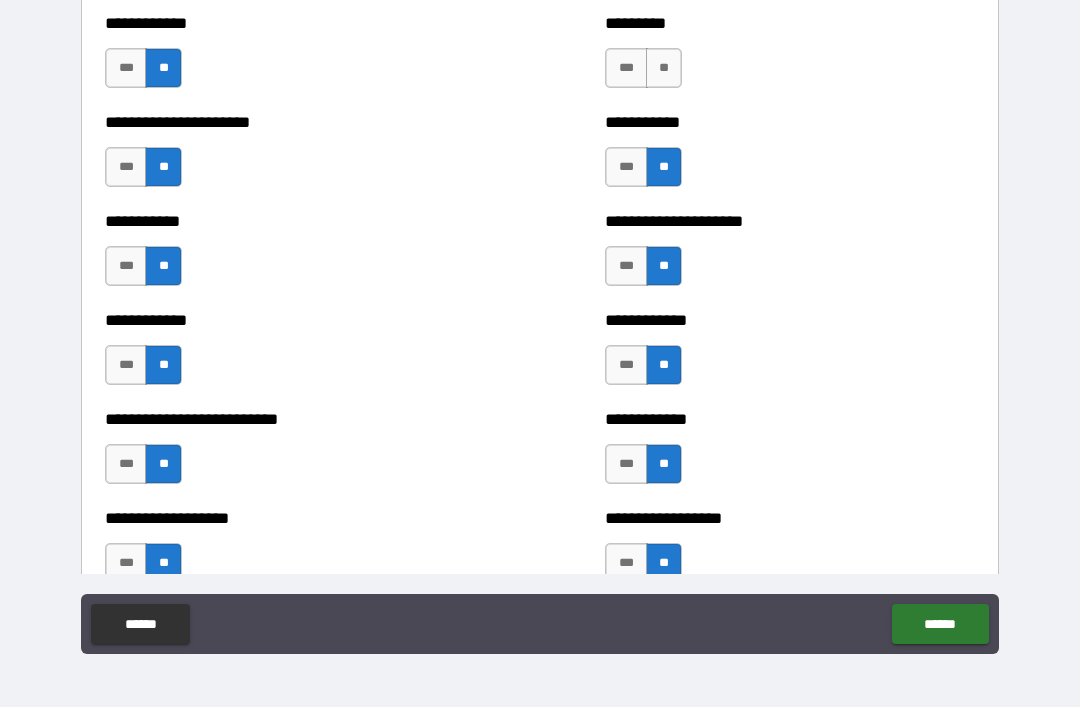 click on "**" at bounding box center [664, 68] 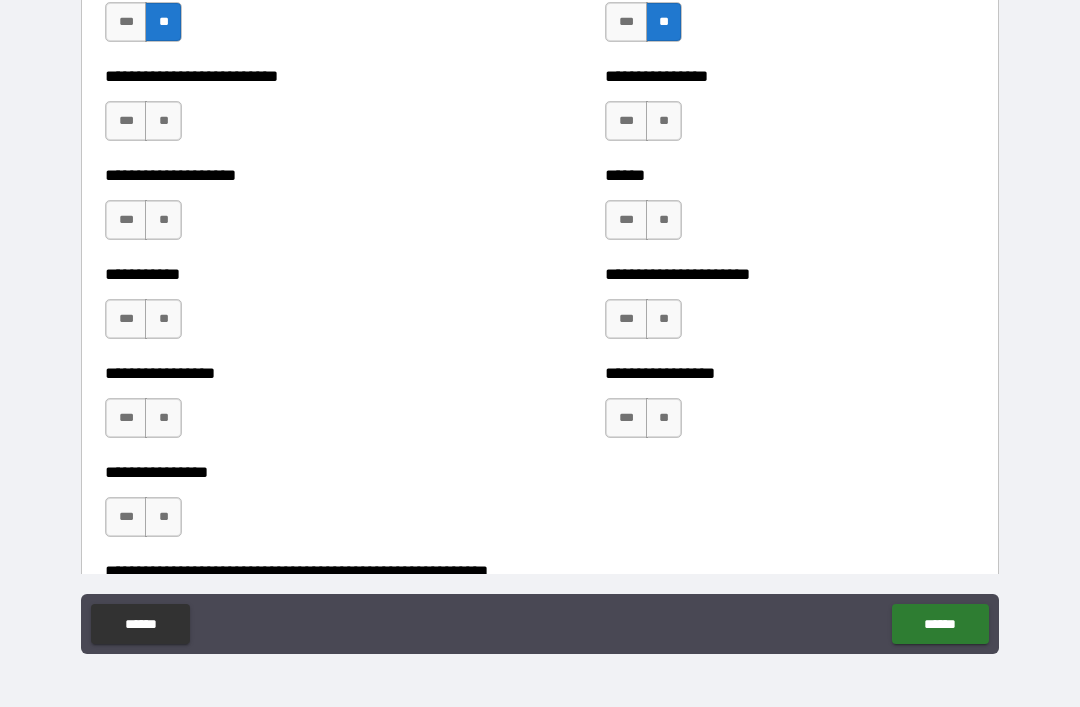 scroll, scrollTop: 5751, scrollLeft: 0, axis: vertical 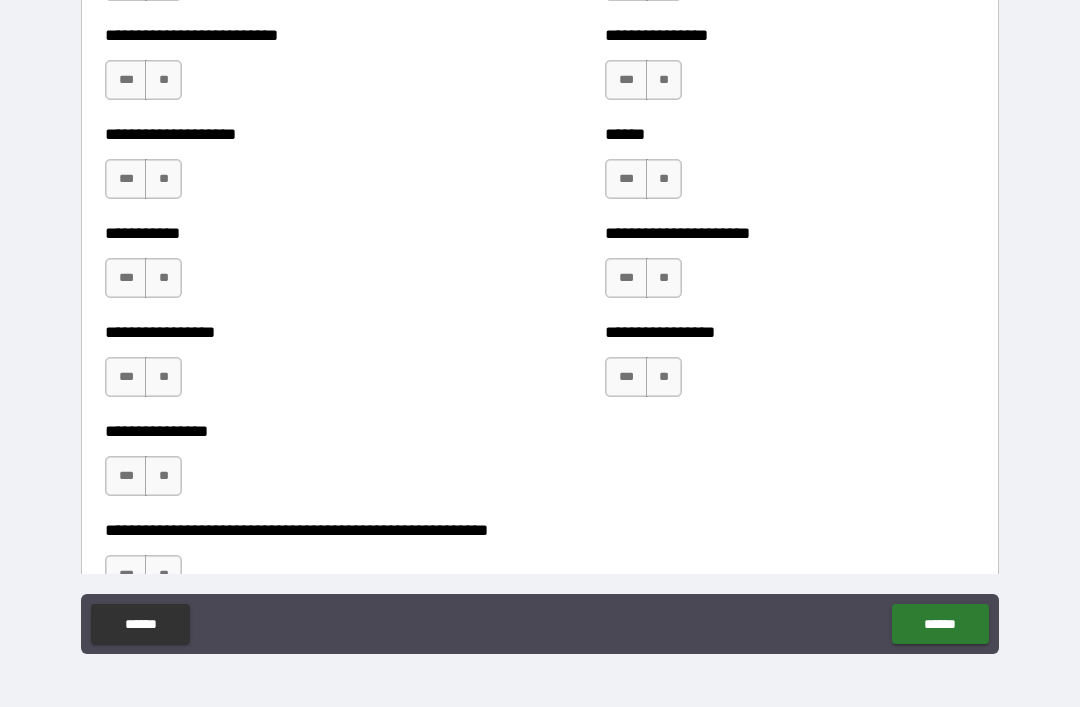 click on "**" at bounding box center (163, 80) 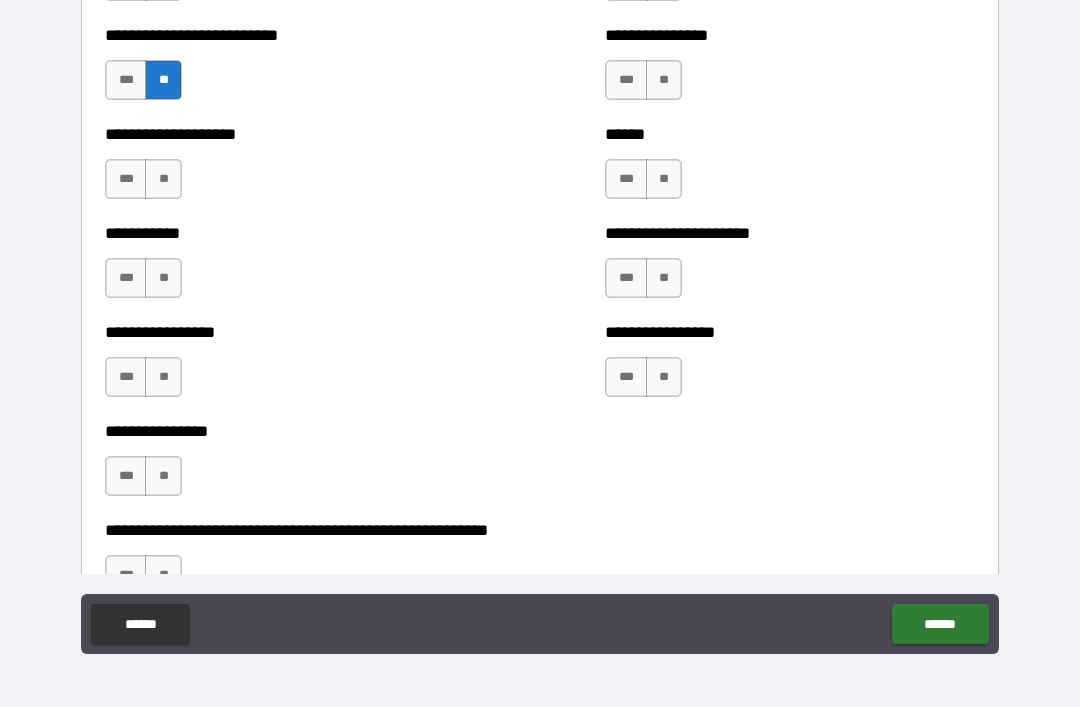 click on "**" at bounding box center (163, 179) 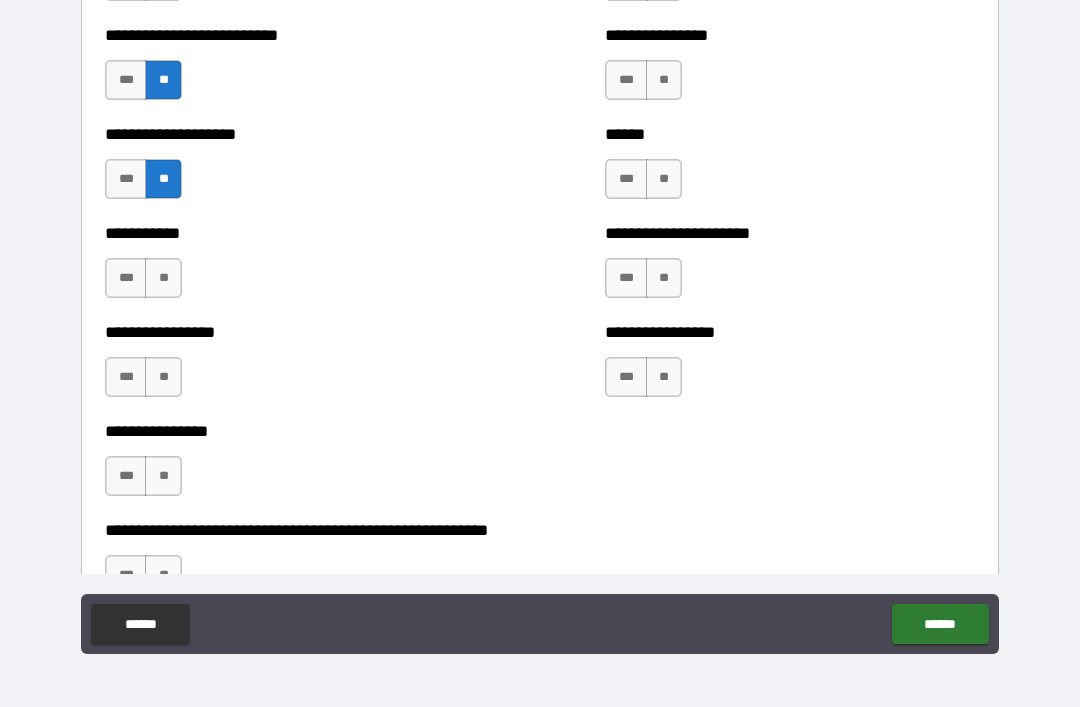 click on "**" at bounding box center [163, 278] 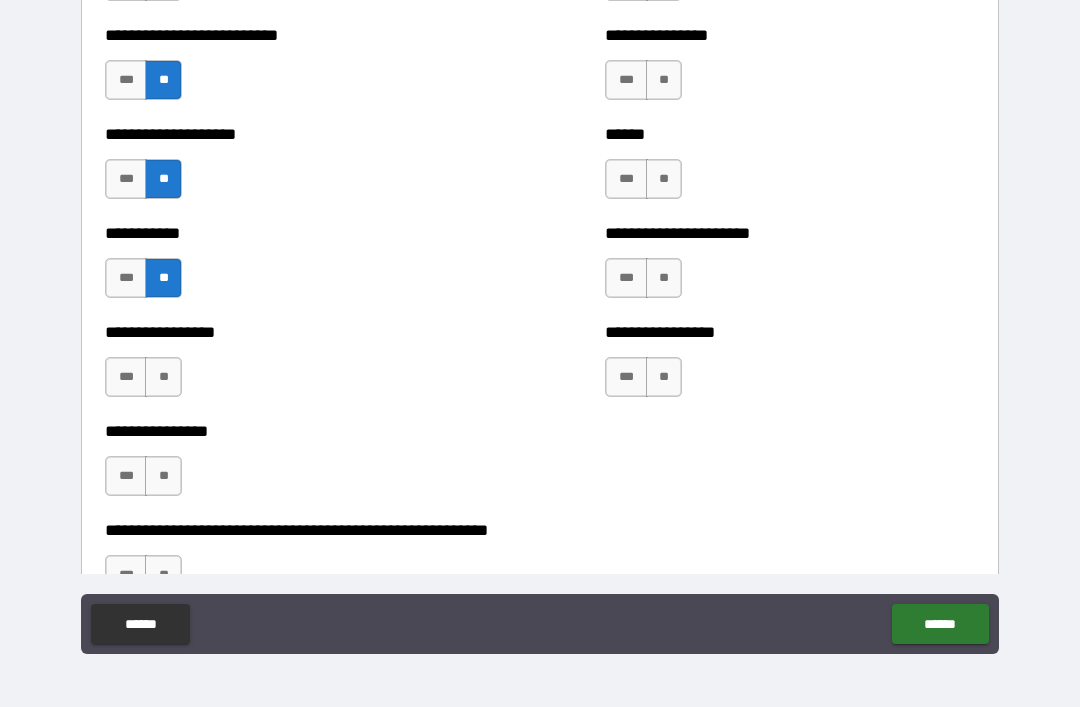 click on "**" at bounding box center [163, 377] 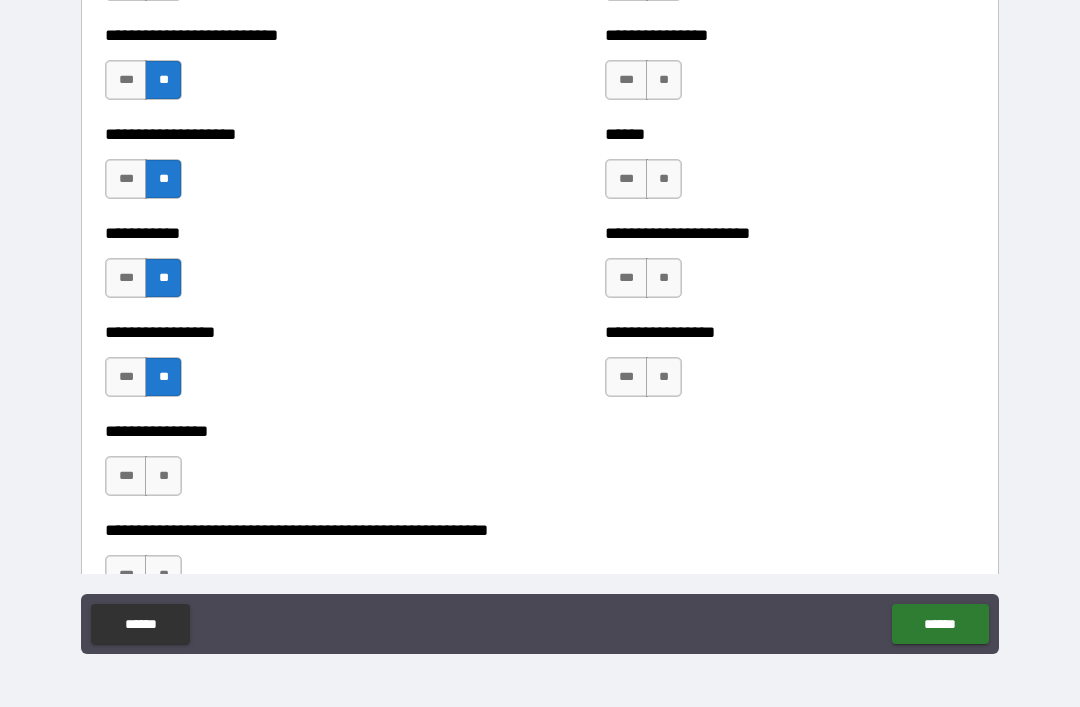 click on "**" at bounding box center (163, 476) 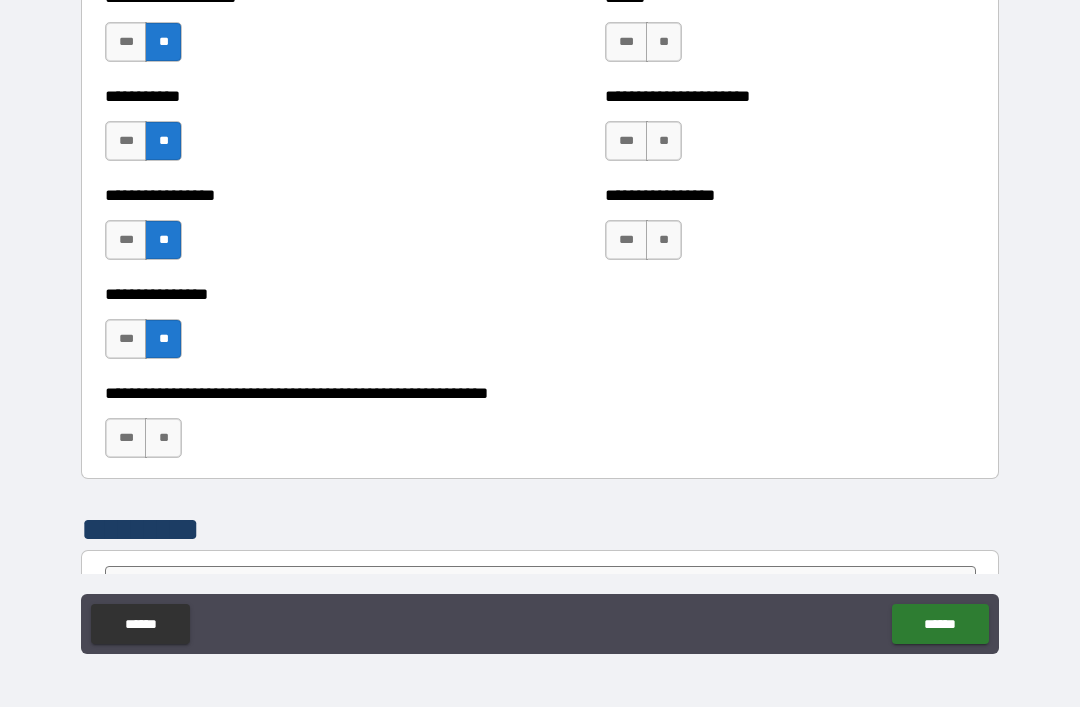 scroll, scrollTop: 5900, scrollLeft: 0, axis: vertical 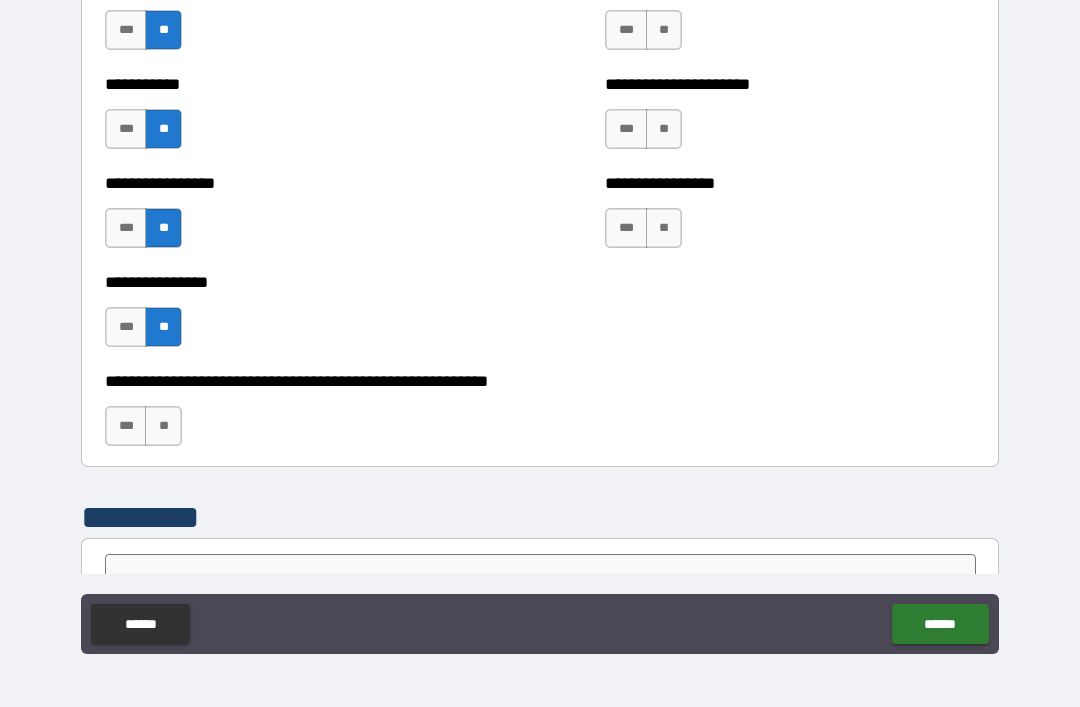 click on "**" at bounding box center (163, 426) 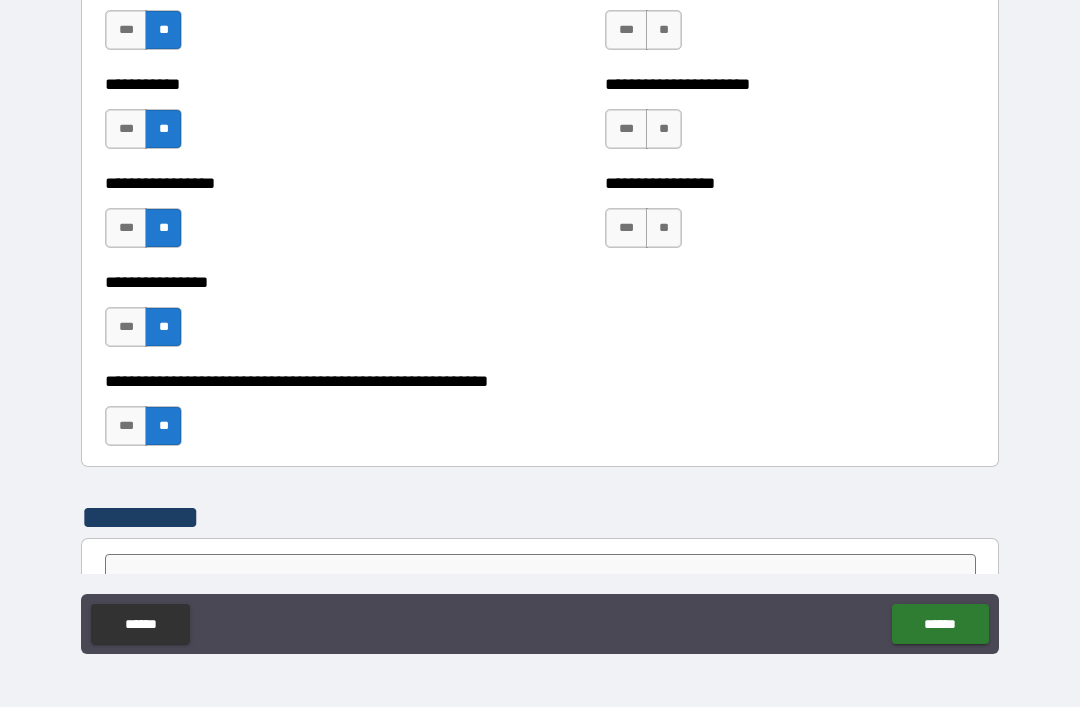click on "**" at bounding box center (664, 228) 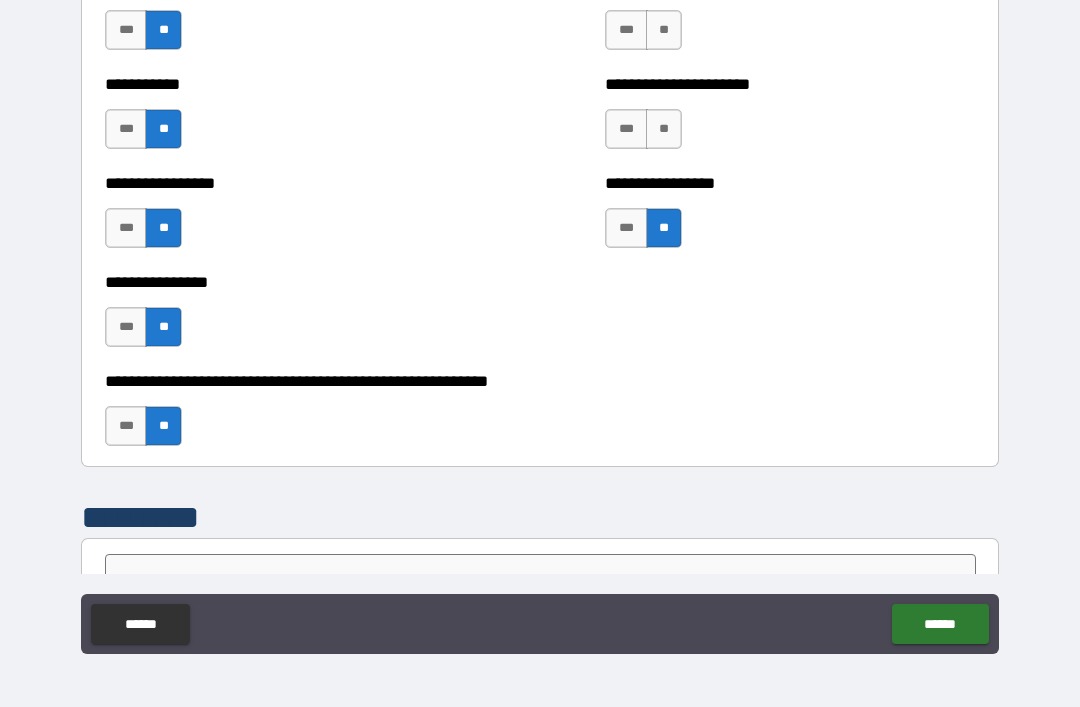 click on "**" at bounding box center [664, 129] 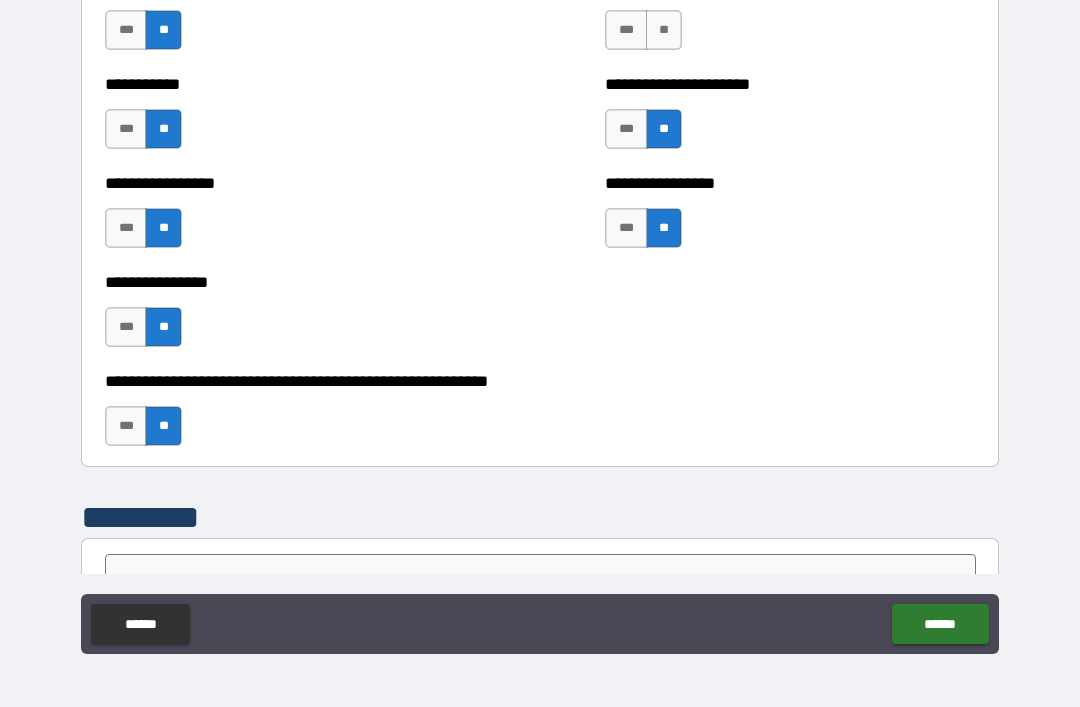 click on "**" at bounding box center [664, 30] 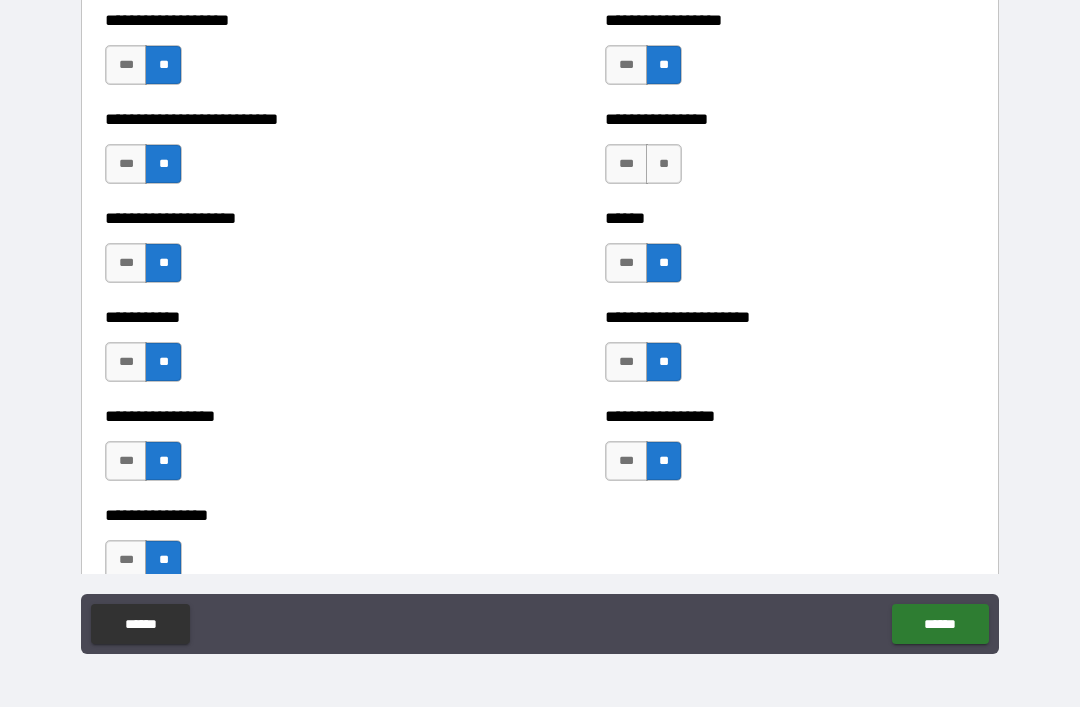 scroll, scrollTop: 5644, scrollLeft: 0, axis: vertical 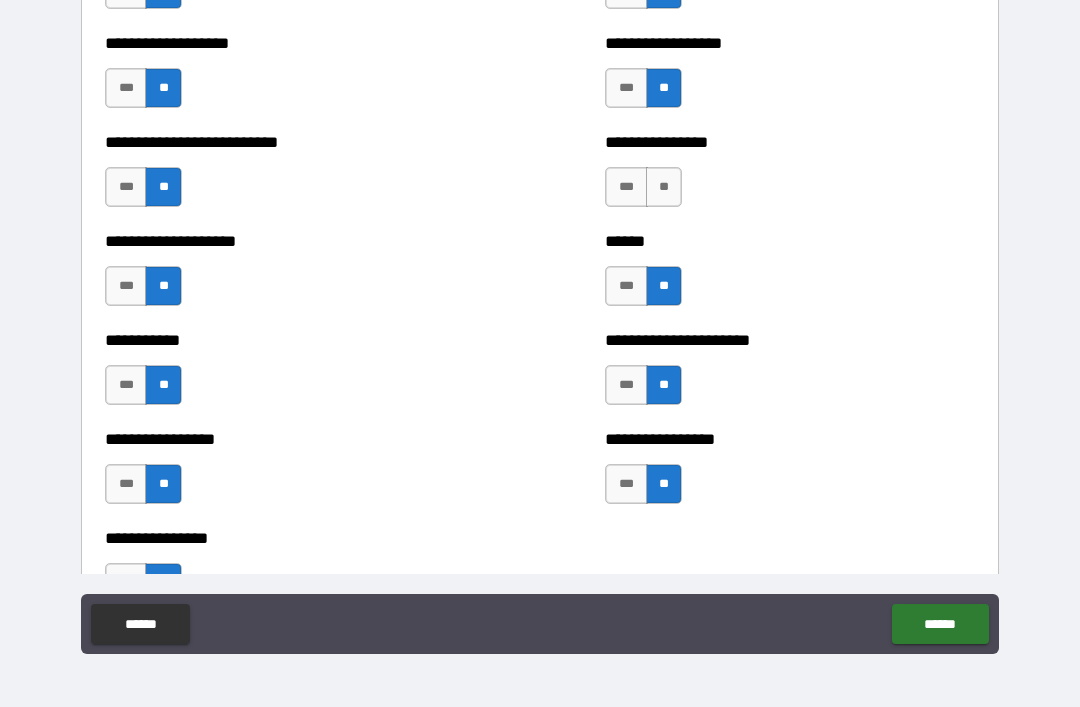 click on "**" at bounding box center (664, 187) 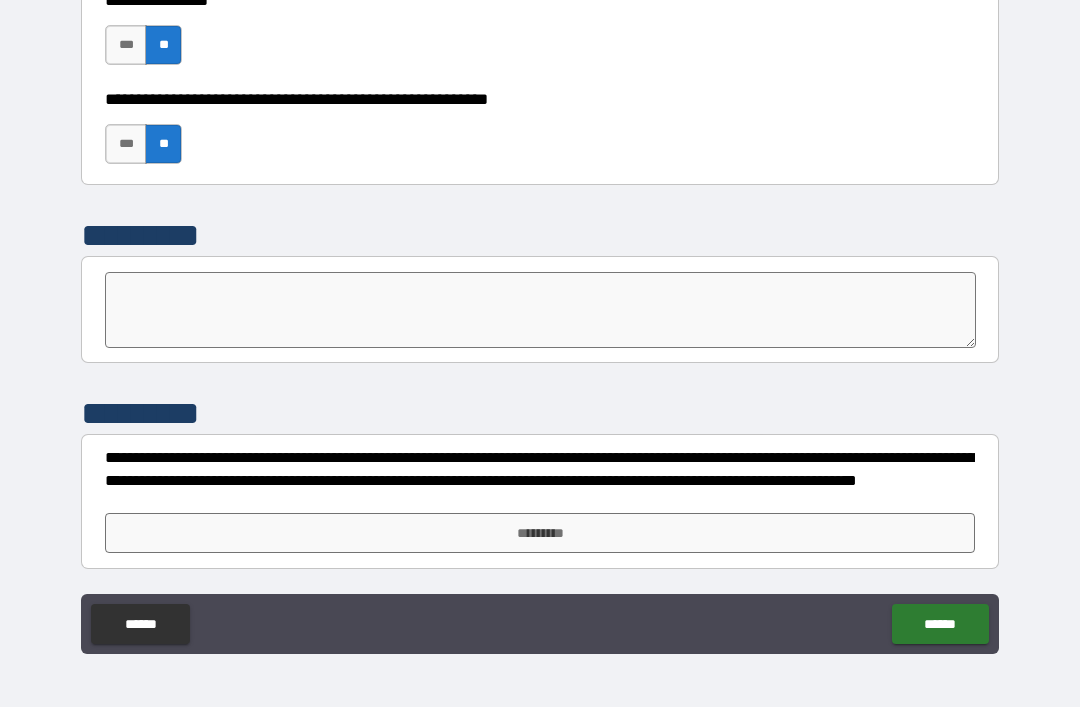 scroll, scrollTop: 6182, scrollLeft: 0, axis: vertical 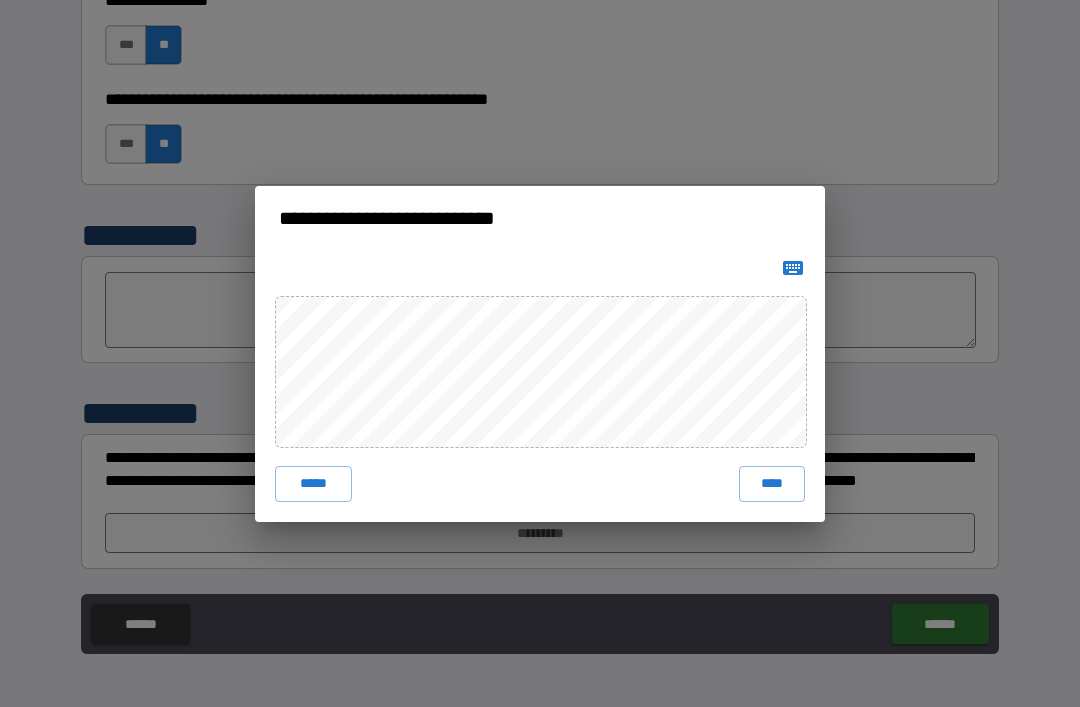 click on "****" at bounding box center [772, 484] 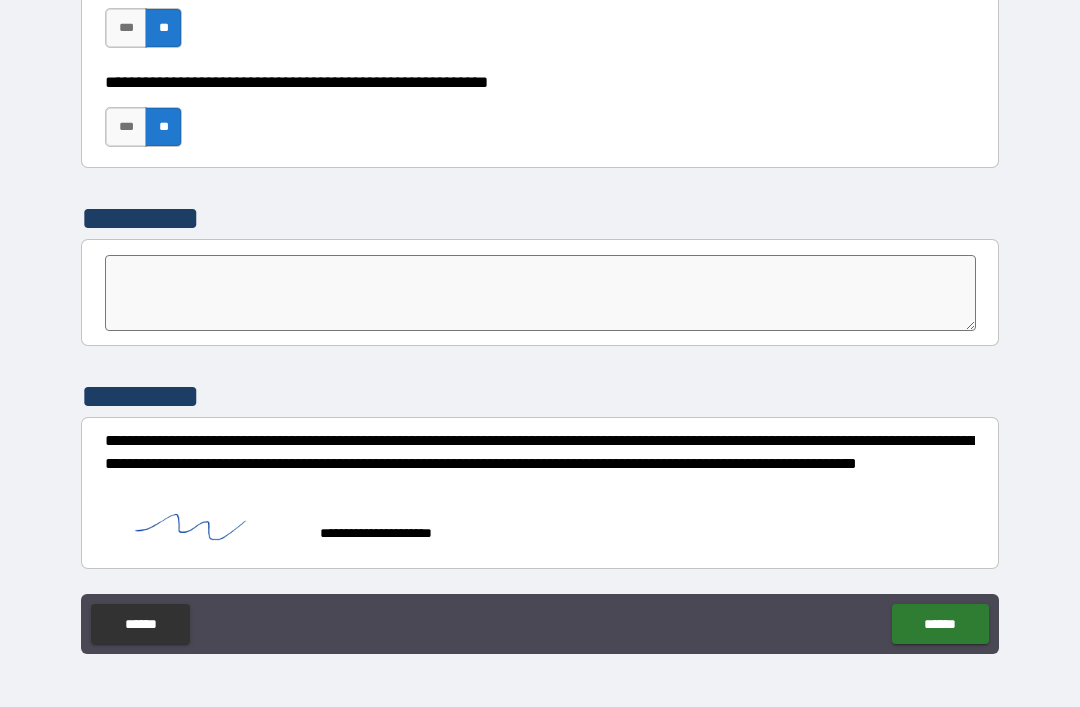 scroll, scrollTop: 6199, scrollLeft: 0, axis: vertical 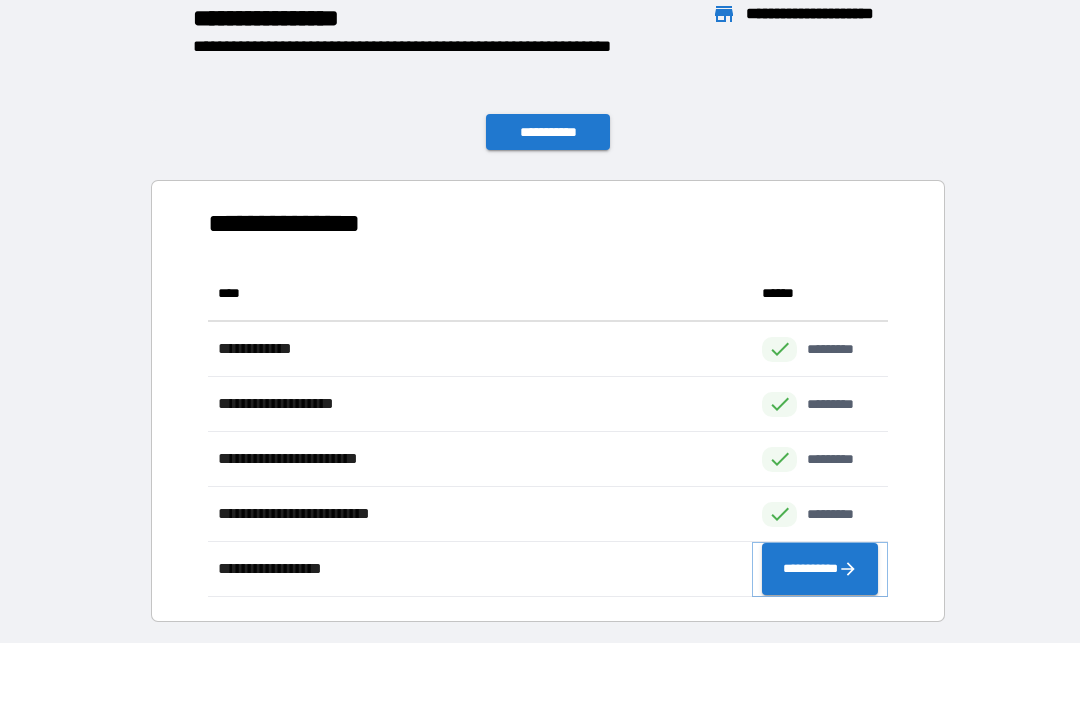 click on "**********" at bounding box center [820, 569] 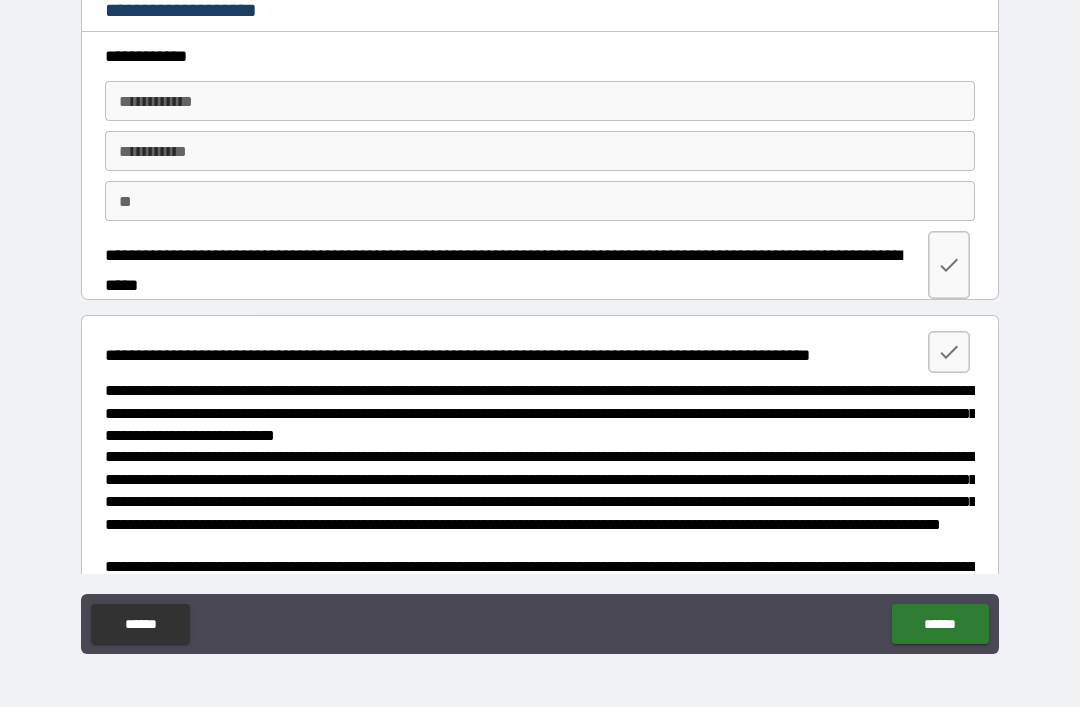 scroll, scrollTop: 0, scrollLeft: 0, axis: both 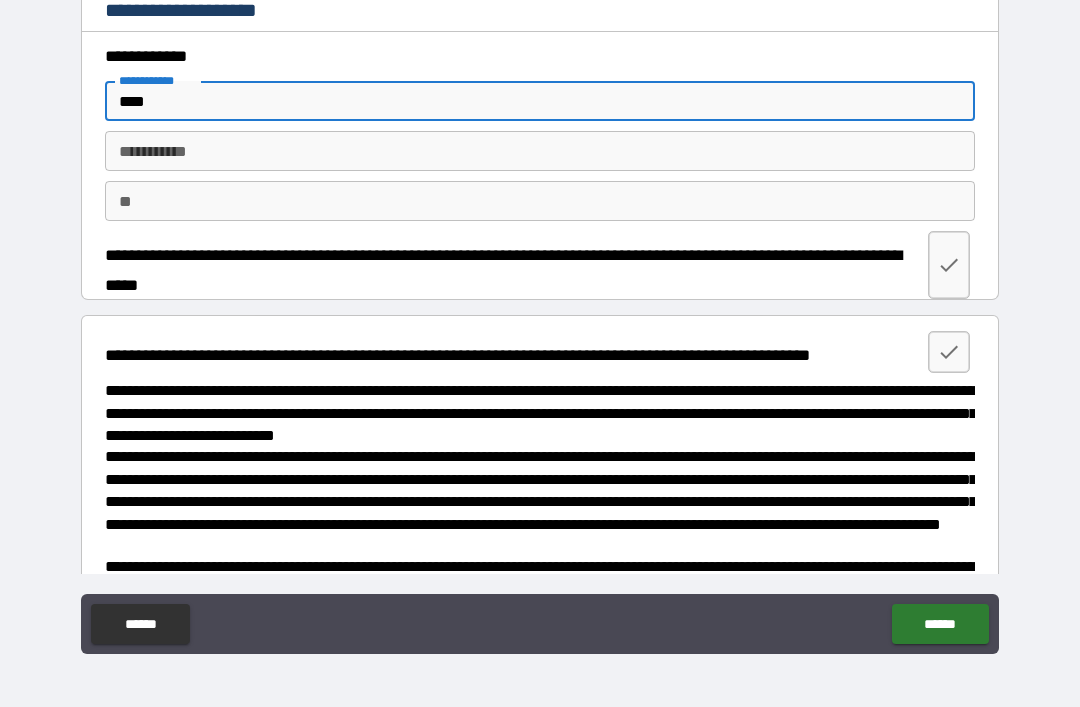 type on "****" 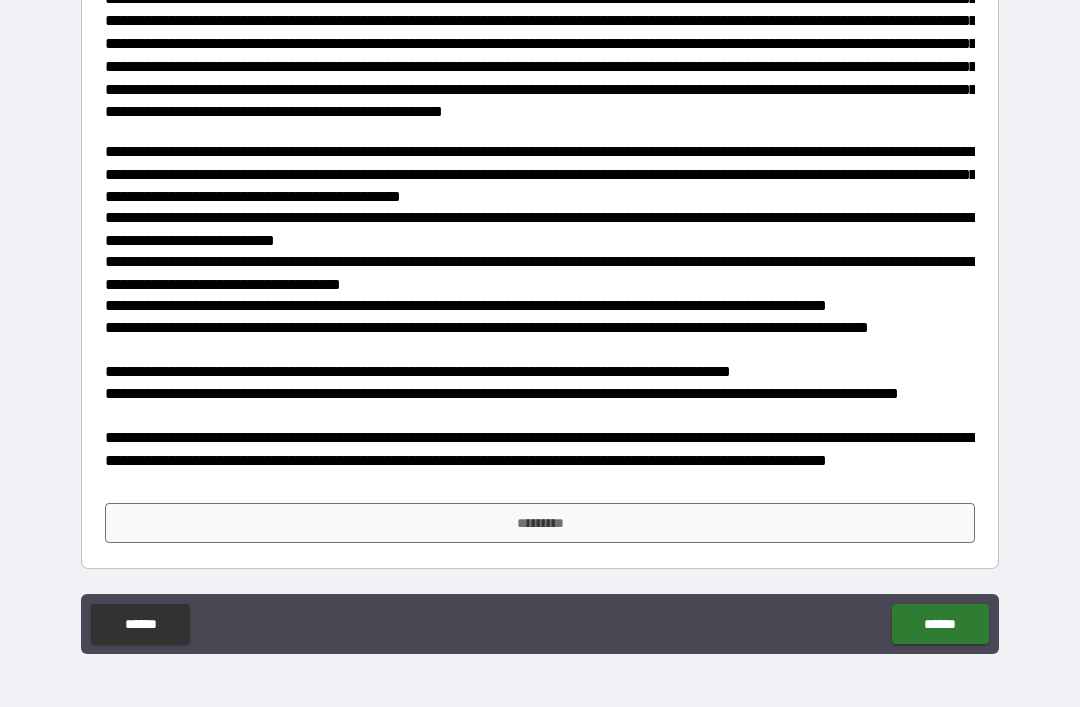 scroll, scrollTop: 591, scrollLeft: 0, axis: vertical 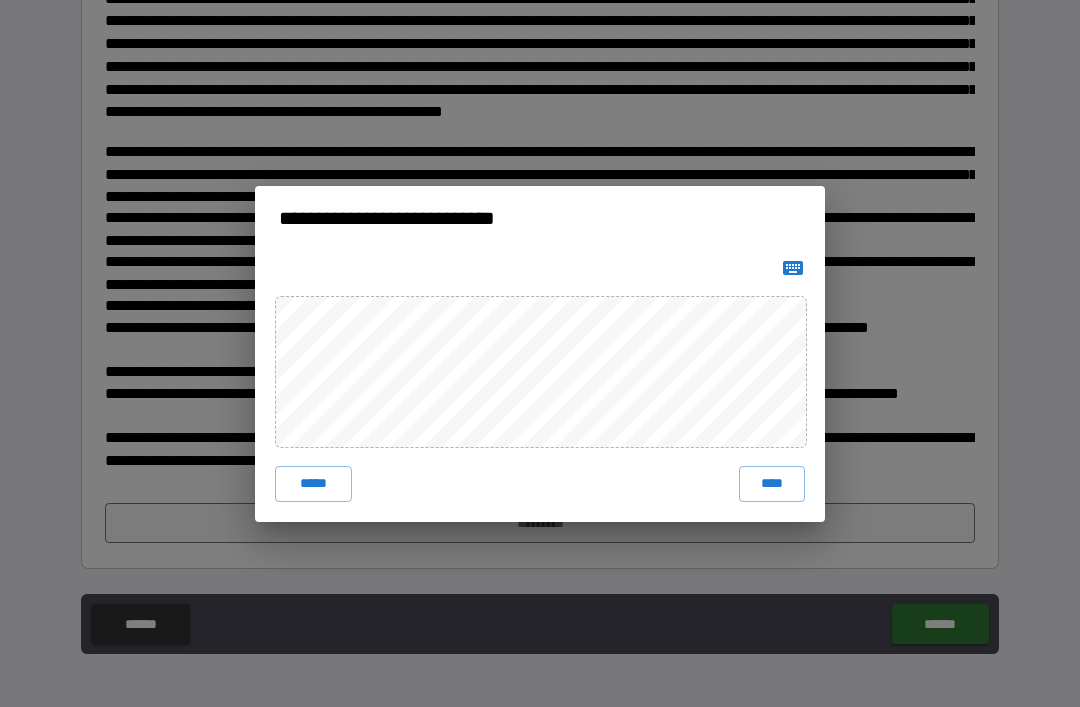 click on "****" at bounding box center [772, 484] 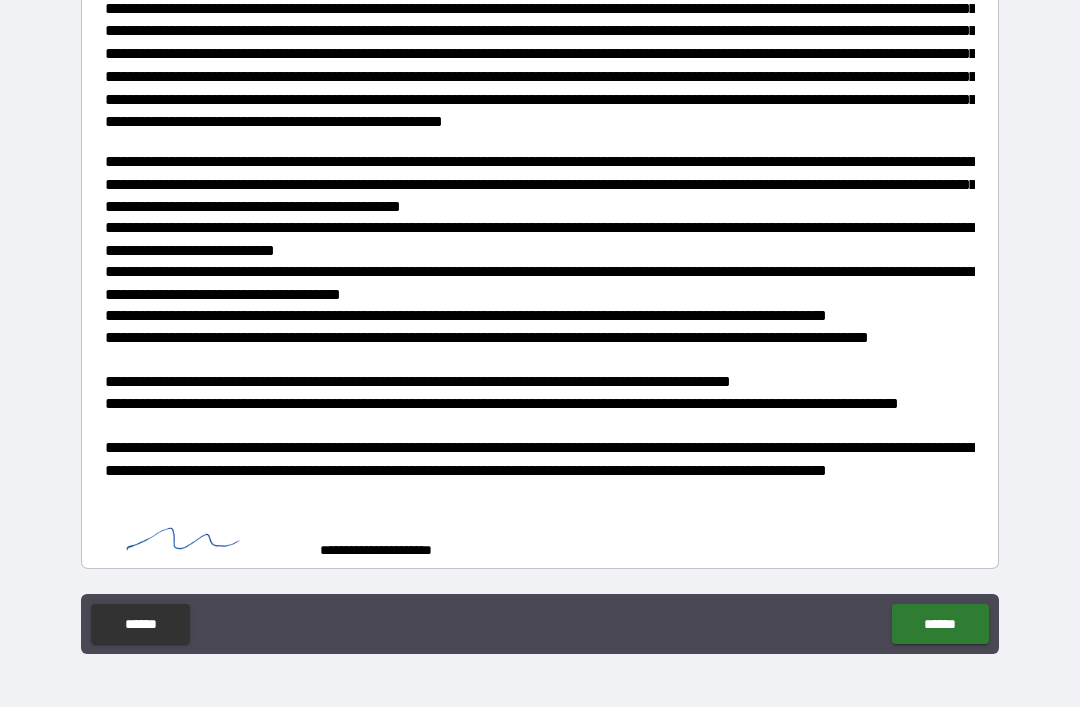 scroll, scrollTop: 581, scrollLeft: 0, axis: vertical 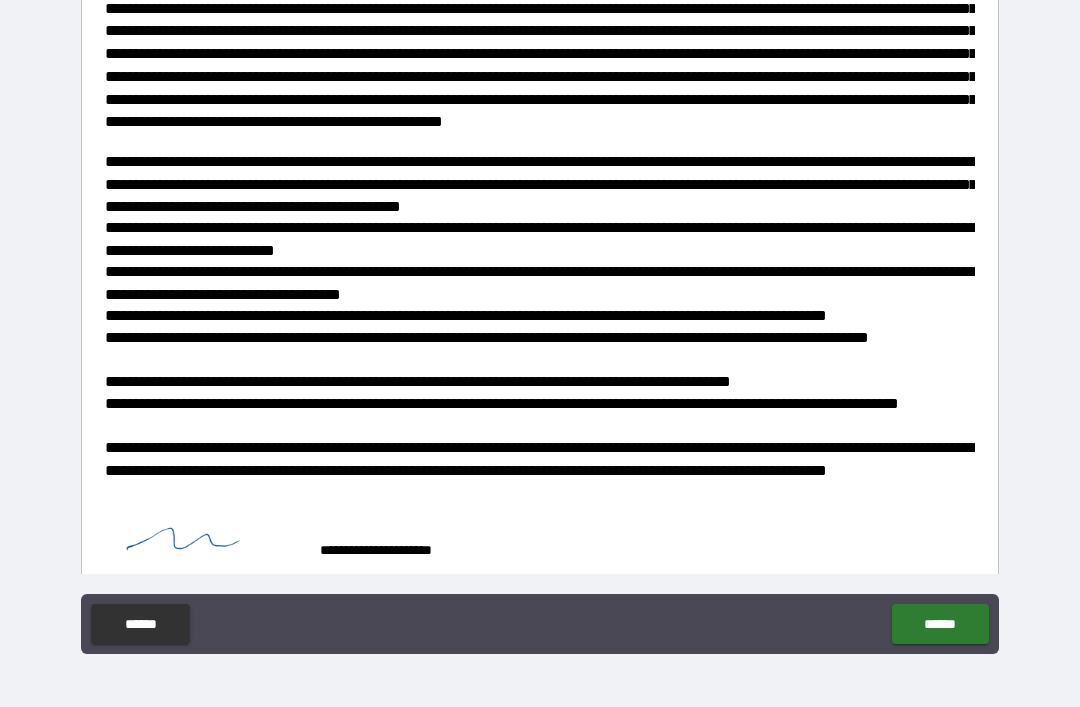 click on "******" at bounding box center (940, 624) 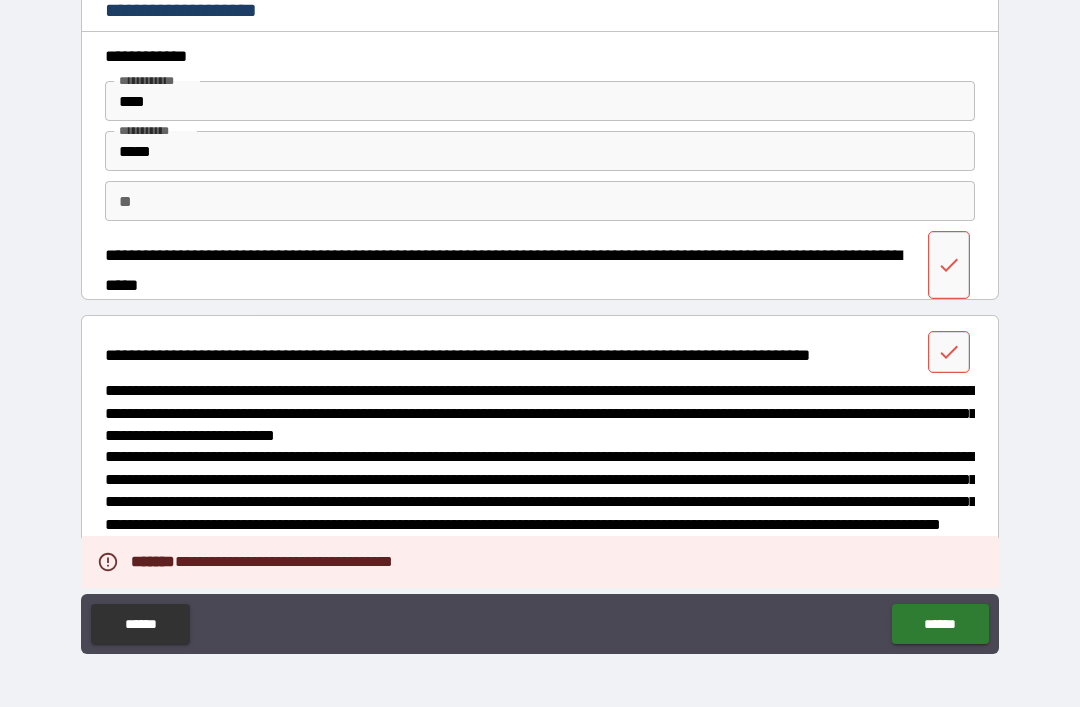 scroll, scrollTop: 0, scrollLeft: 0, axis: both 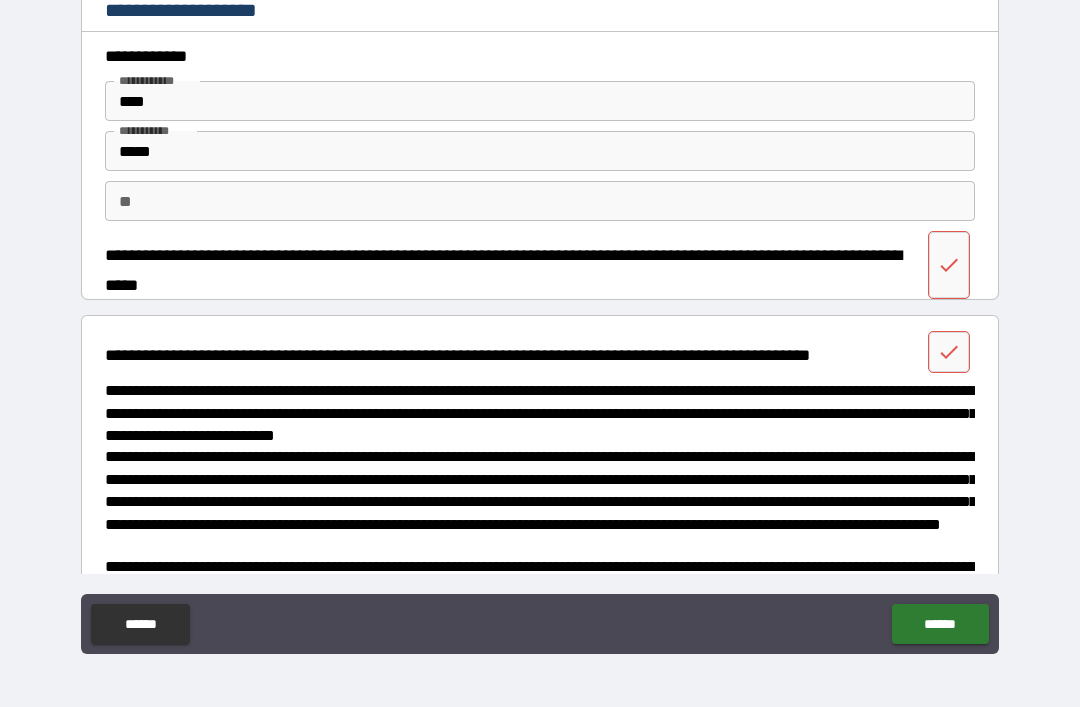 click at bounding box center (949, 265) 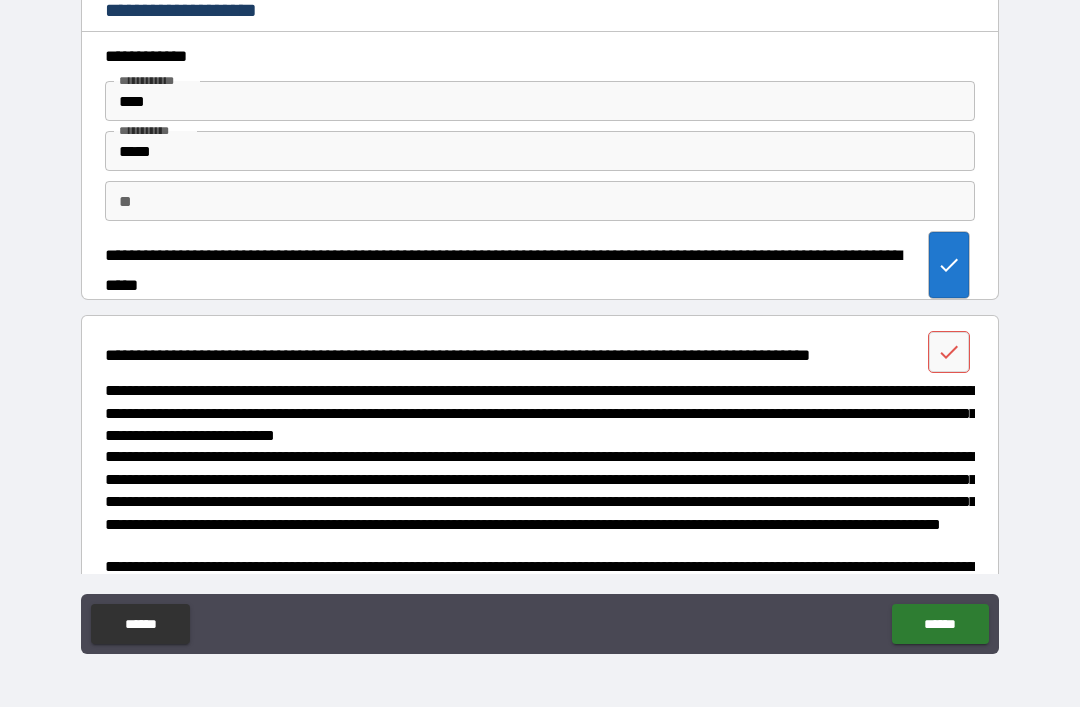 click 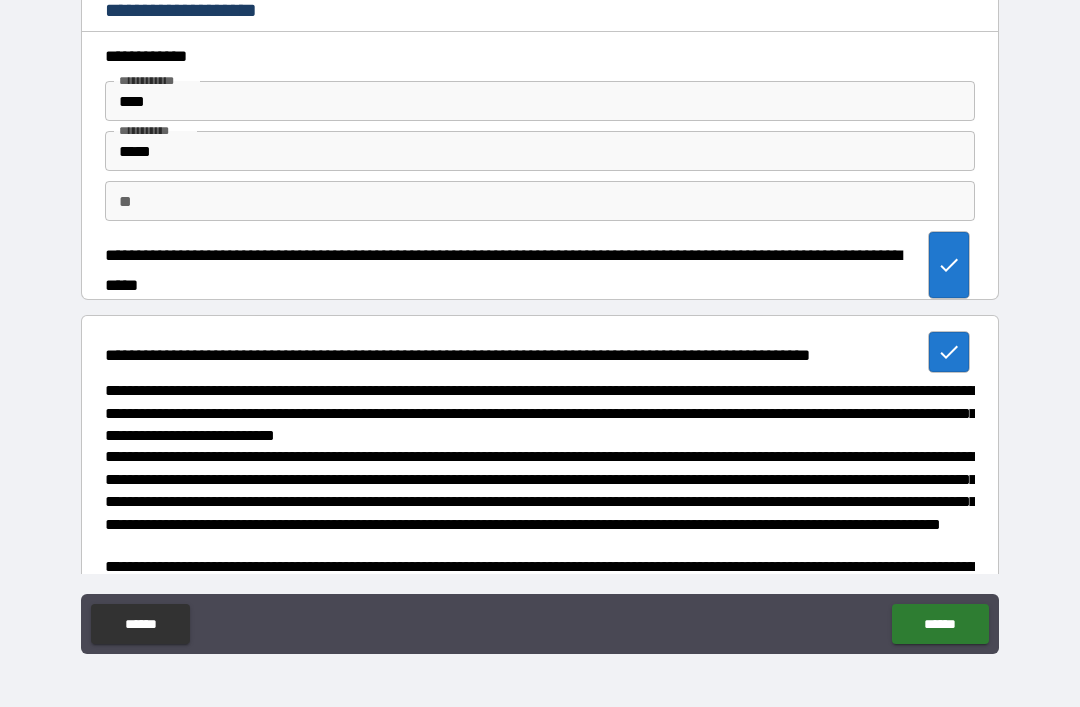 click on "******" at bounding box center [940, 624] 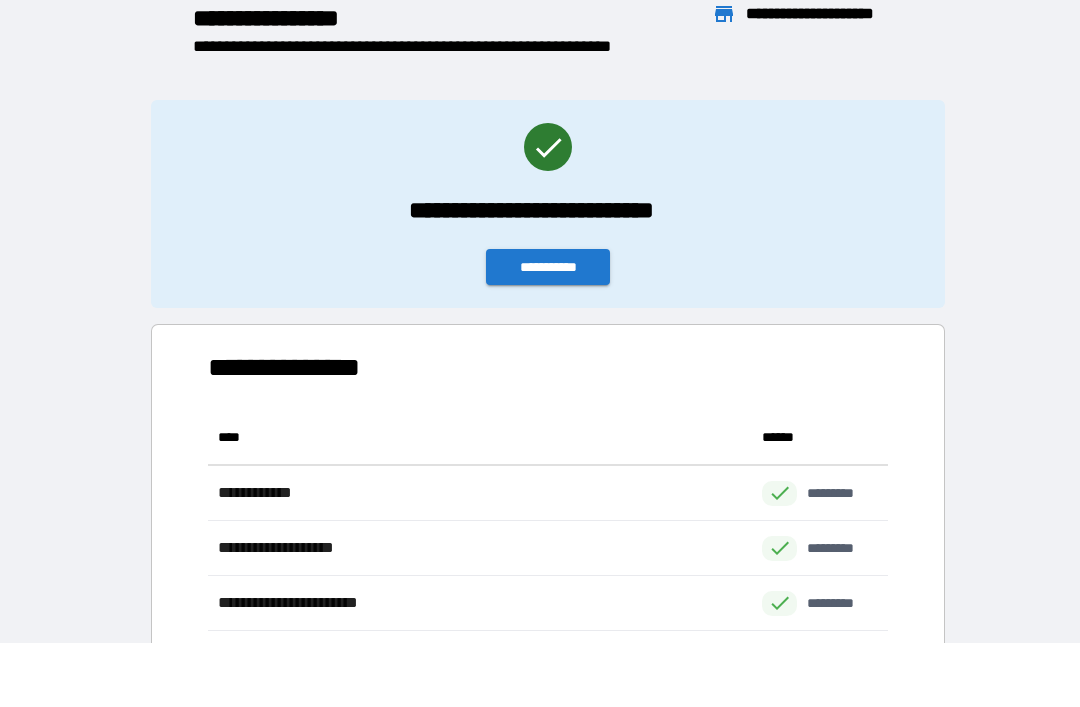 scroll, scrollTop: 331, scrollLeft: 680, axis: both 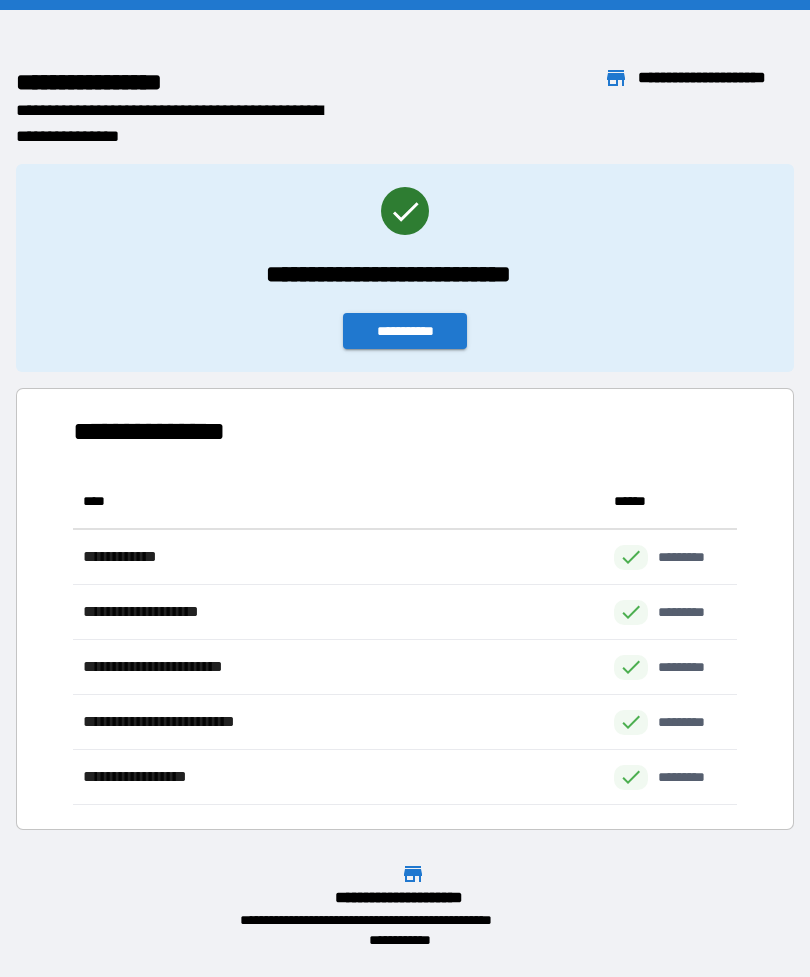 click on "**********" at bounding box center (405, 331) 